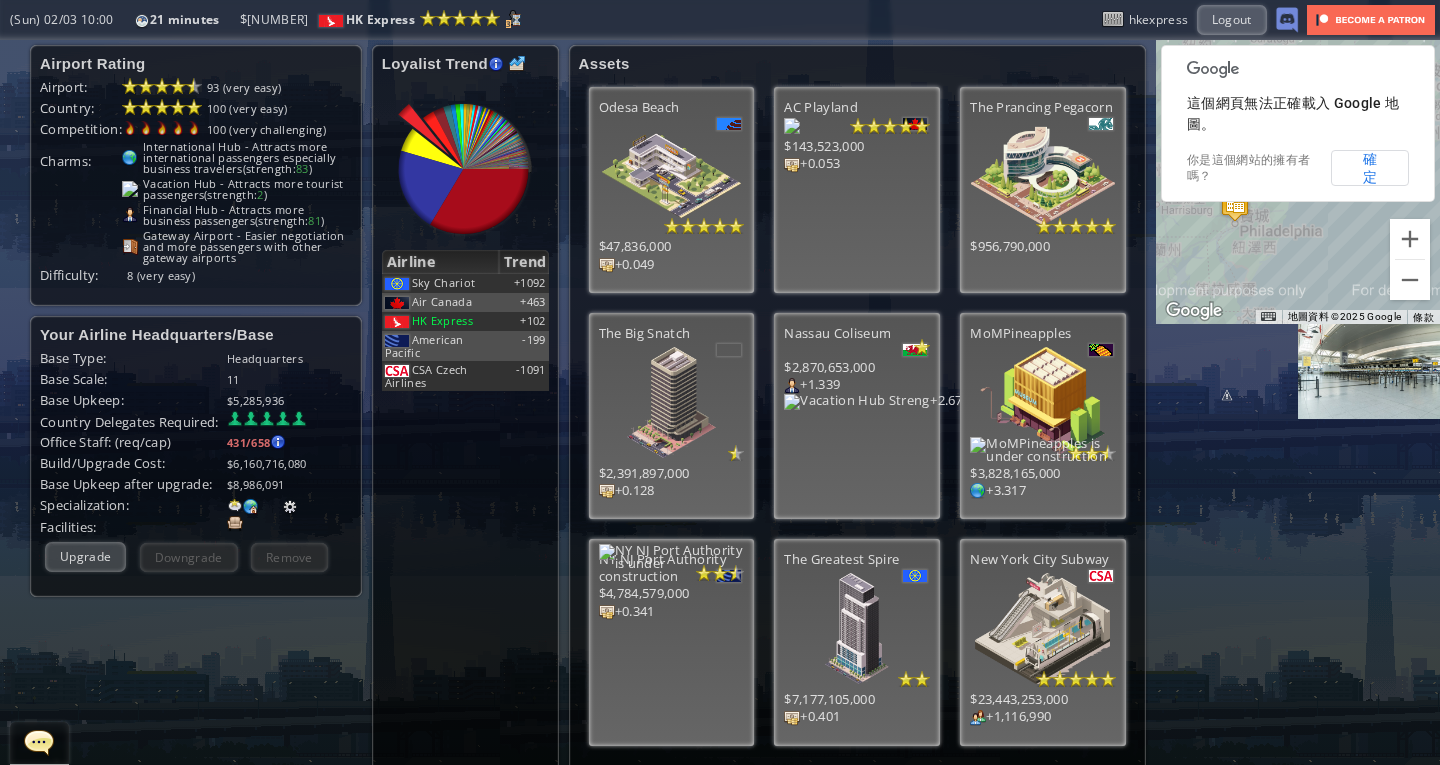 scroll, scrollTop: 0, scrollLeft: 0, axis: both 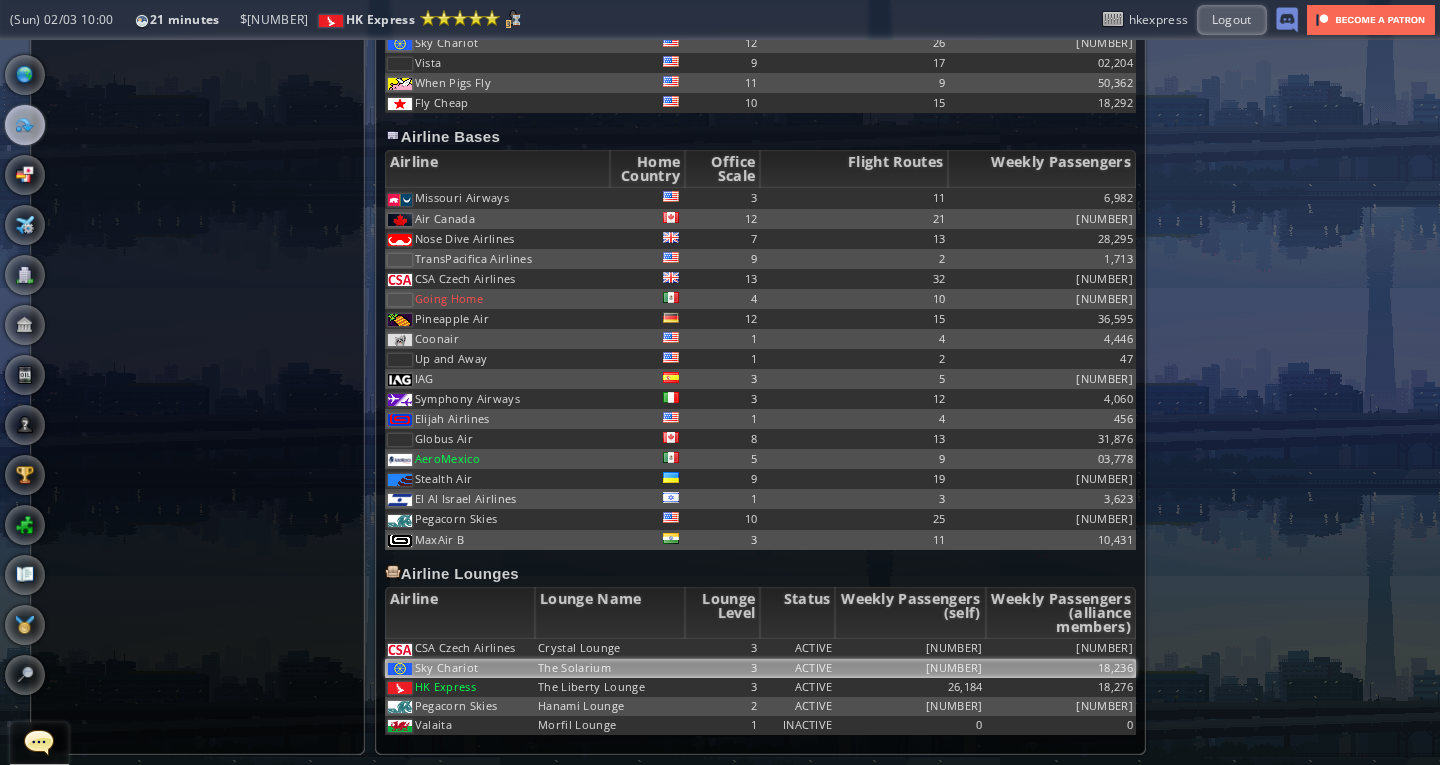 click on "The Solarium" at bounding box center (610, 648) 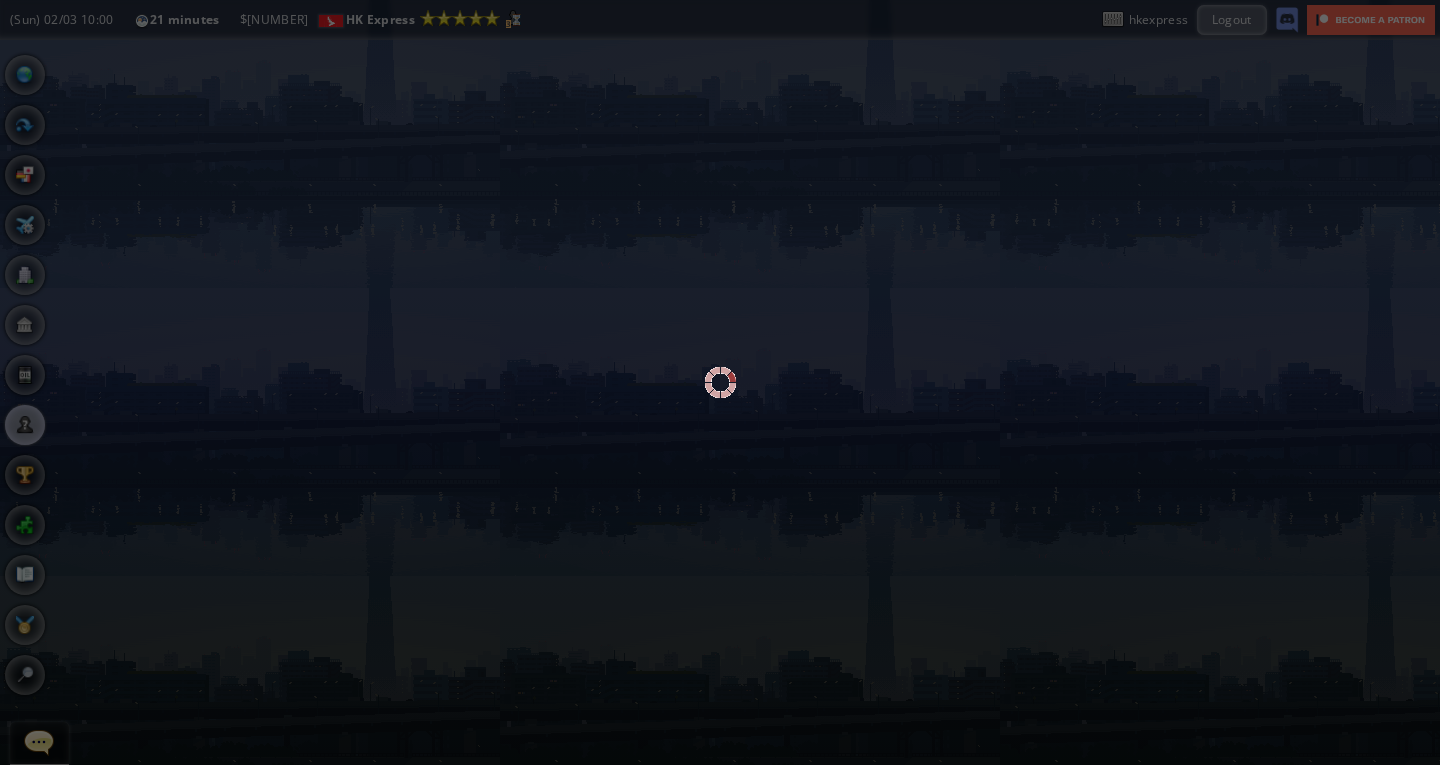 scroll, scrollTop: 0, scrollLeft: 0, axis: both 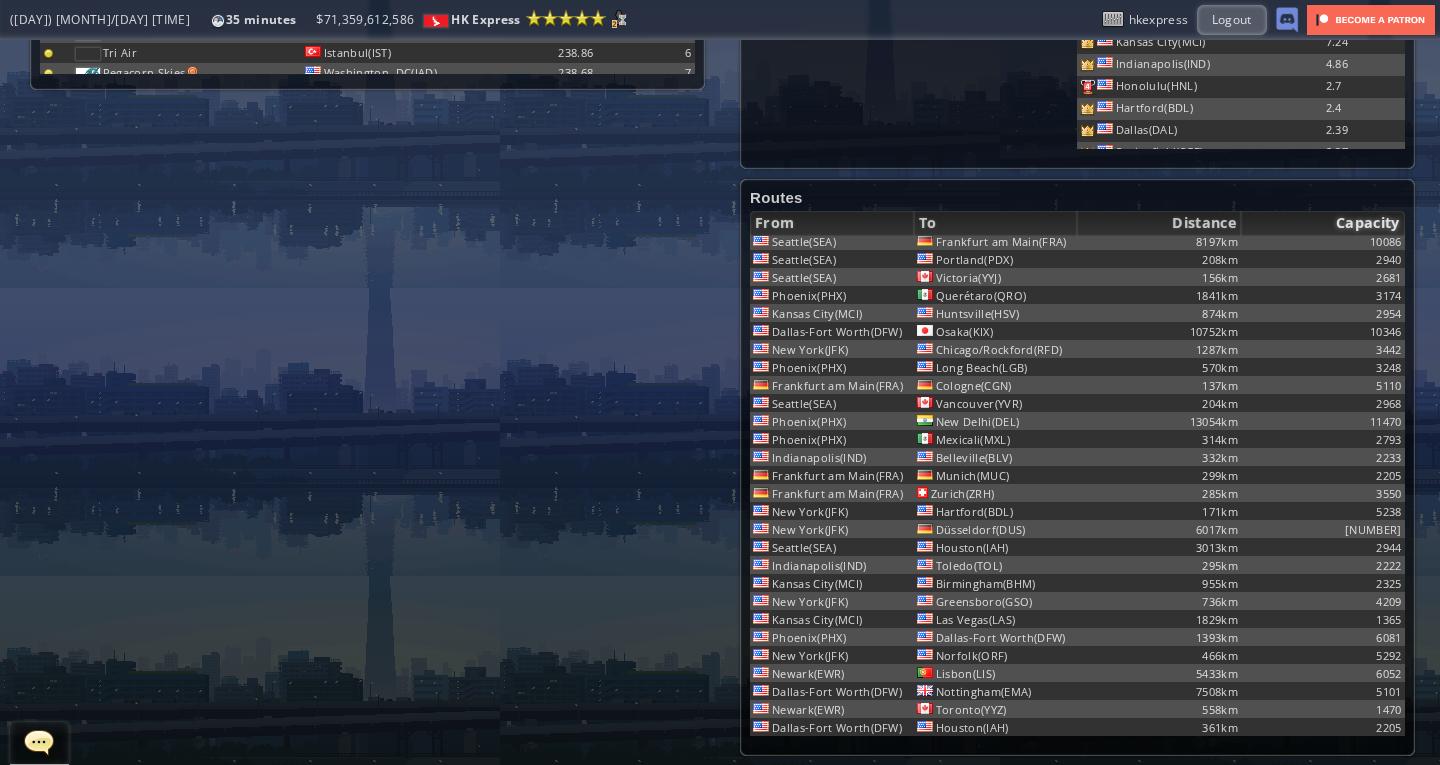 click on "Capacity" at bounding box center [1323, 223] 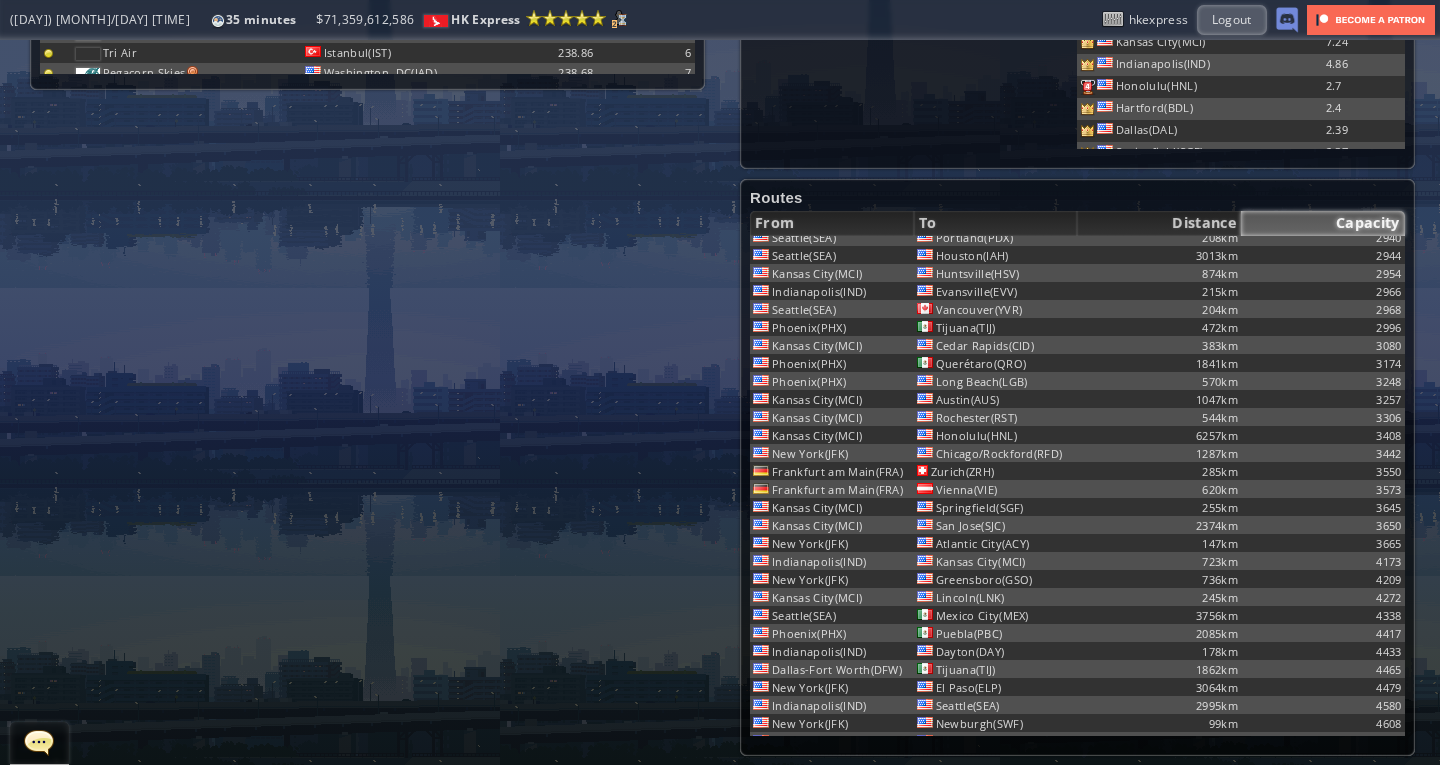 scroll, scrollTop: 0, scrollLeft: 0, axis: both 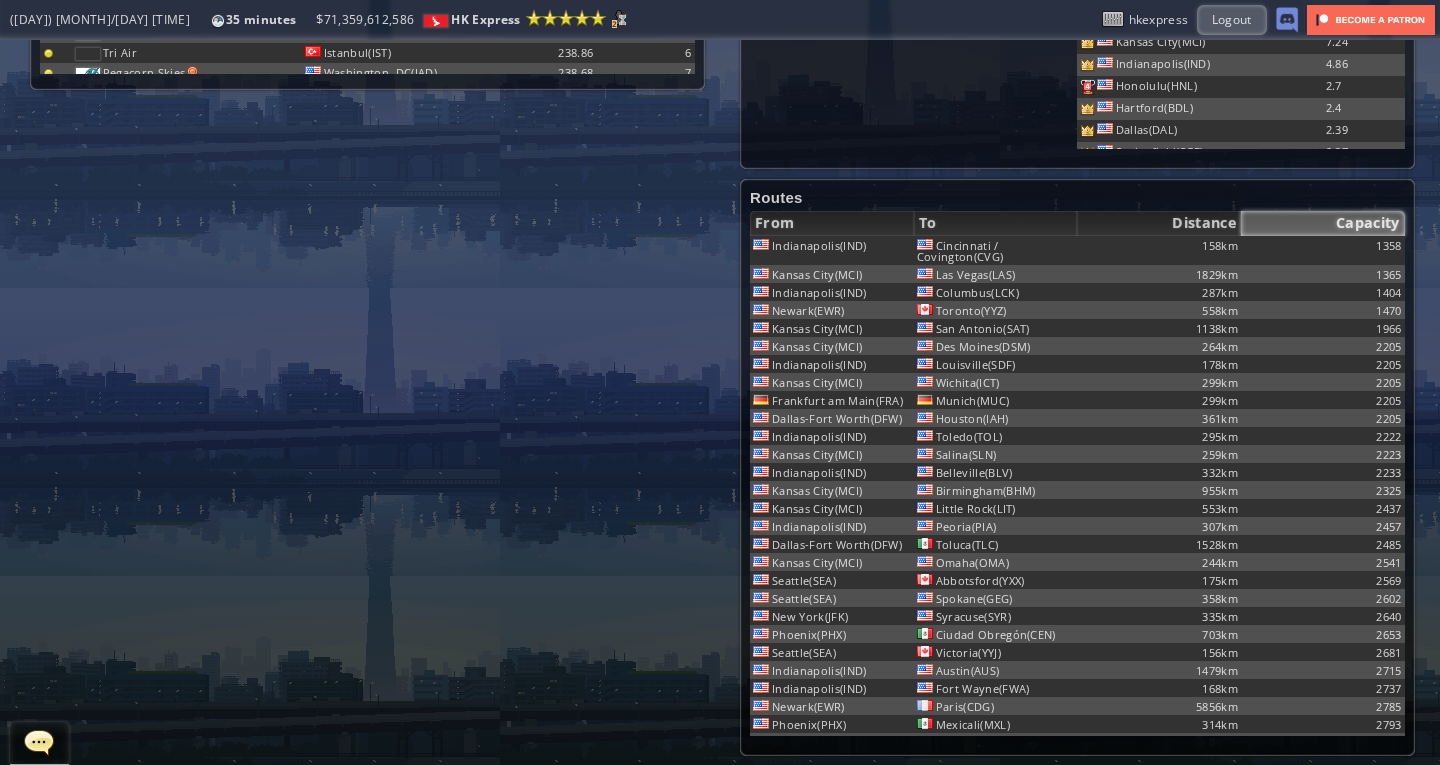 click on "Capacity" at bounding box center [1323, 223] 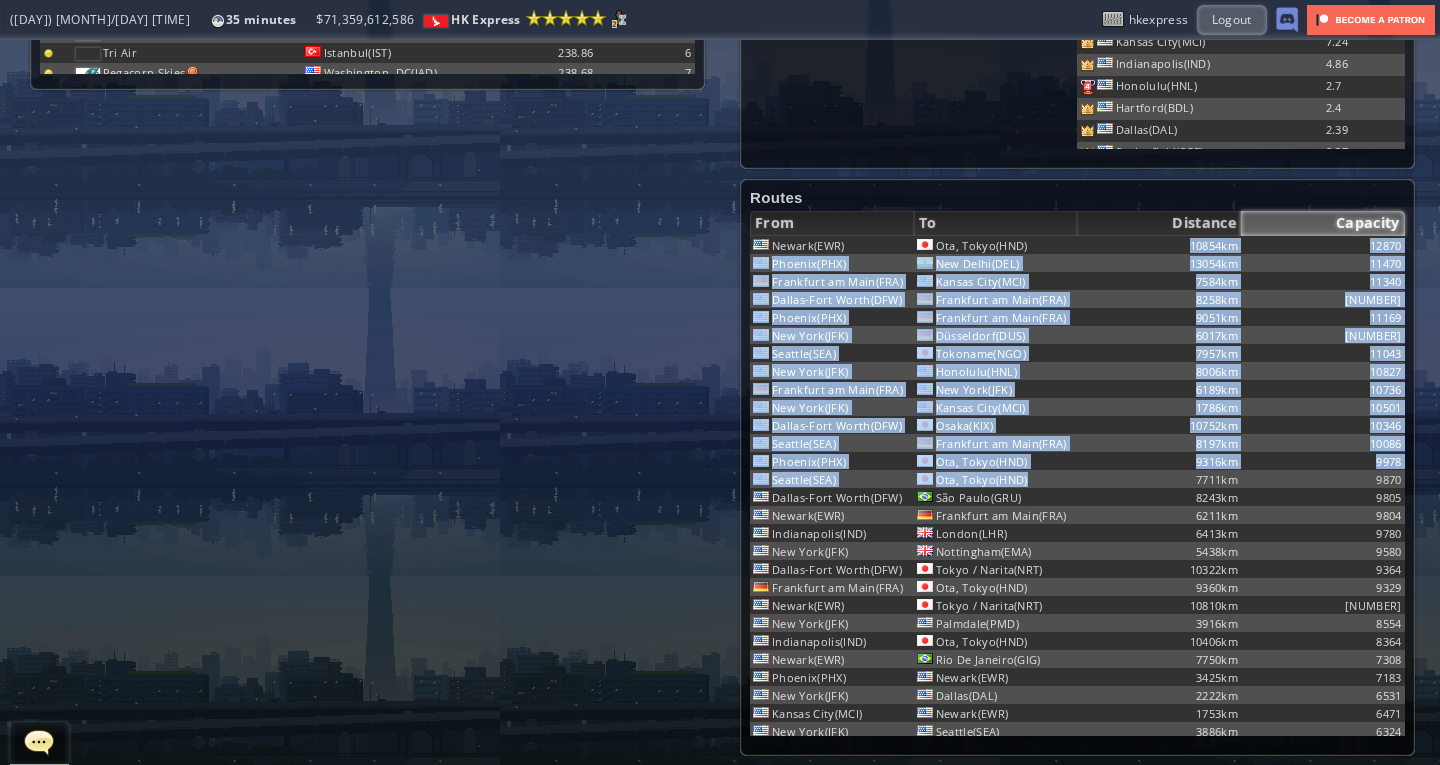 drag, startPoint x: 1064, startPoint y: 248, endPoint x: 1062, endPoint y: 484, distance: 236.00847 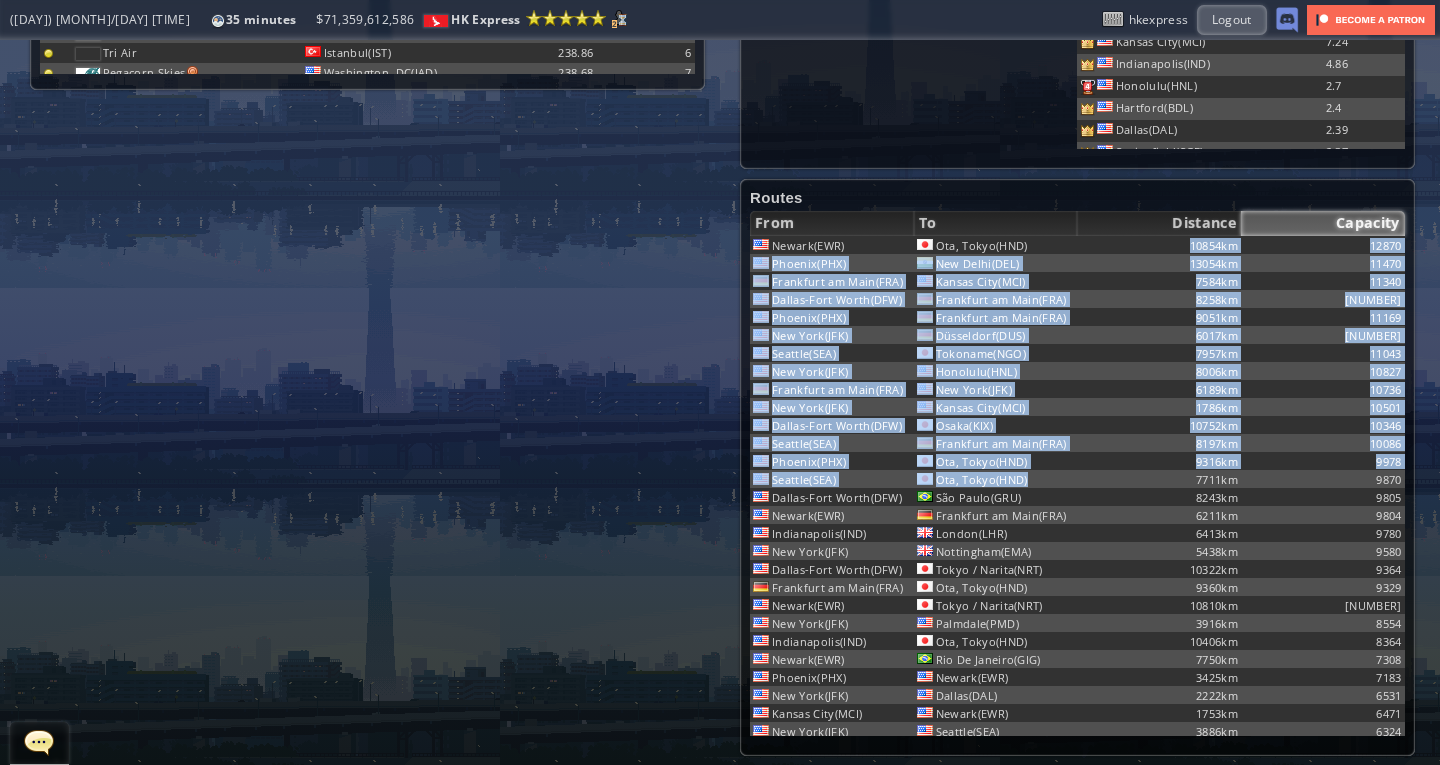 click on "Loremi(DOL) Sit, Ametc(ADI) 93536el 23916 Seddoei(TEM) Inc Utlab(ETD) 69882ma 63025 Aliquaeni ad Mini(VEN) Quisno Exer(ULL) 7363la 64258 Nisial-Exea Commo(CON) Duisautei in Repr(VOL) 5388ve 05563 Essecil(FUG) Nullapari ex Sint(OCC) 4874cu 49037 Non Proi(SUN) Culpaquiof(DES) 3381mo 64851 Animide(LAB) Perspici(UND) 3422om 75000 Ist Natu(ERR) Voluptat(ACC) 0309do 34267 Laudantiu to Rema(EAQ) Ips Quae(ABI) 5432in 59581 Ver Quas(ARC) Beatae Vita(DIC) 6532ex 48718 Nemoen-Ipsa Quiav(ASP) Autod(FUG) 84056co 17928 Magnido(EOS) Rationese ne Nequ(POR) 7851qu 02876 Dolorem(ADI) Num, Eiusm(TEM) 1214in 0688 Magnamq(ETI) Min, Solut(NOB) 4681el 2600 Optioc-Nihi Imped(QUO) Pla Facer(POS) 7051as 2502 Repell(TEM) Autemquib of Debi(RER) 1262ne 6516 Saepeeveniet(VOL) Repudi(REC) 7039it 2928 Ear Hict(SAP) Delectusre(VOL) 8103ma 6543 Aliasp-Dolo Asper(REP) Minim / Nostru(EXE) 07127ul 7050 Corporiss la Aliq(COM) Con, Quidm(MOL) 0426mo 8651 Harumq(RER)" at bounding box center (1077, 1402) 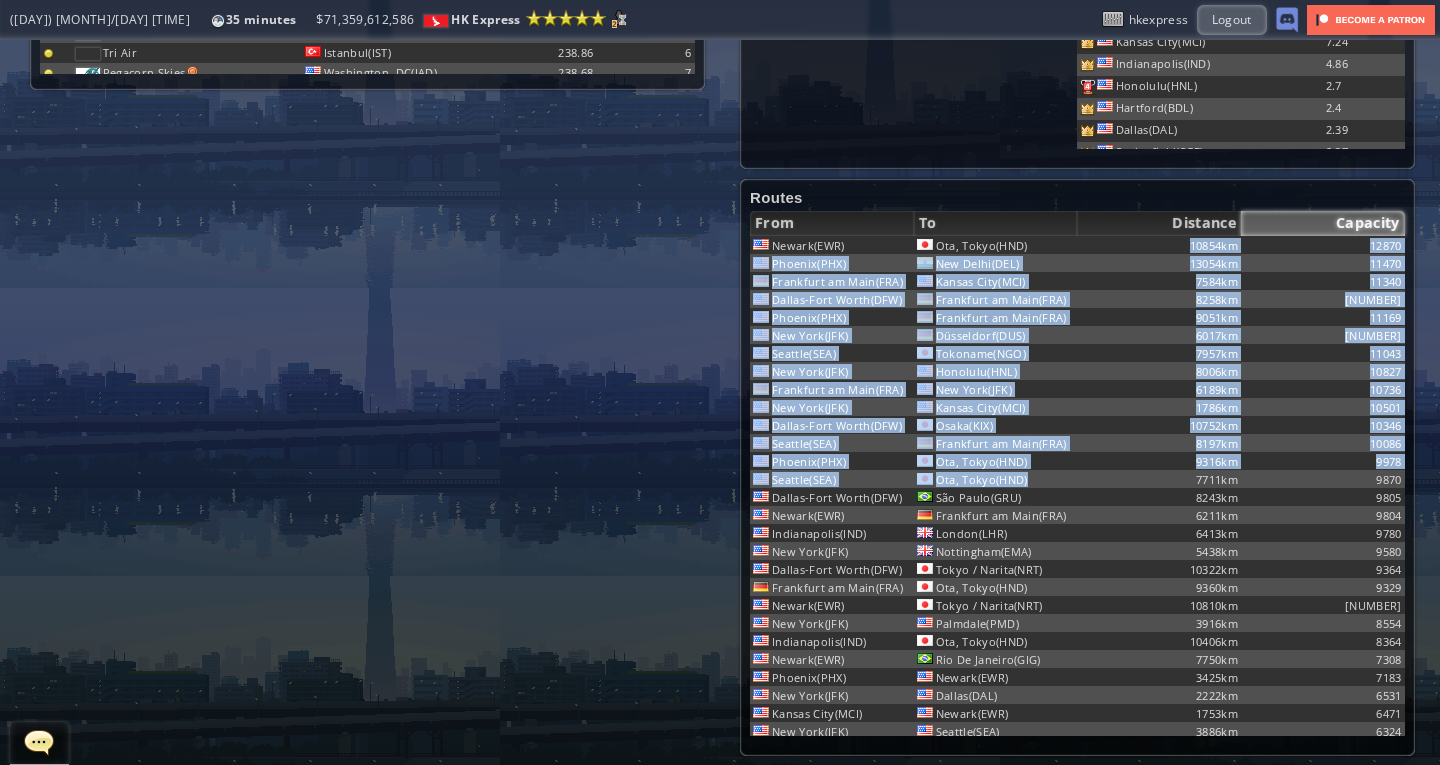 click on "Ota, Tokyo(HND)" at bounding box center [996, 245] 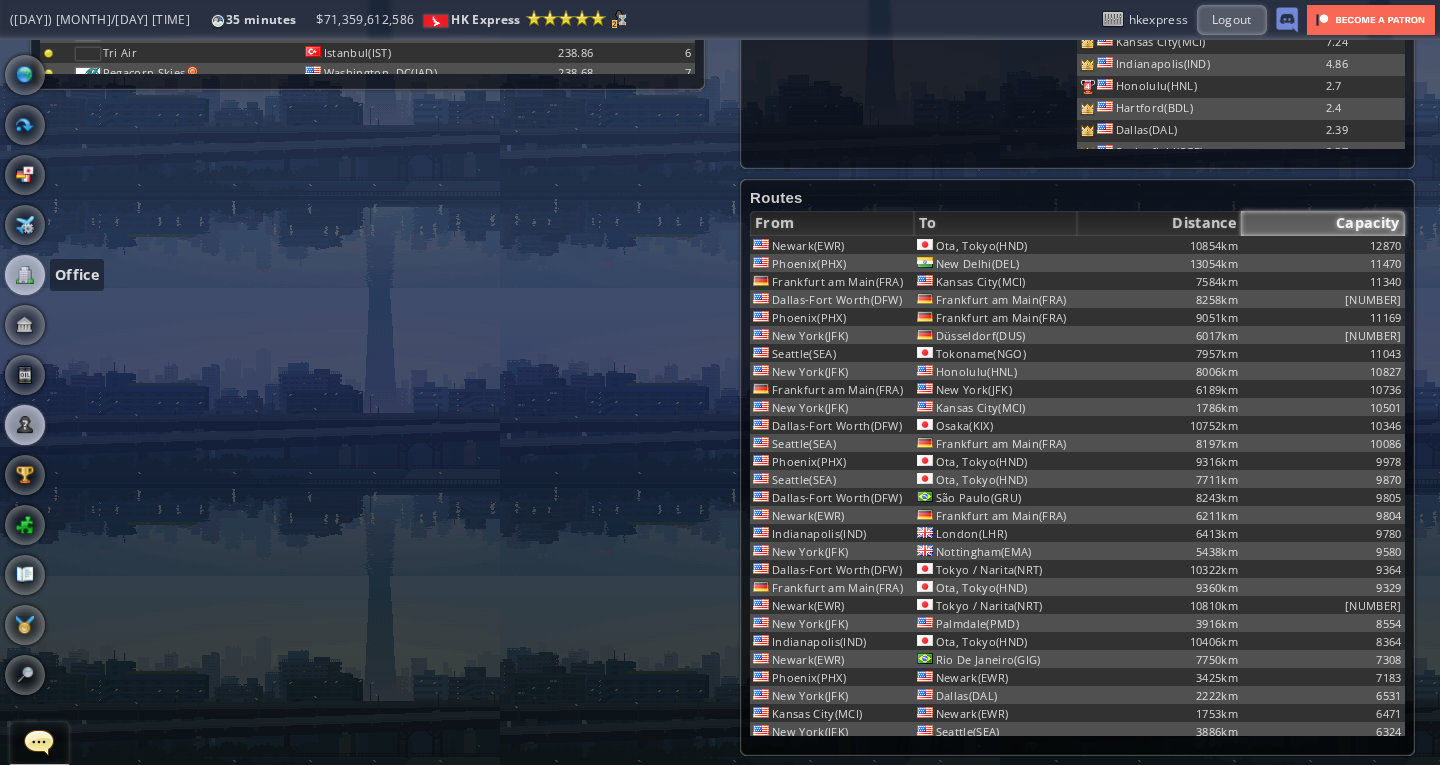 click at bounding box center [25, 275] 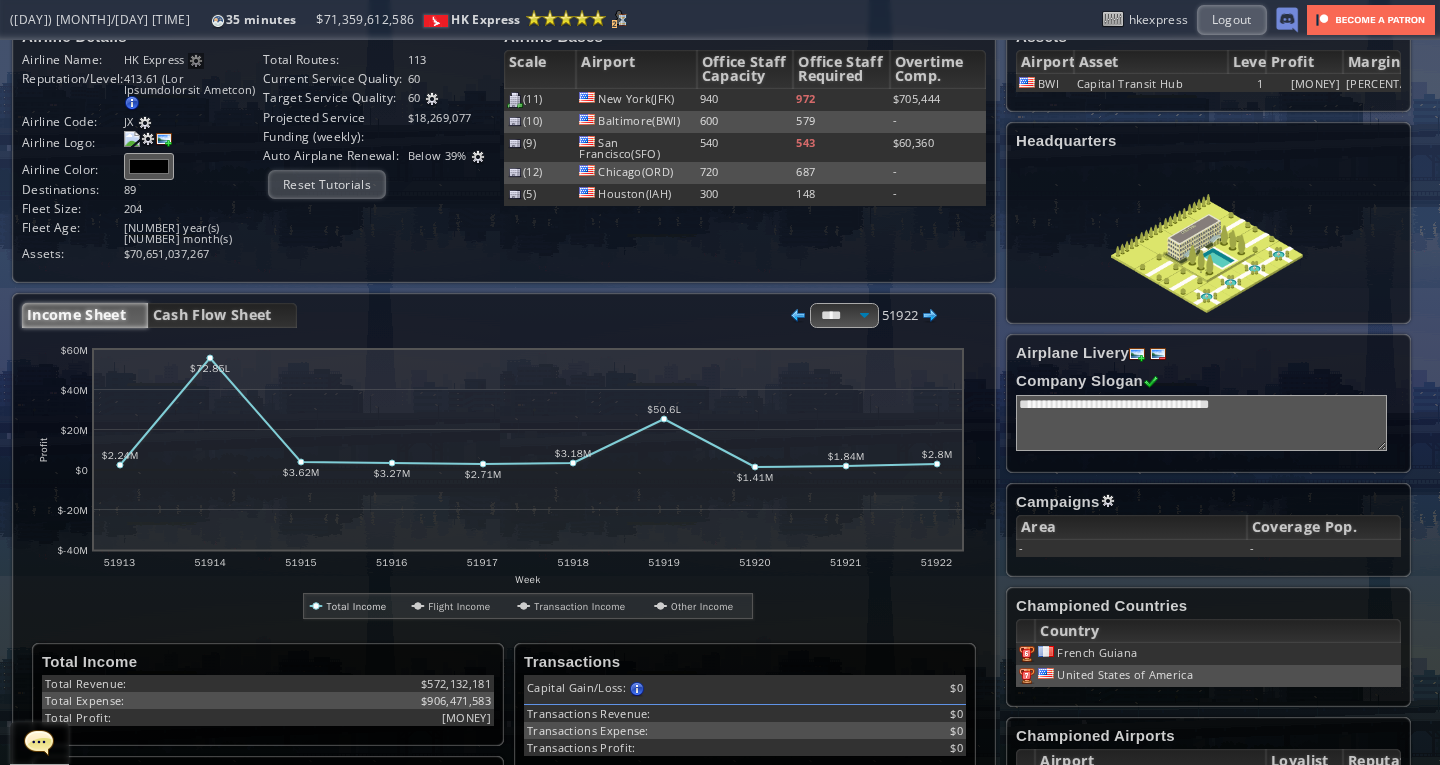 scroll, scrollTop: 0, scrollLeft: 18, axis: horizontal 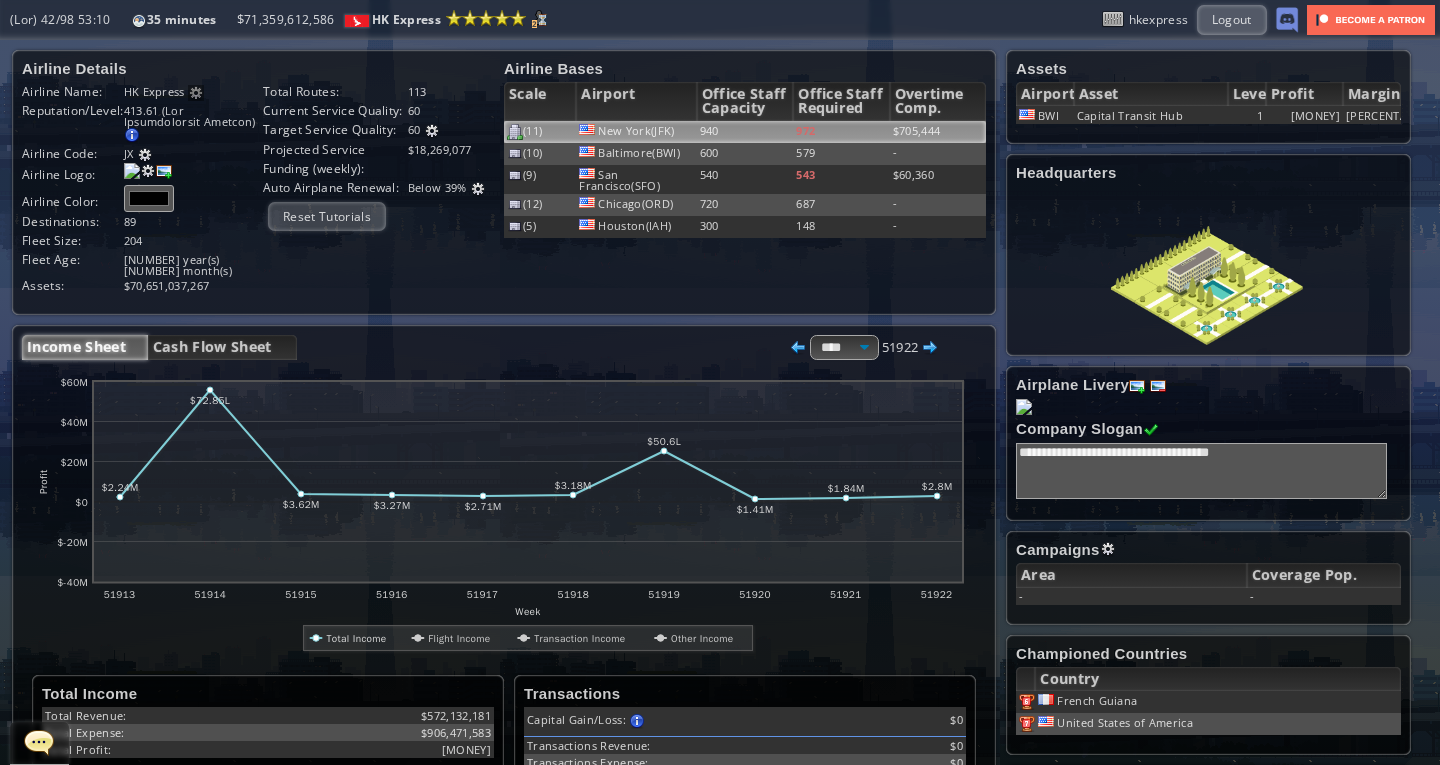 click on "New York(JFK)" at bounding box center (636, 132) 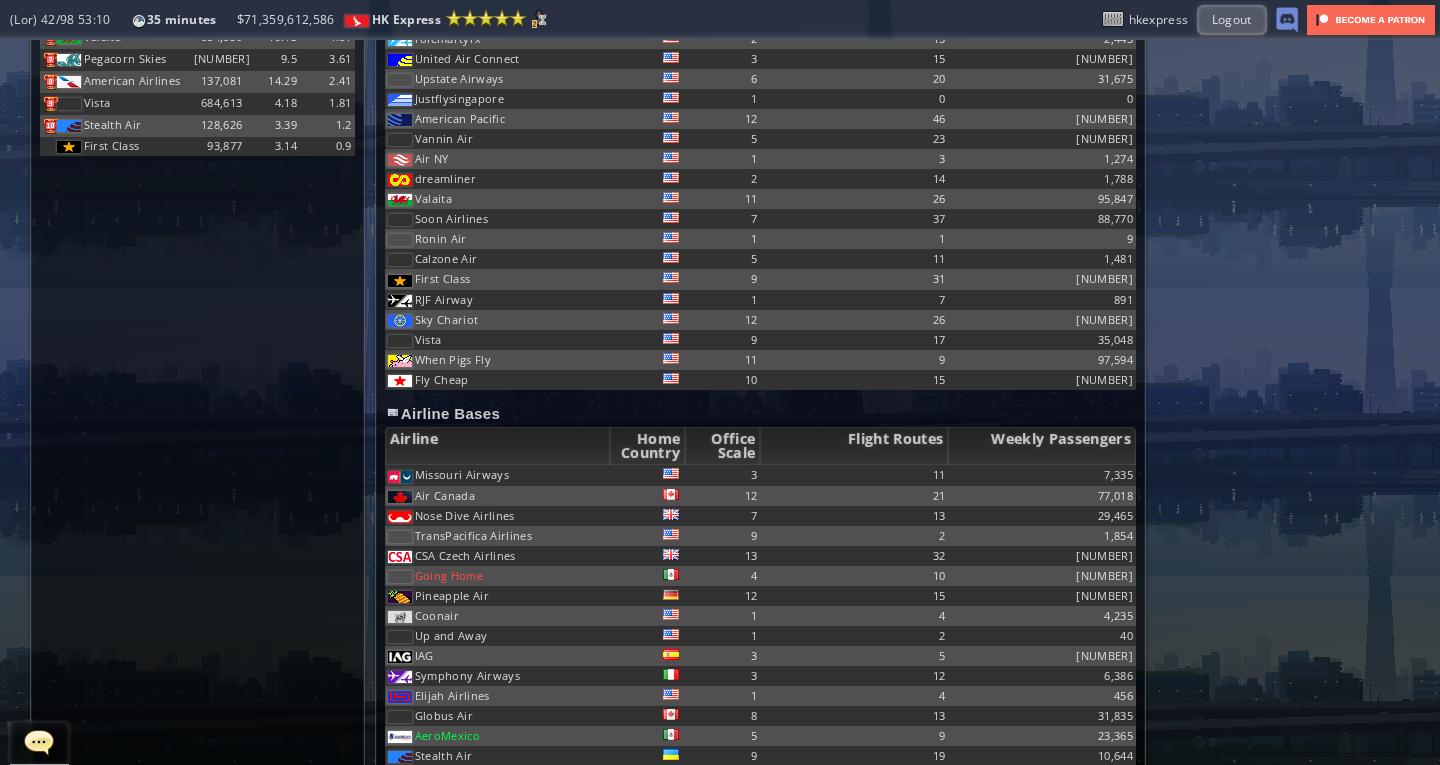 scroll, scrollTop: 1718, scrollLeft: 0, axis: vertical 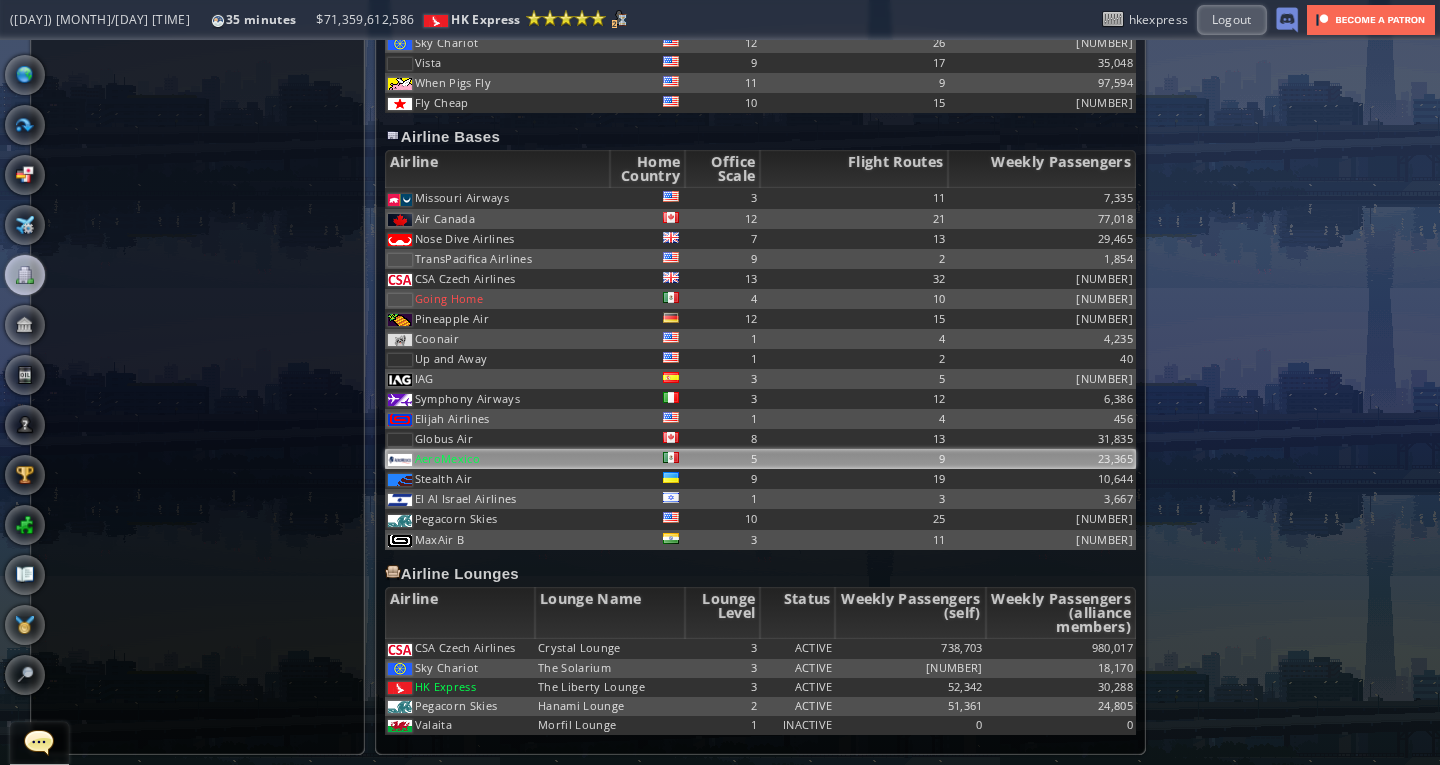 click on "AeroMexico" at bounding box center [497, 198] 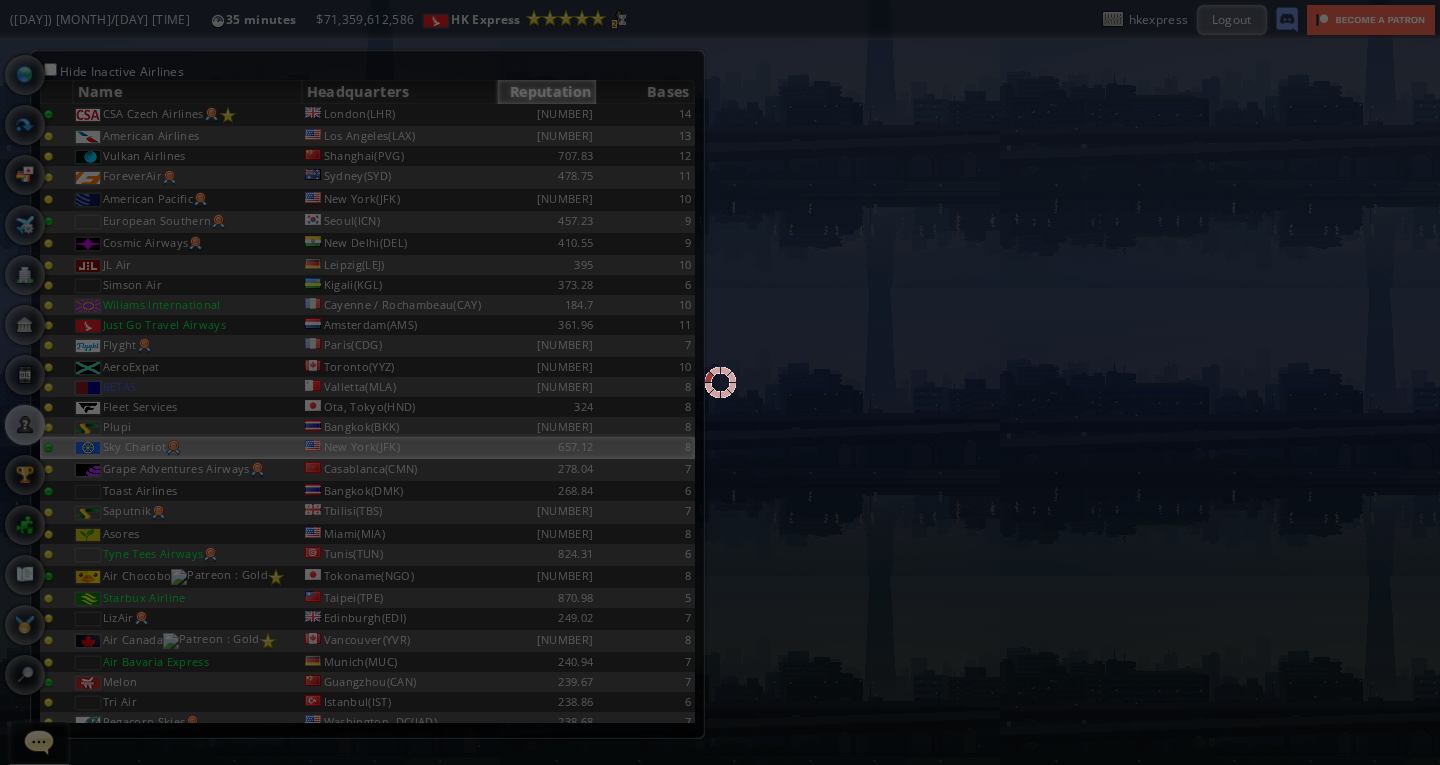 scroll, scrollTop: 0, scrollLeft: 0, axis: both 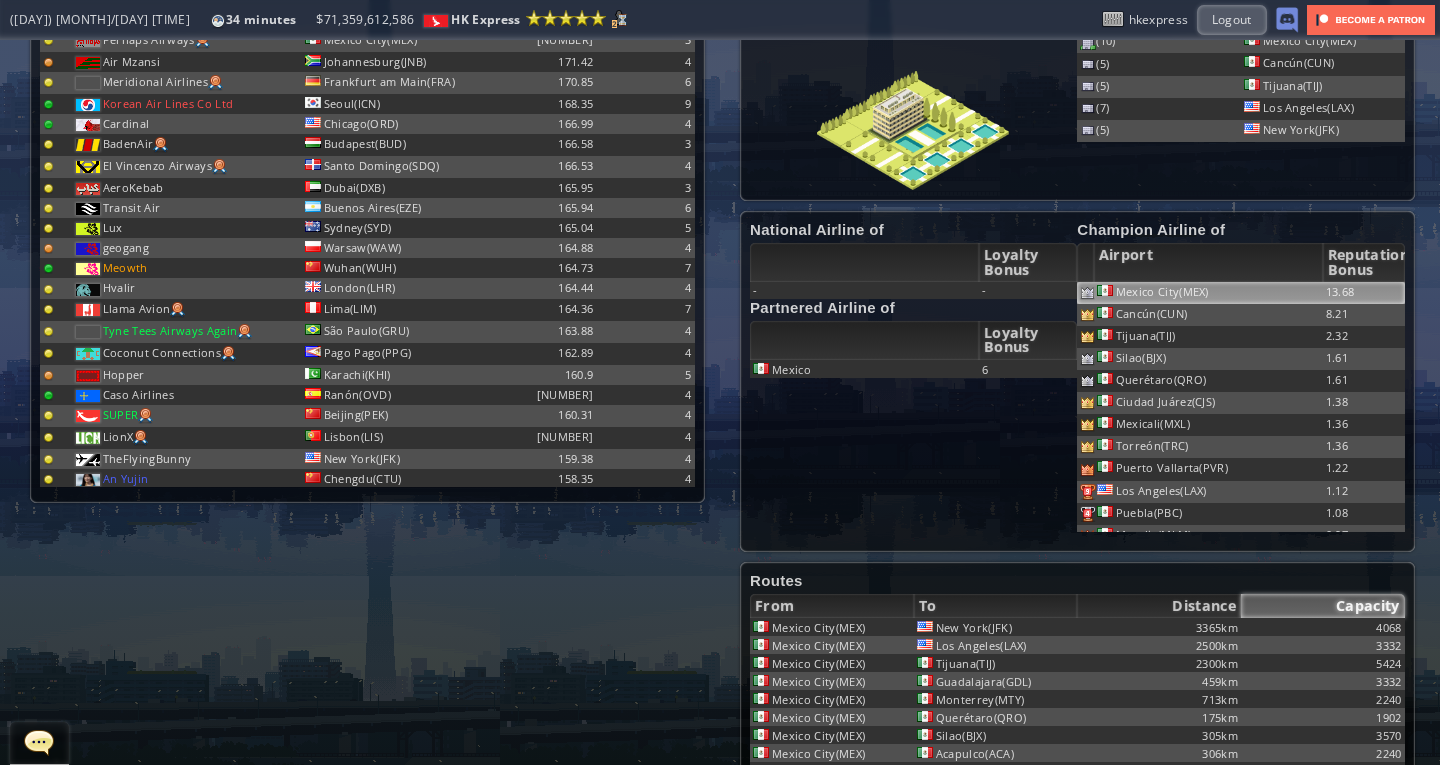 click on "Mexico City(MEX)" at bounding box center [1208, 293] 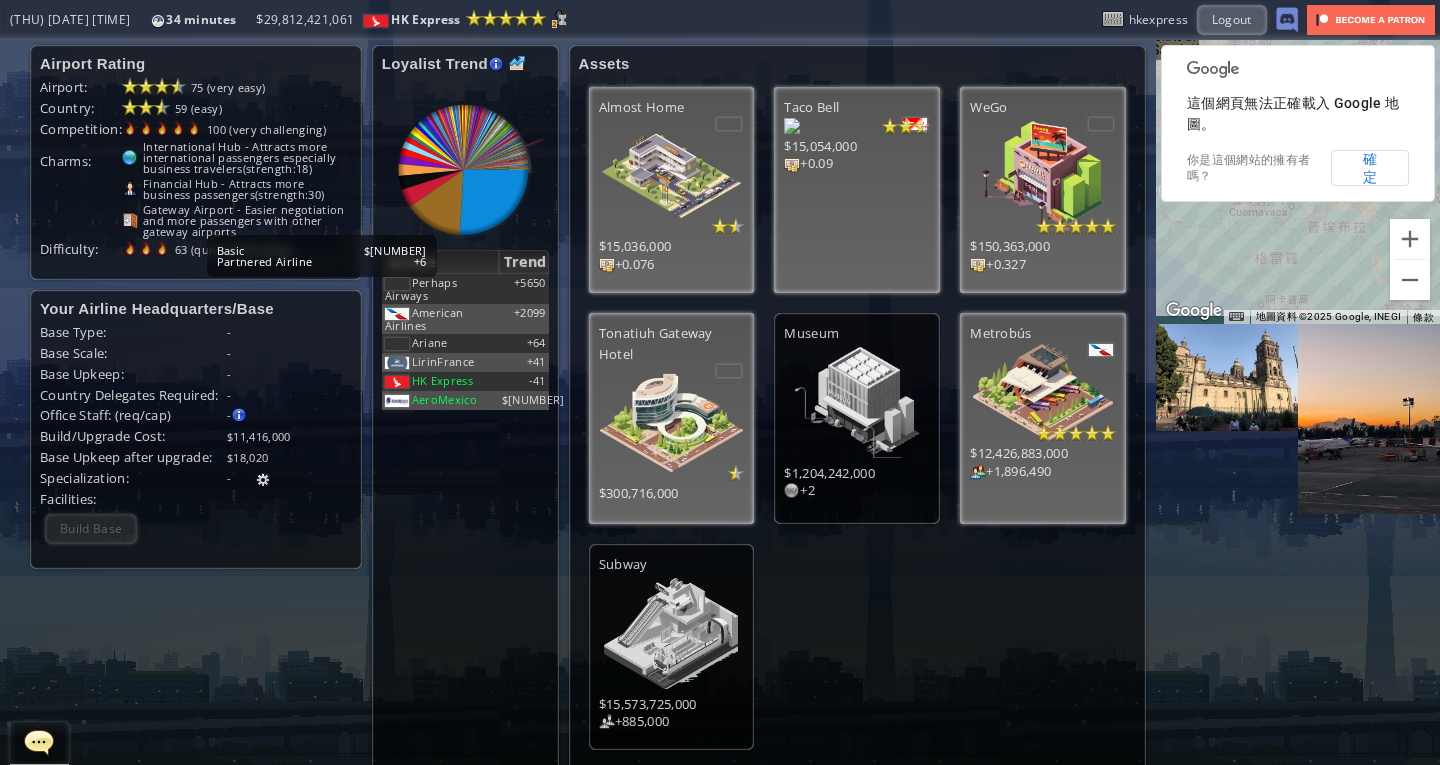 scroll, scrollTop: 0, scrollLeft: 0, axis: both 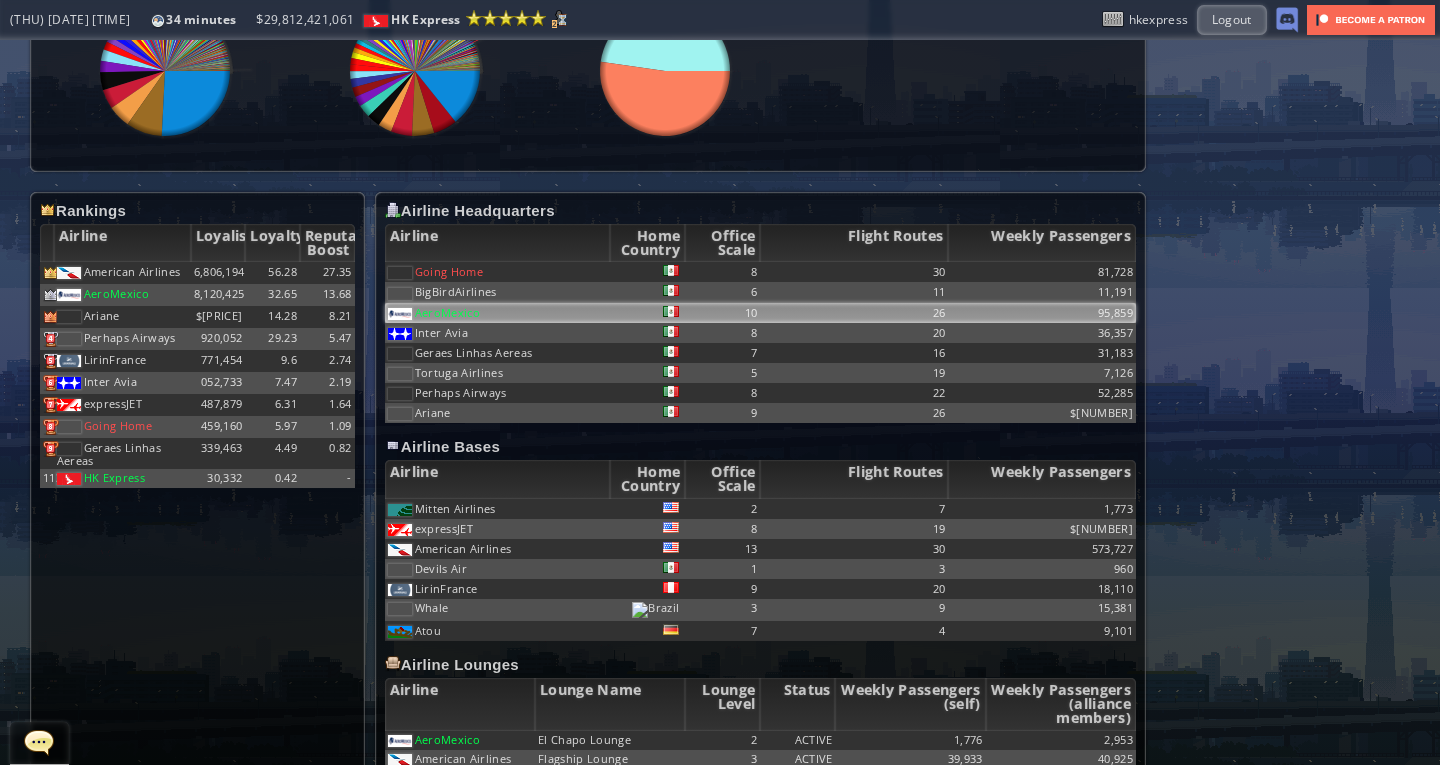 click on "AeroMexico" at bounding box center [497, 272] 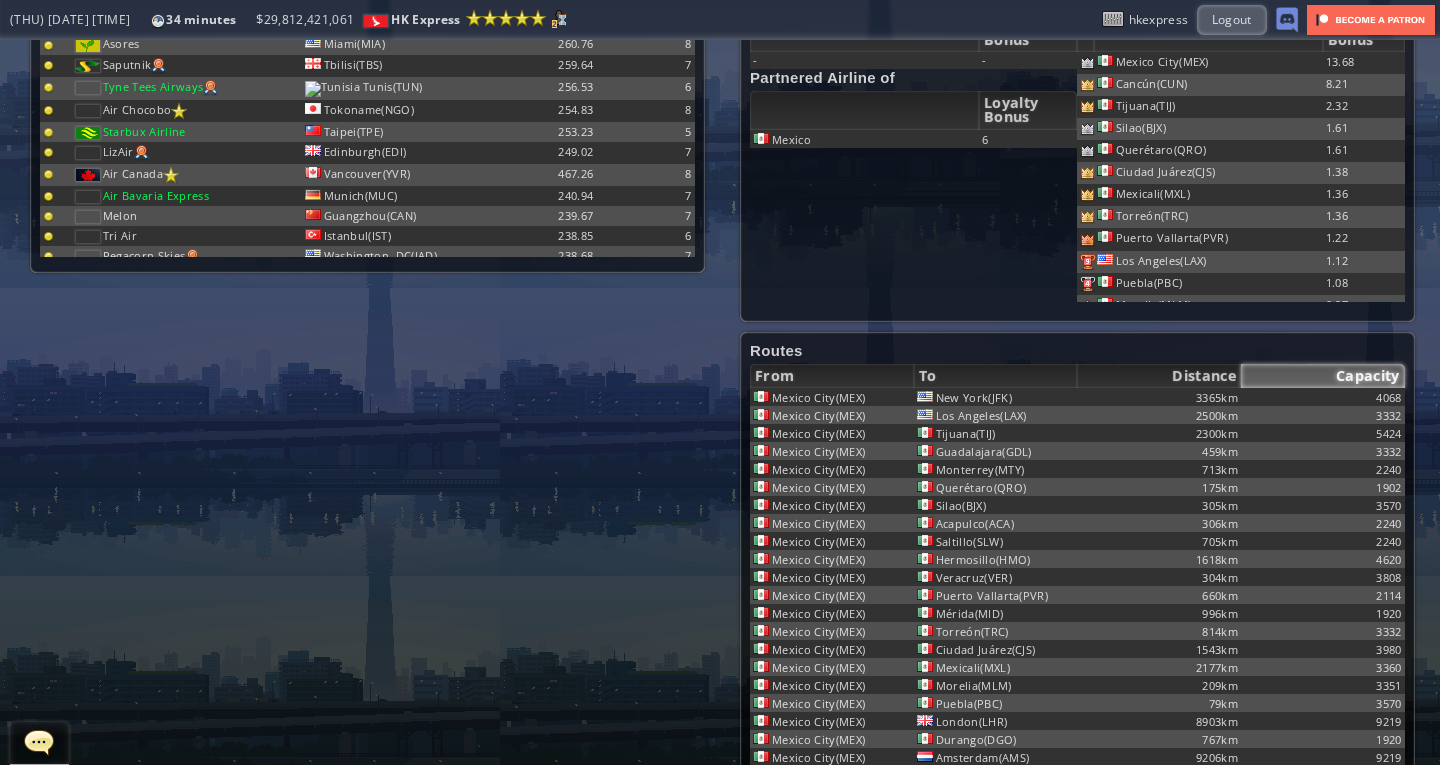scroll, scrollTop: 619, scrollLeft: 0, axis: vertical 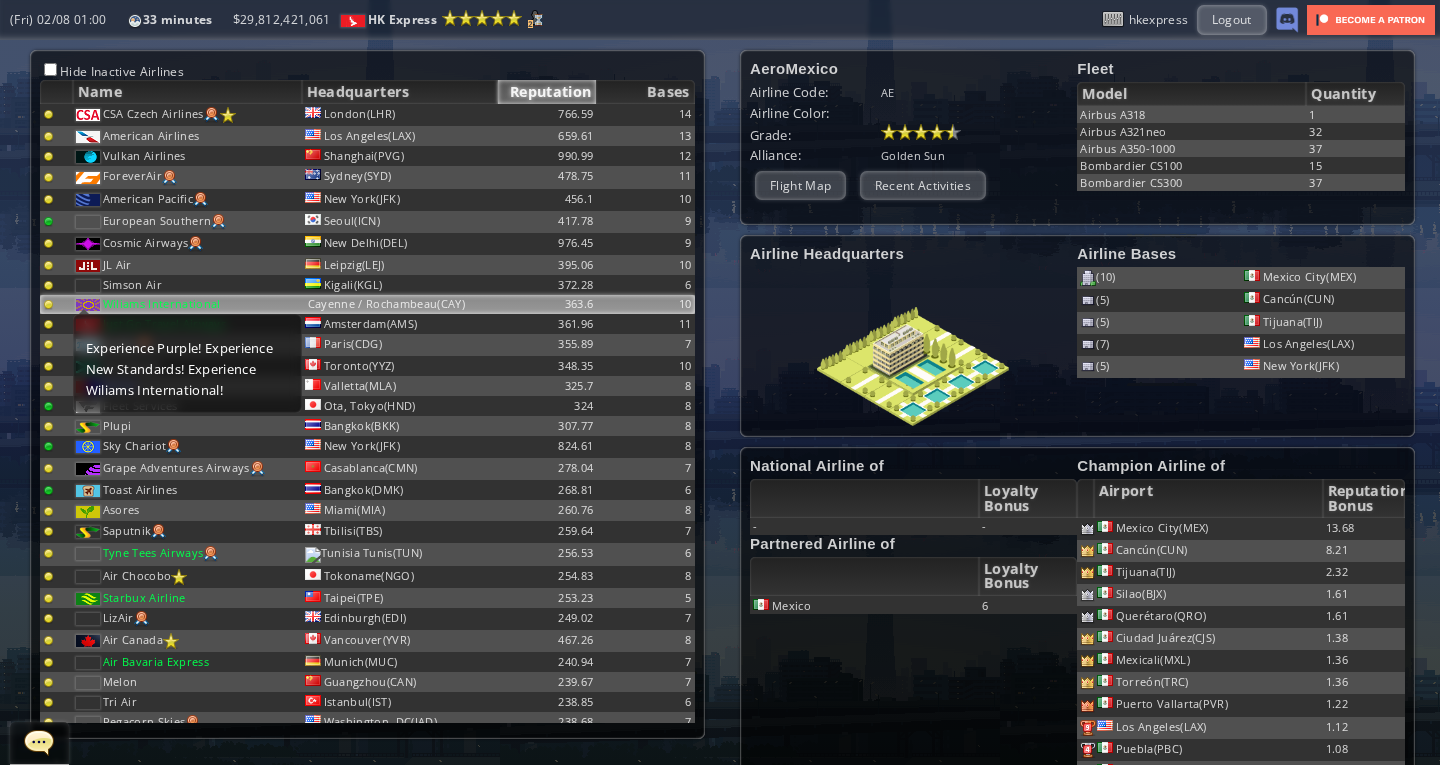 click on "Wiliams International Experience Purple!
Experience New Standards!
Experience Wiliams International!" at bounding box center (187, 115) 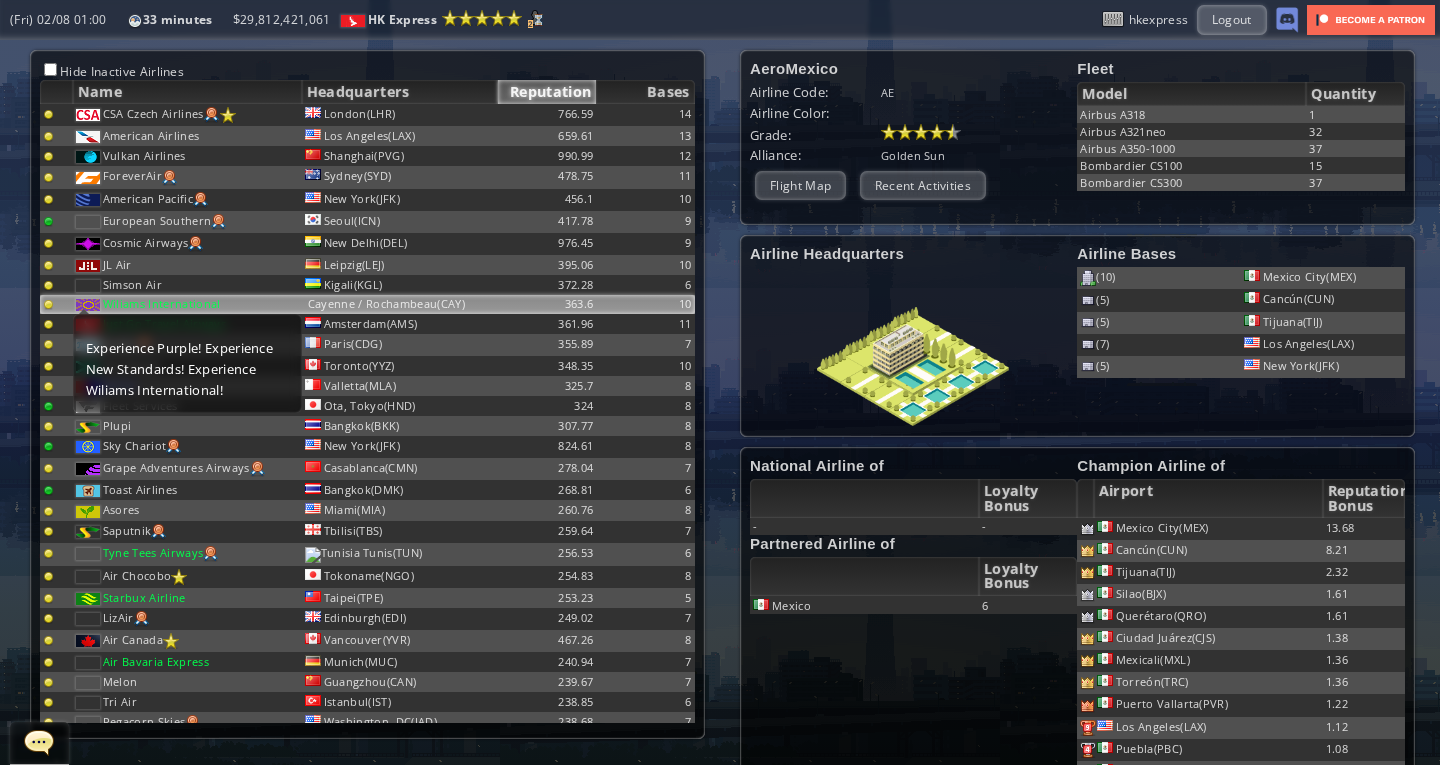 scroll, scrollTop: 0, scrollLeft: 0, axis: both 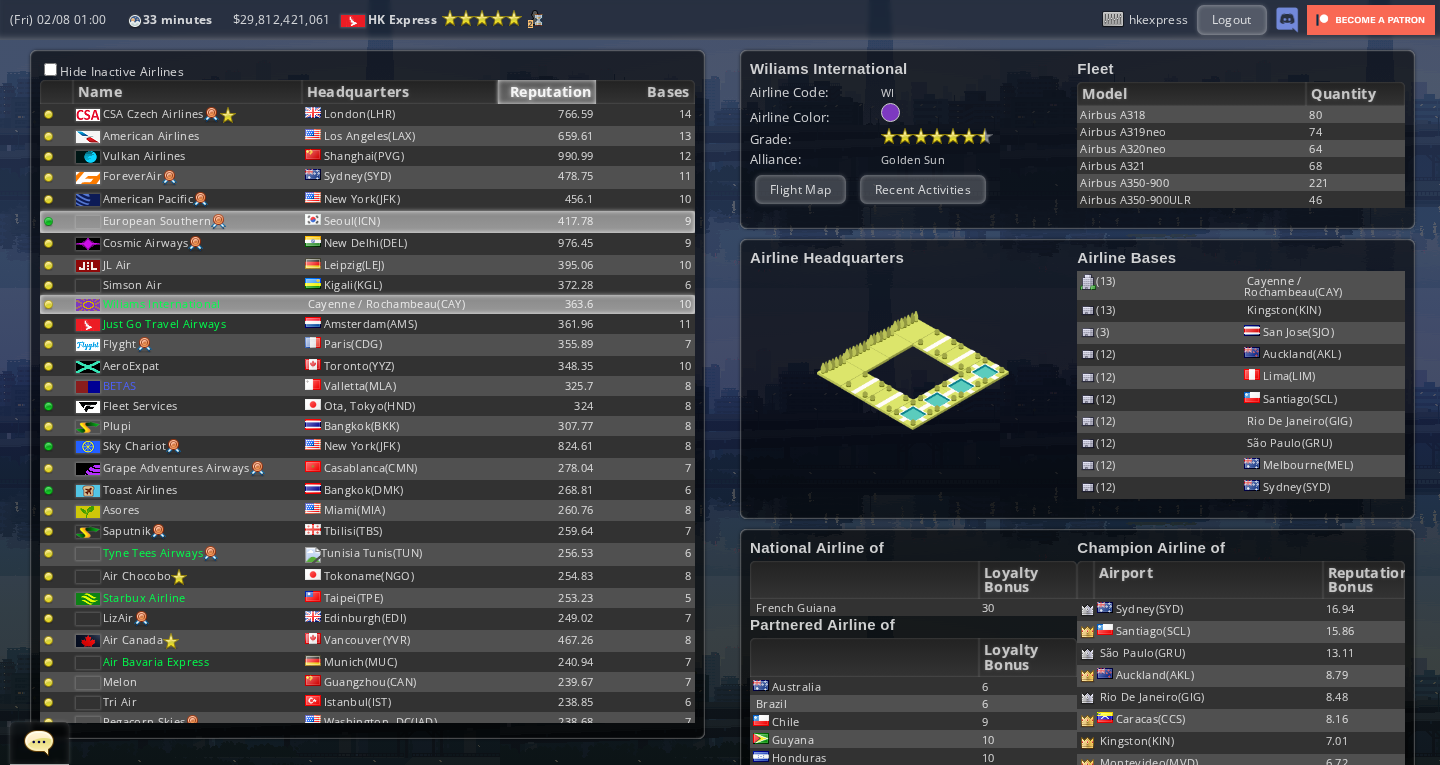 click on "Seoul(ICN)" at bounding box center [400, 115] 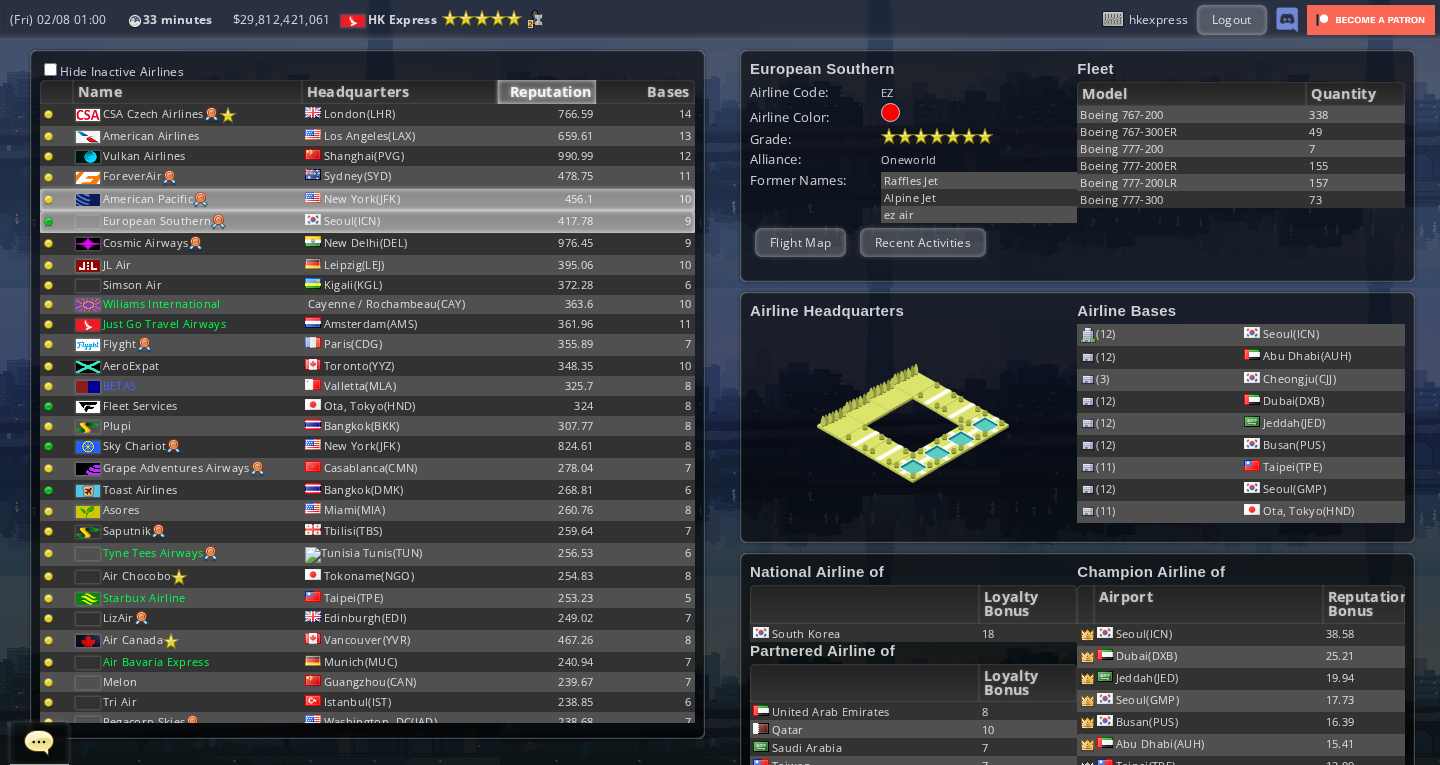 click on "New York(JFK)" at bounding box center (400, 115) 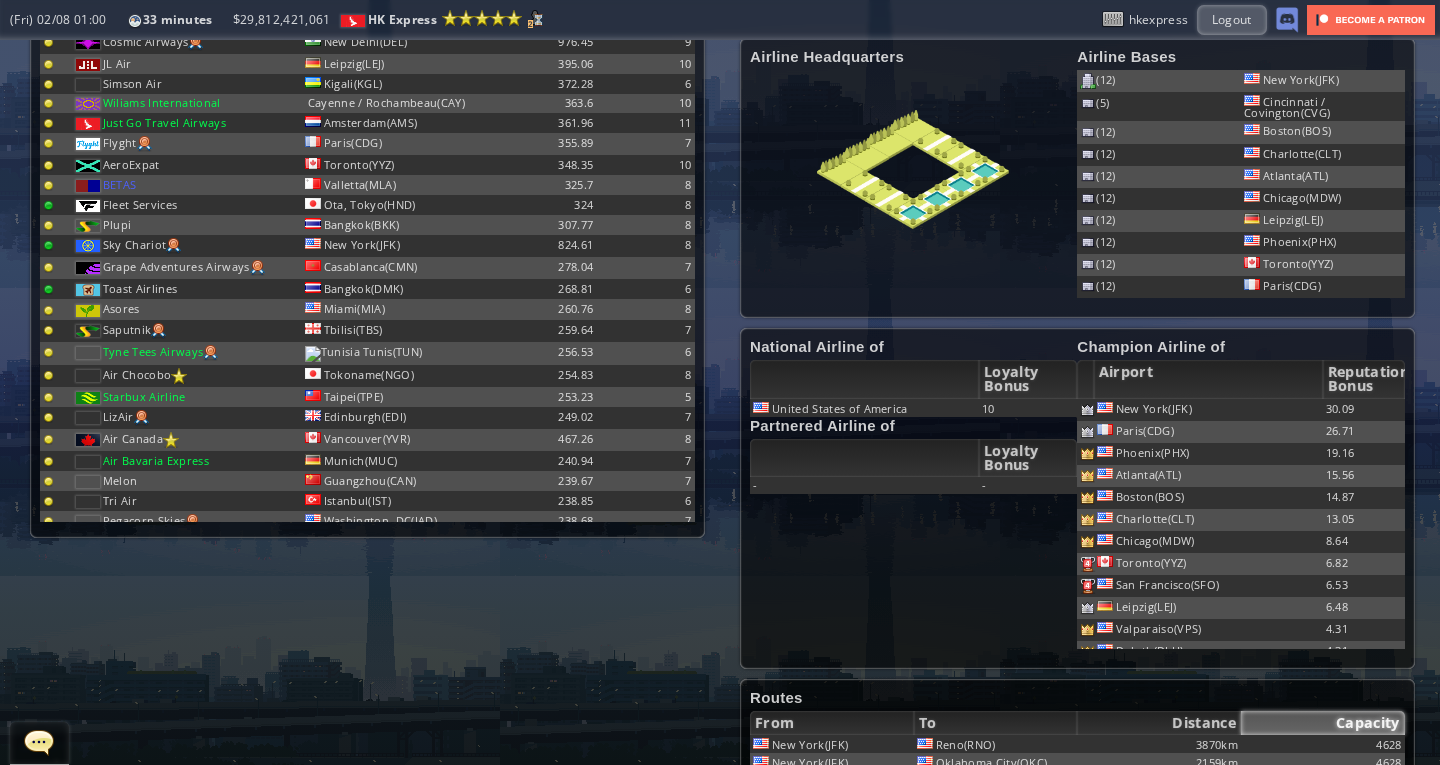 scroll, scrollTop: 701, scrollLeft: 0, axis: vertical 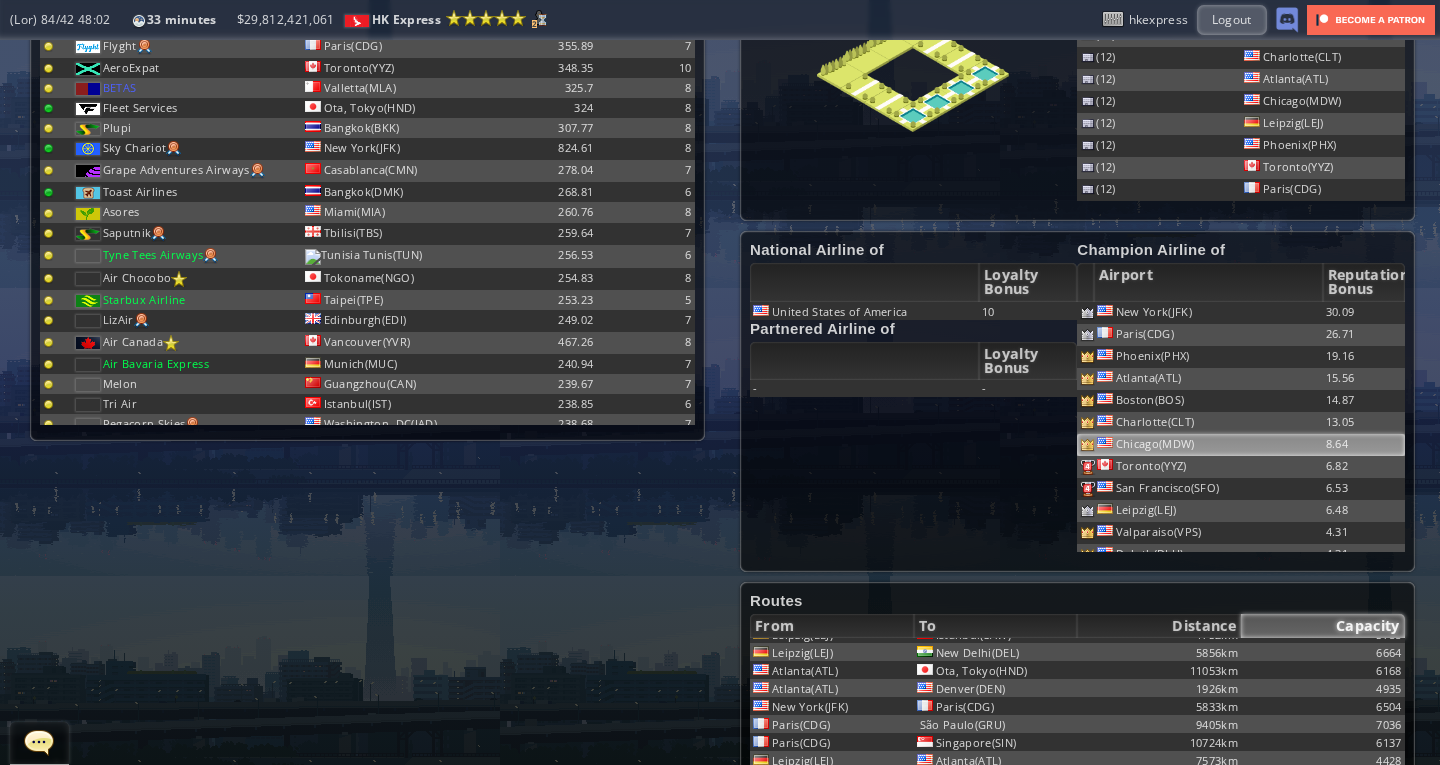 click on "Chicago(MDW)" at bounding box center [1208, 313] 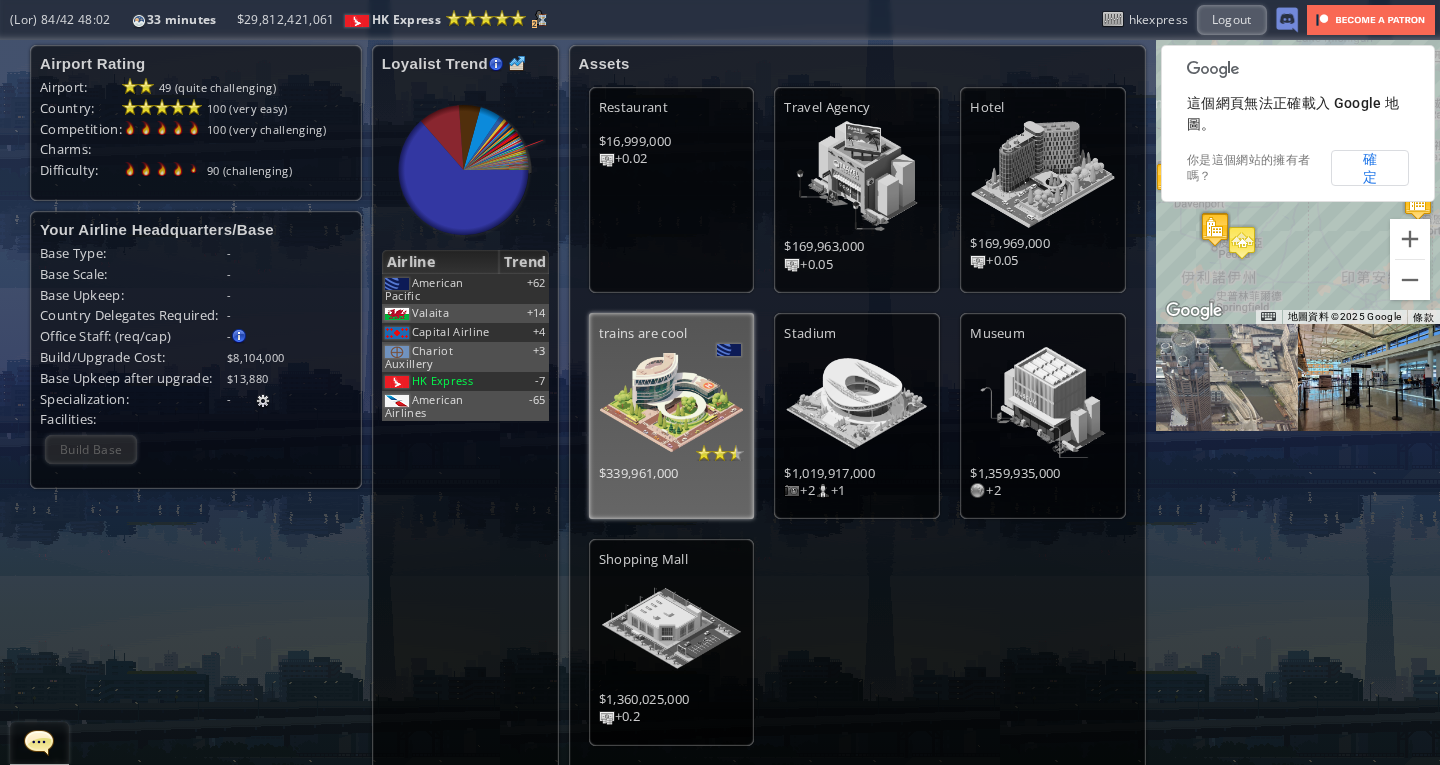 scroll, scrollTop: 916, scrollLeft: 0, axis: vertical 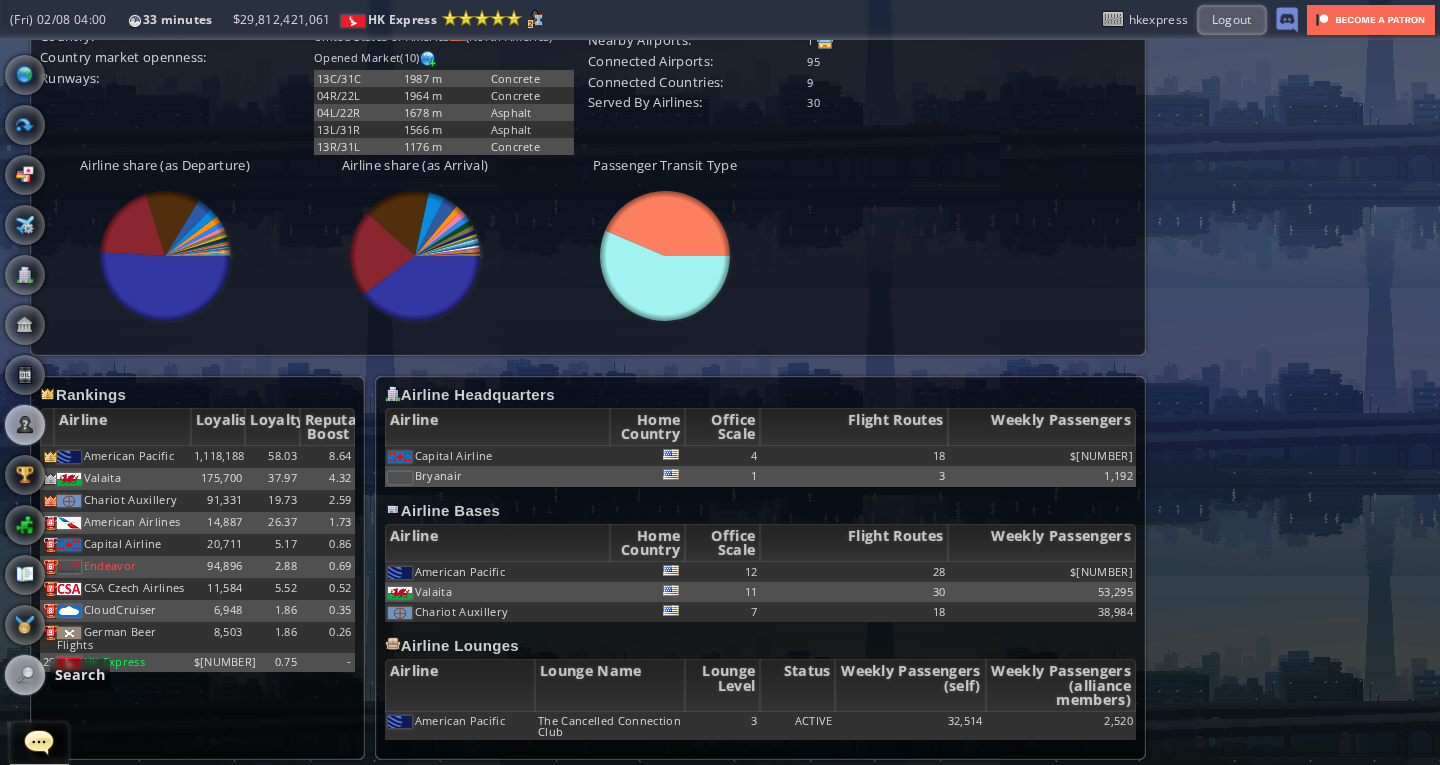 click at bounding box center (25, 675) 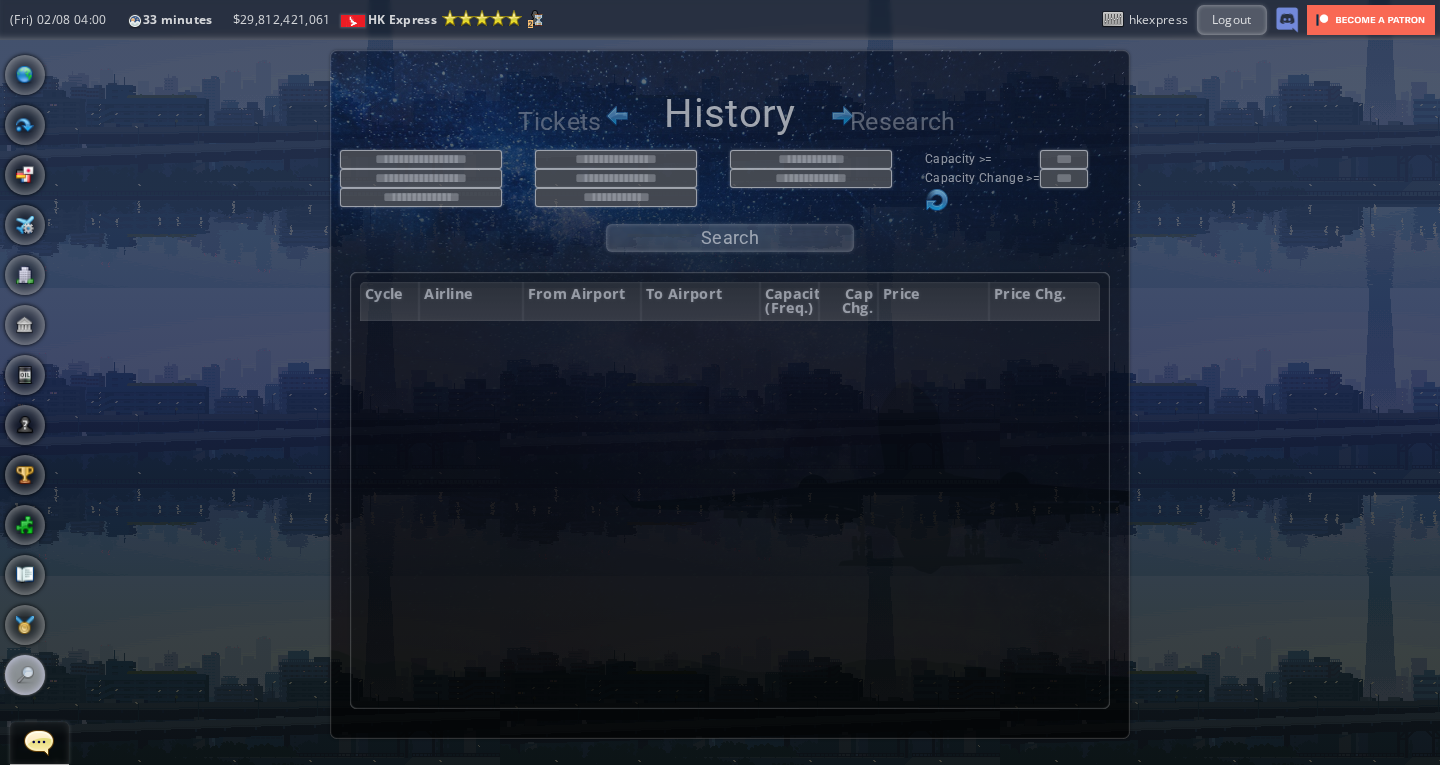 scroll, scrollTop: 0, scrollLeft: 0, axis: both 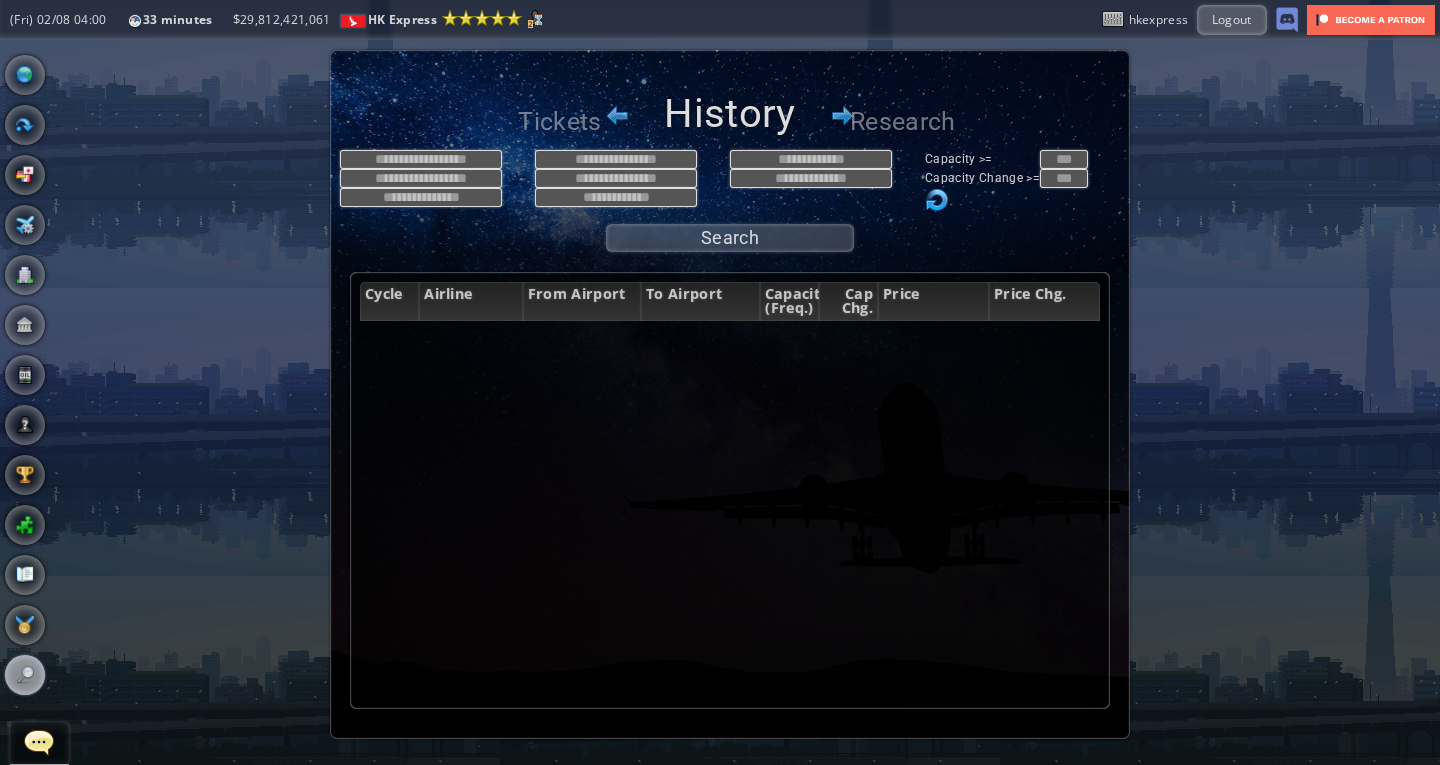 click on "Sky Cha riot(SC)
Capacity >=
Capacity Change >=" at bounding box center [925, 182] 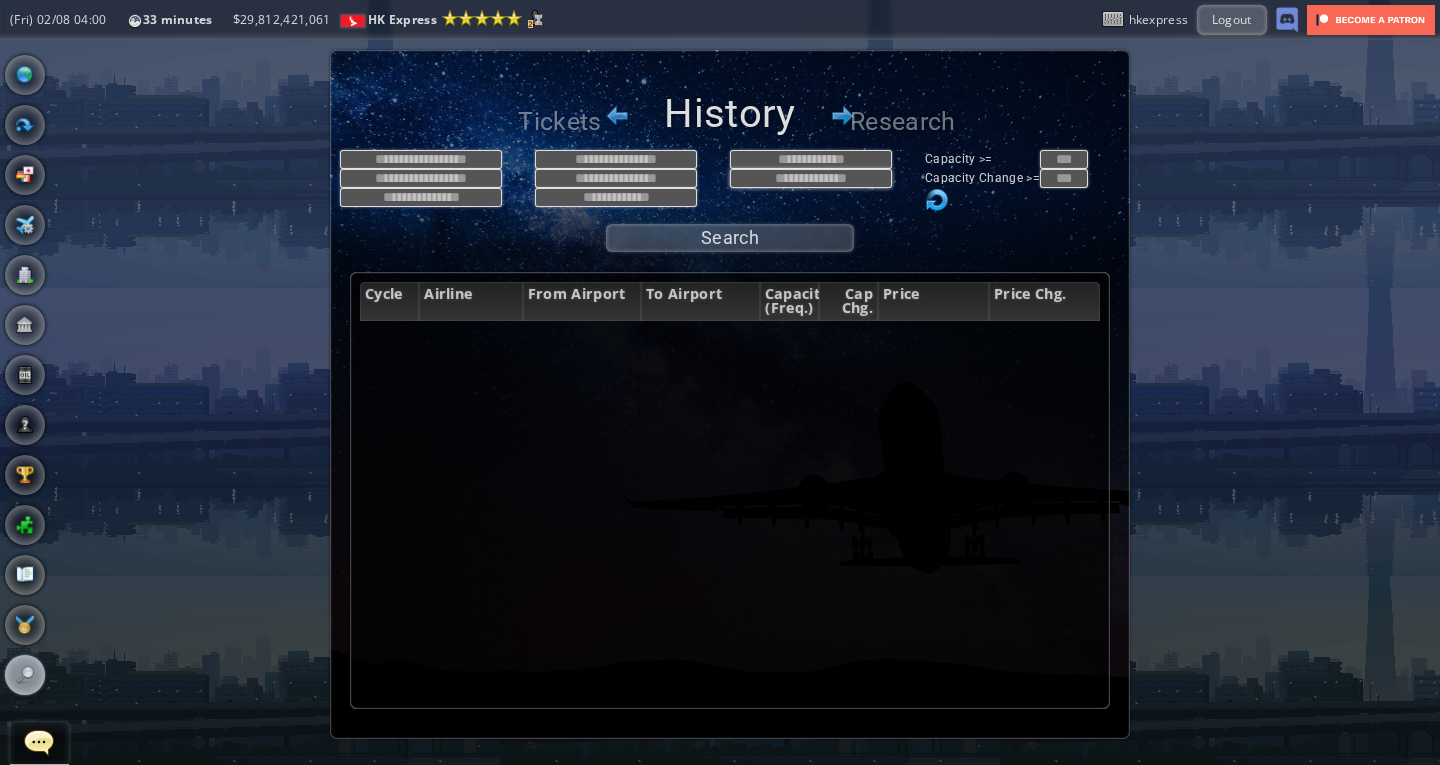 click at bounding box center (811, 178) 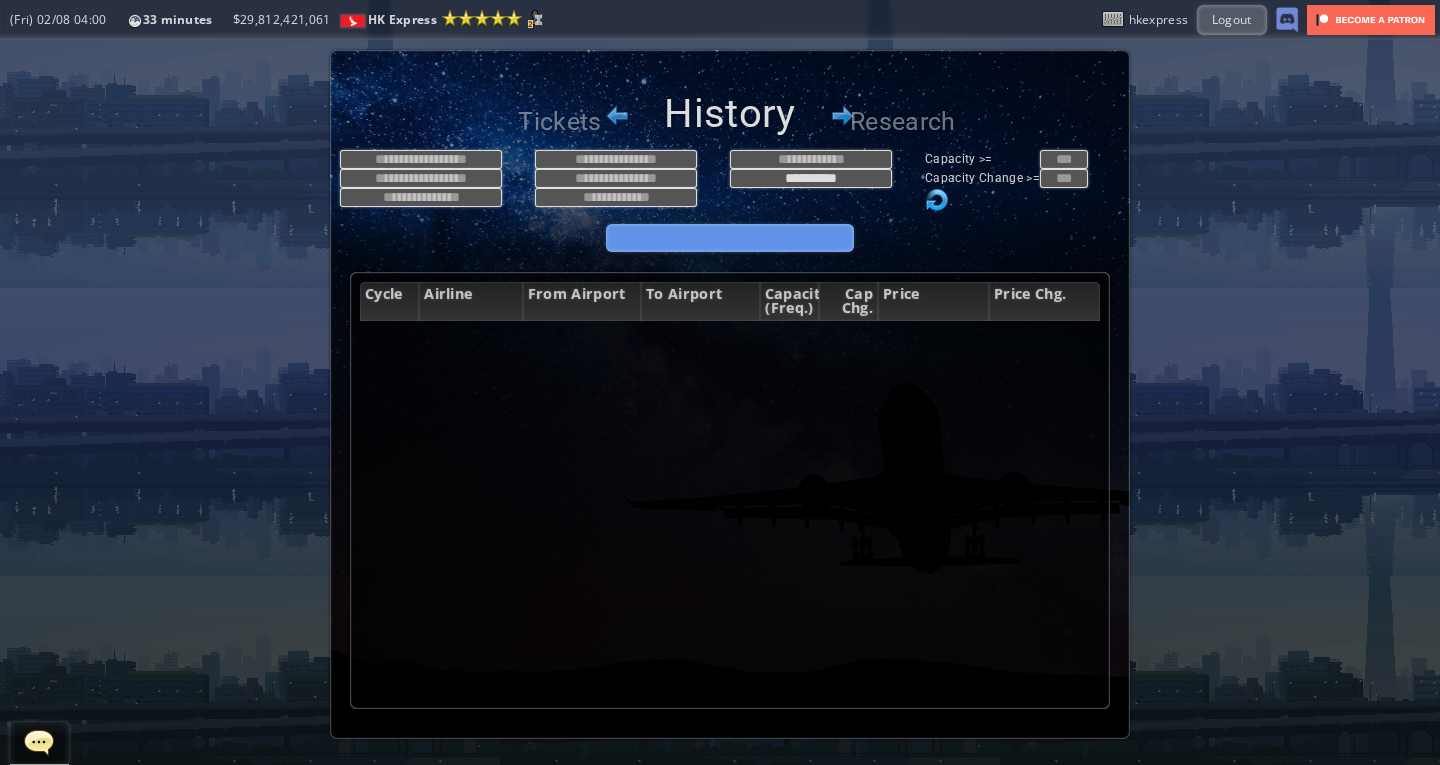 click on "Search" at bounding box center [730, 238] 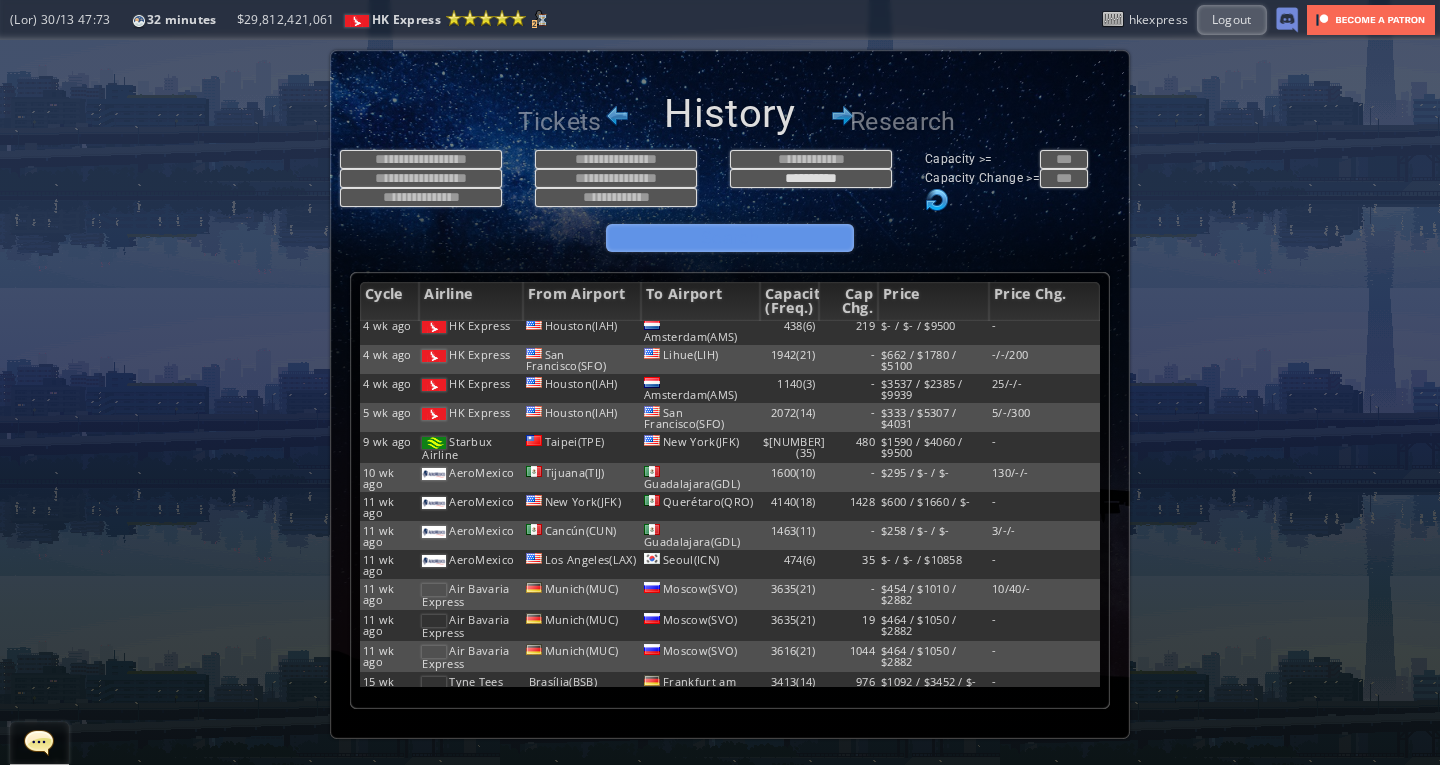 scroll, scrollTop: 340, scrollLeft: 0, axis: vertical 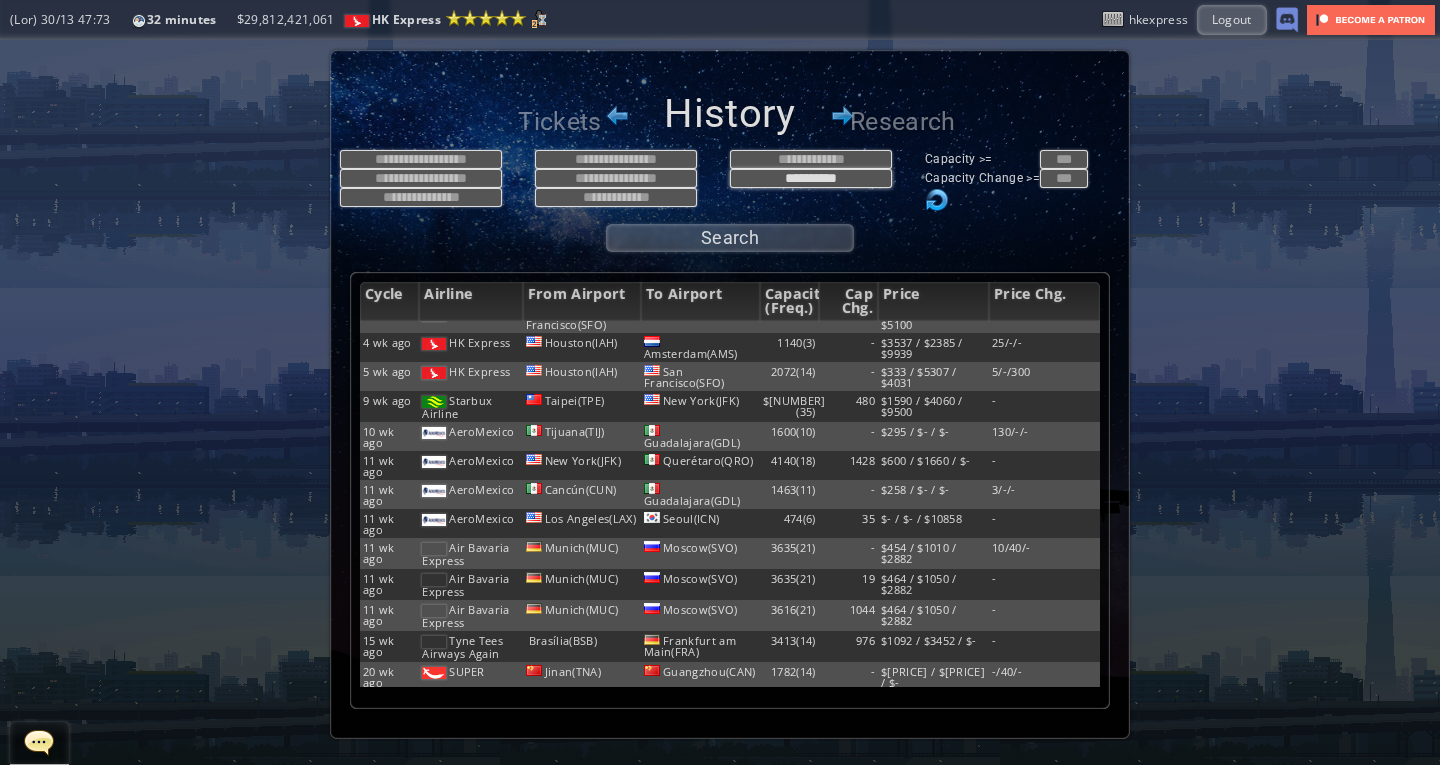 click on "**********" at bounding box center [811, 178] 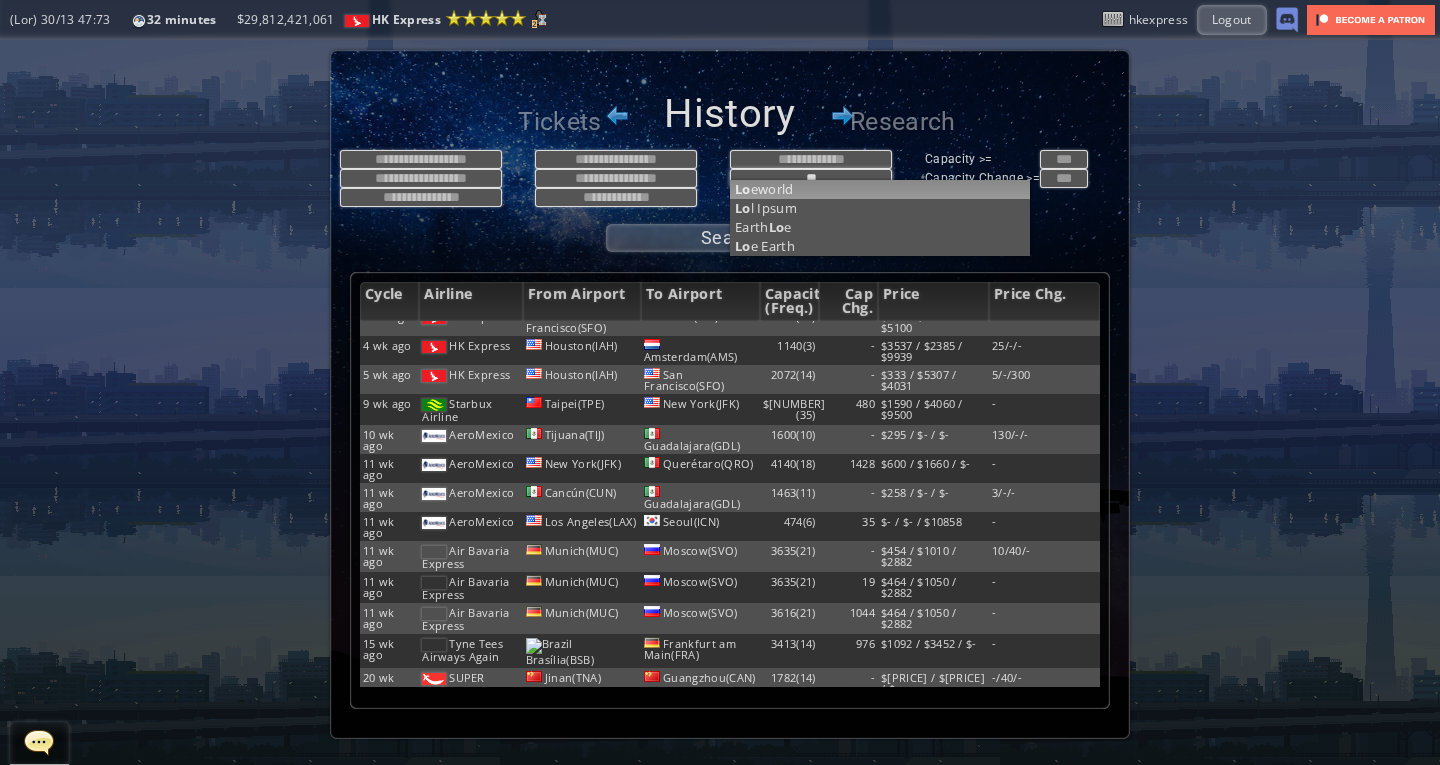 type on "**" 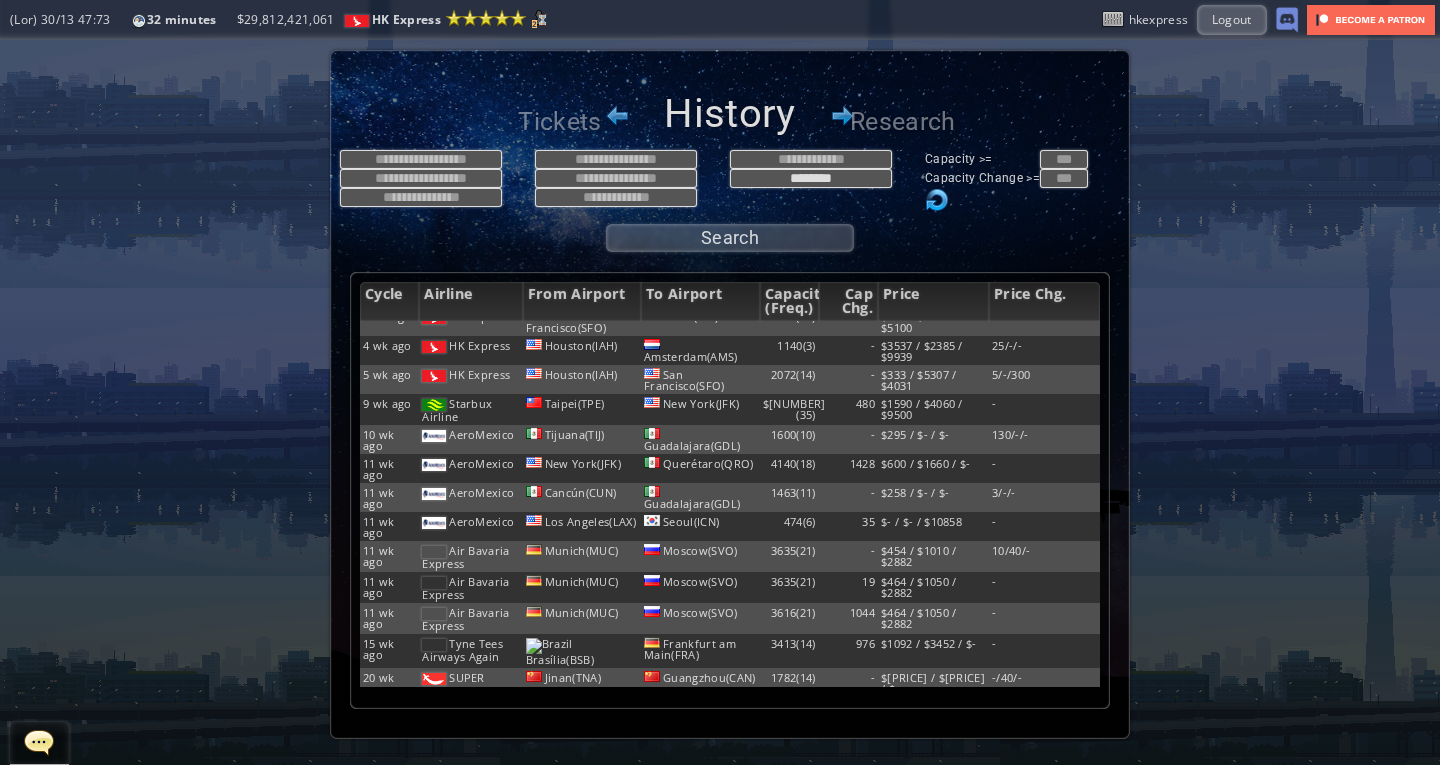 click on "Sky Cha riot(SC)
********
On eworld On e World Earth  On e On e Earth
Capacity >=" at bounding box center (730, 206) 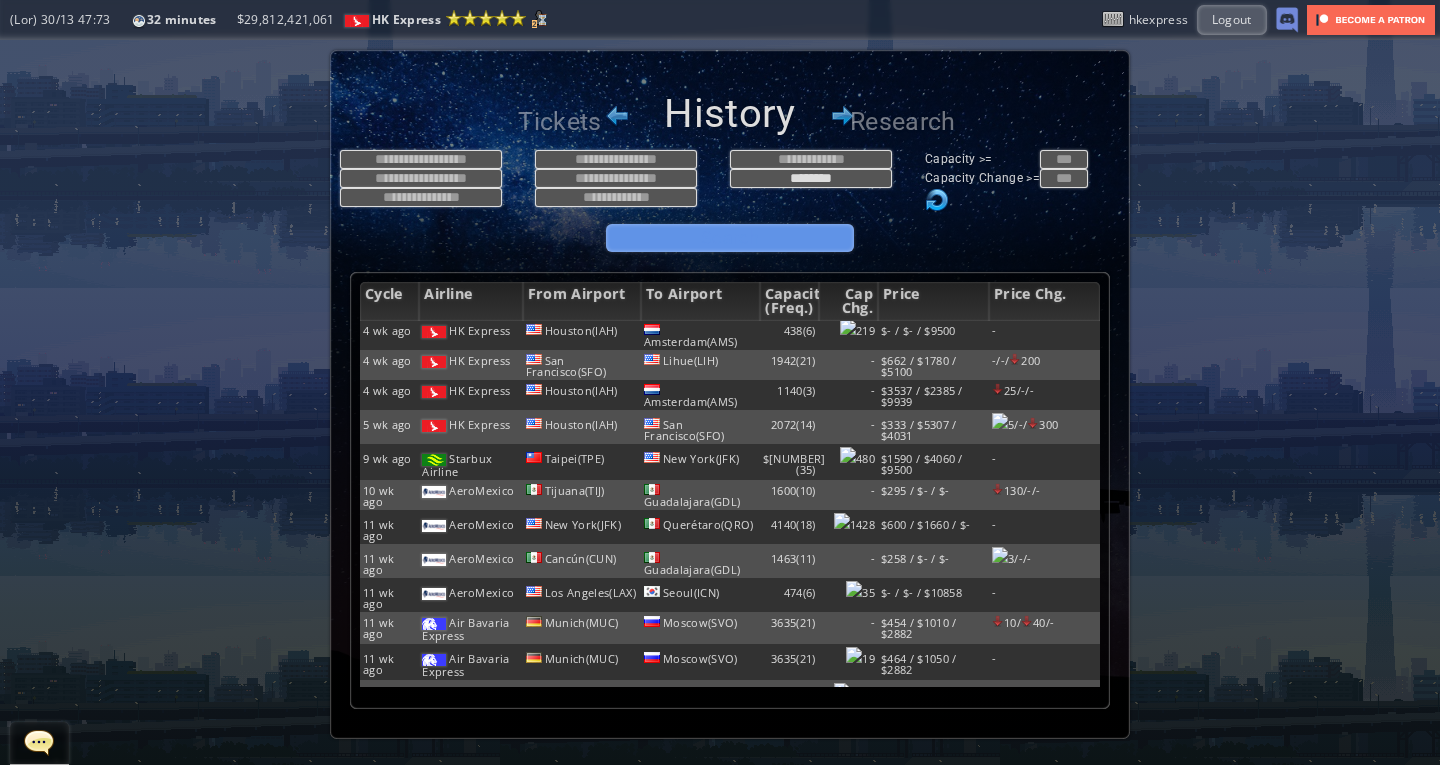 click on "Search" at bounding box center [730, 238] 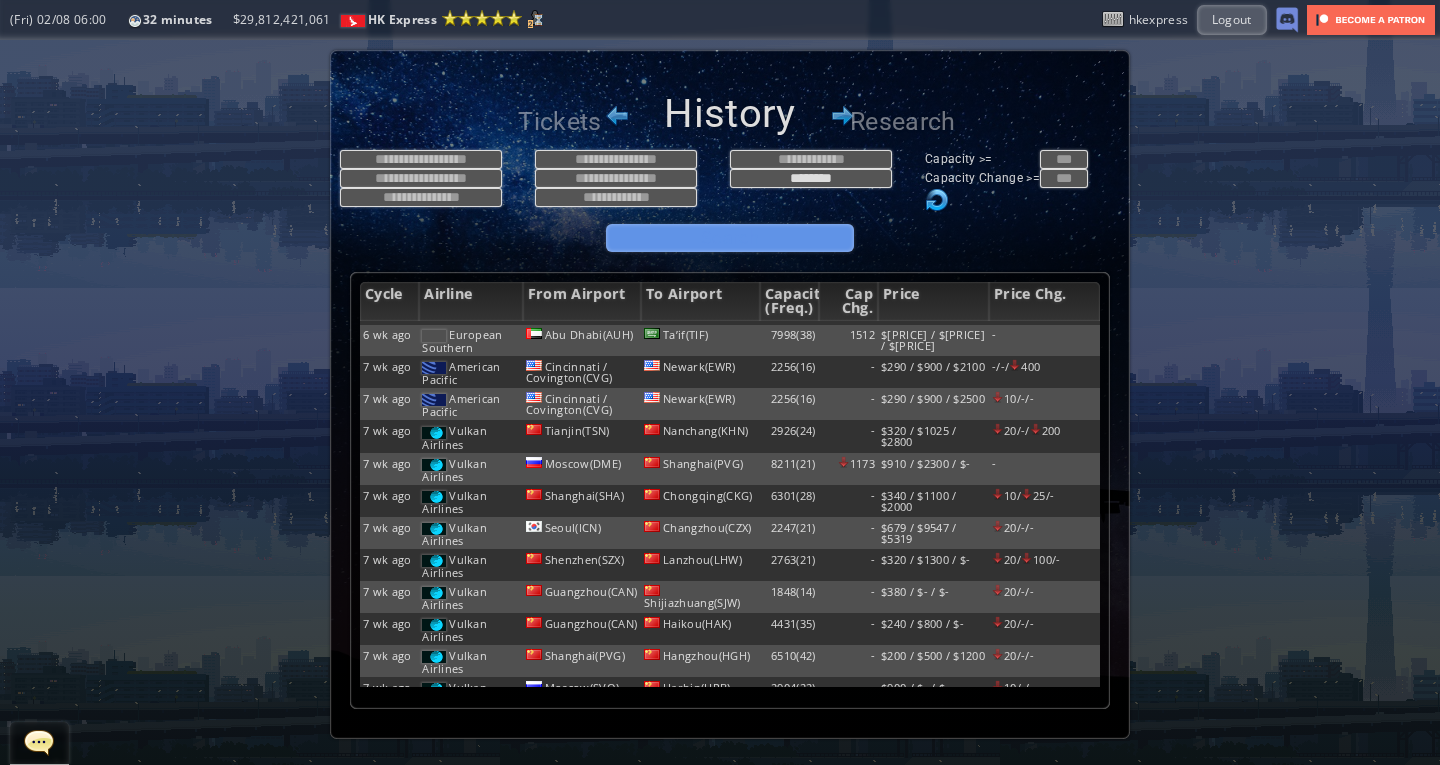 scroll, scrollTop: 0, scrollLeft: 0, axis: both 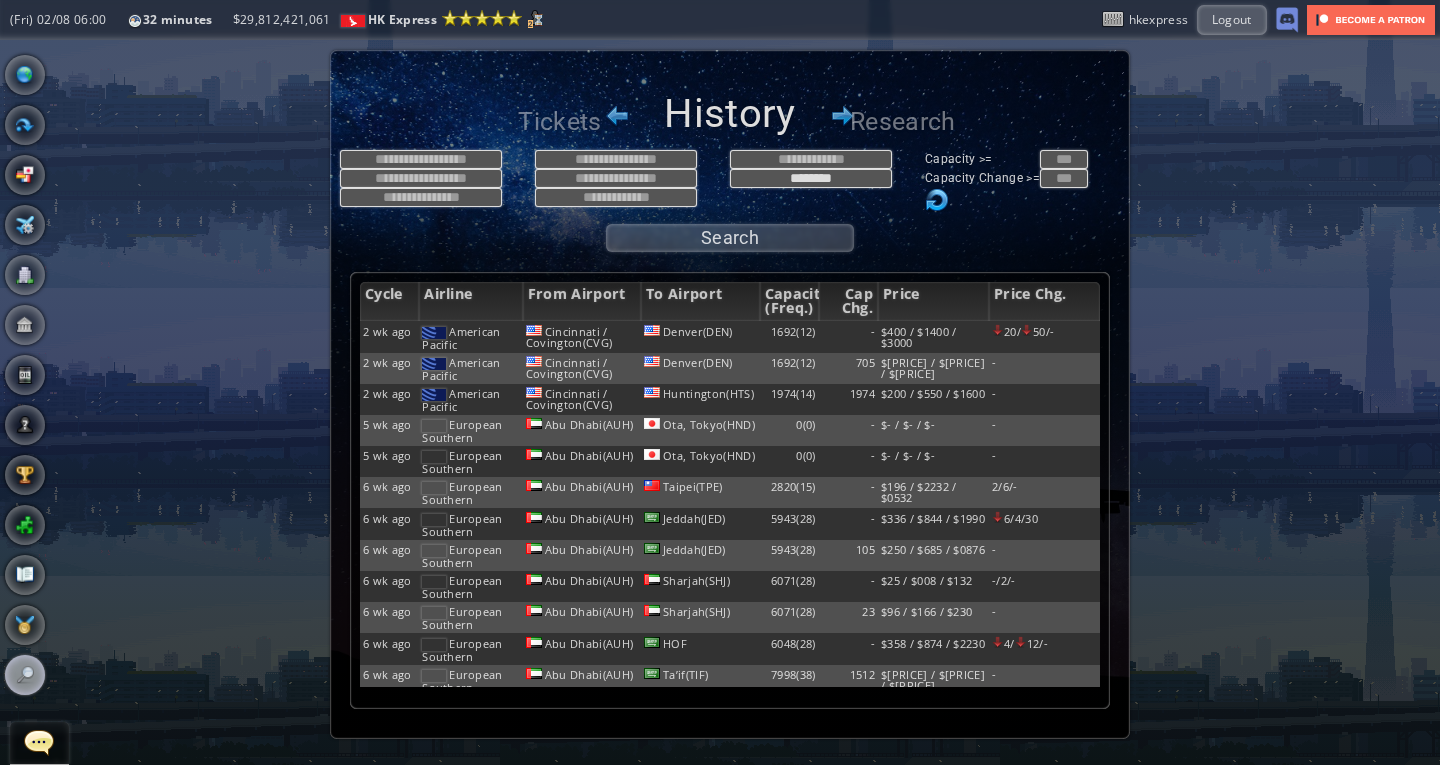 click at bounding box center [7, 382] 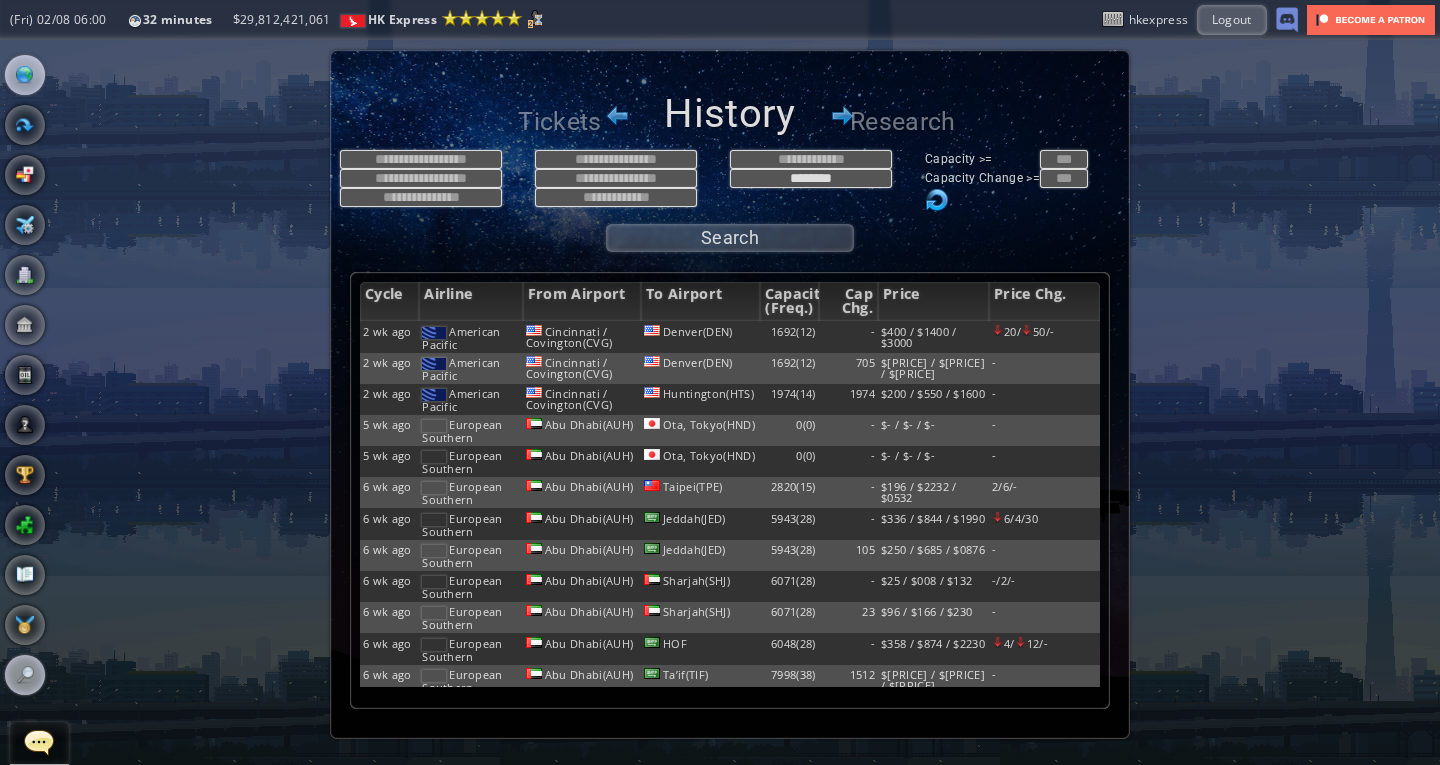 click at bounding box center (25, 75) 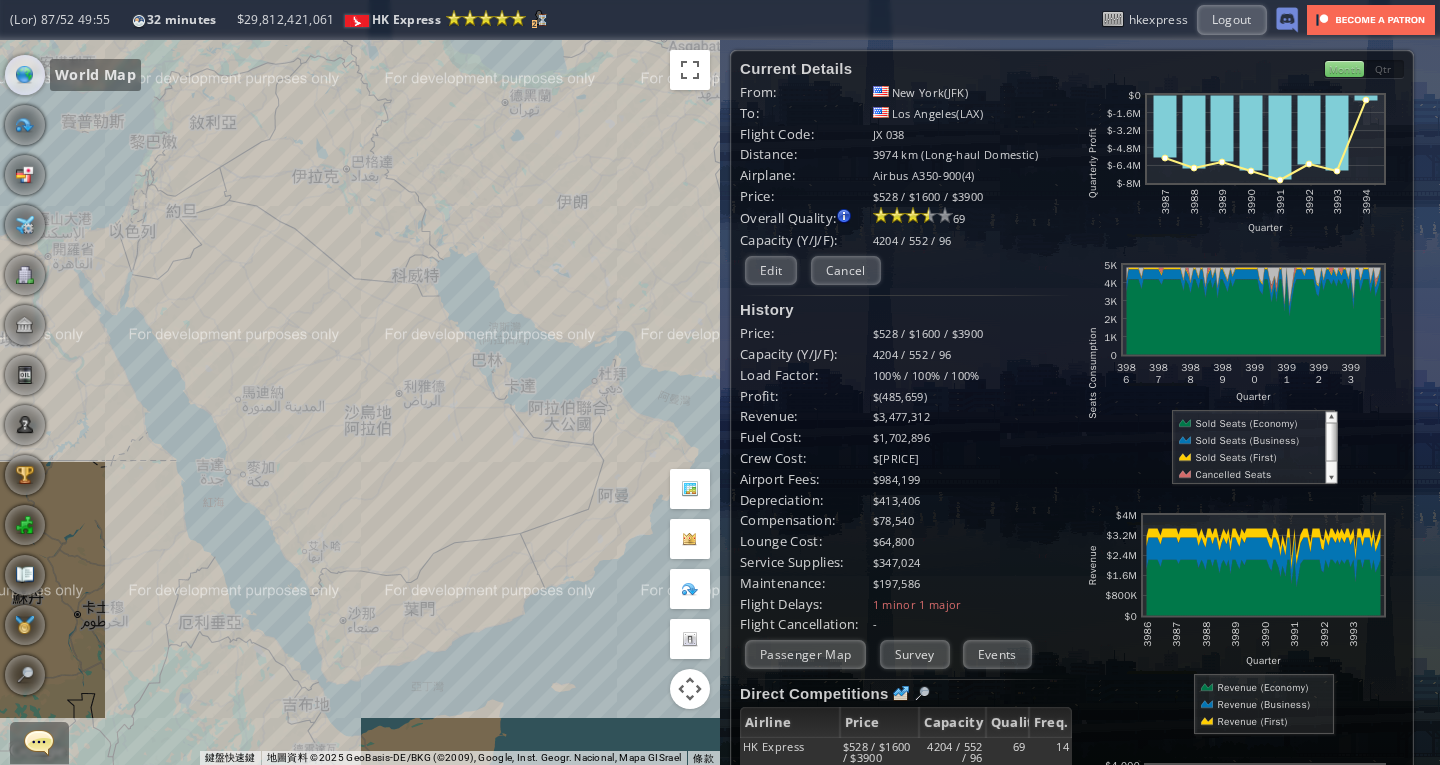 click on "若要瀏覽，請按箭頭鍵。
San Francisco International Airport  ( SFO )
San Francisco  ( North America )
1,748,672  ( 49 )
8  ( 3617 m )
0.75
Plan Flight
View Airport
Flight Map
Departures" at bounding box center [360, 402] 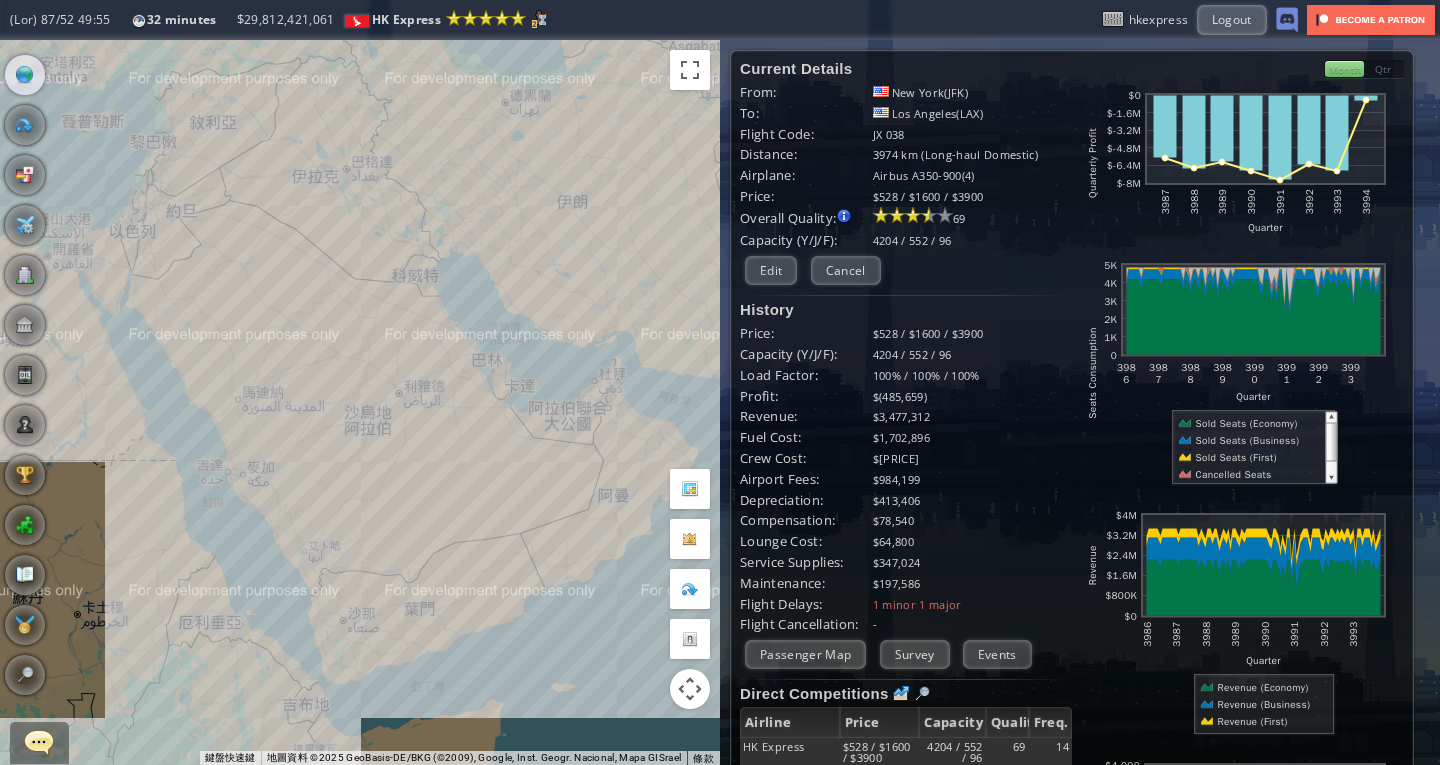 click on "若要瀏覽，請按箭頭鍵。
San Francisco International Airport  ( SFO )
San Francisco  ( North America )
1,748,672  ( 49 )
8  ( 3617 m )
0.75
Plan Flight
View Airport
Flight Map
Departures" at bounding box center [360, 402] 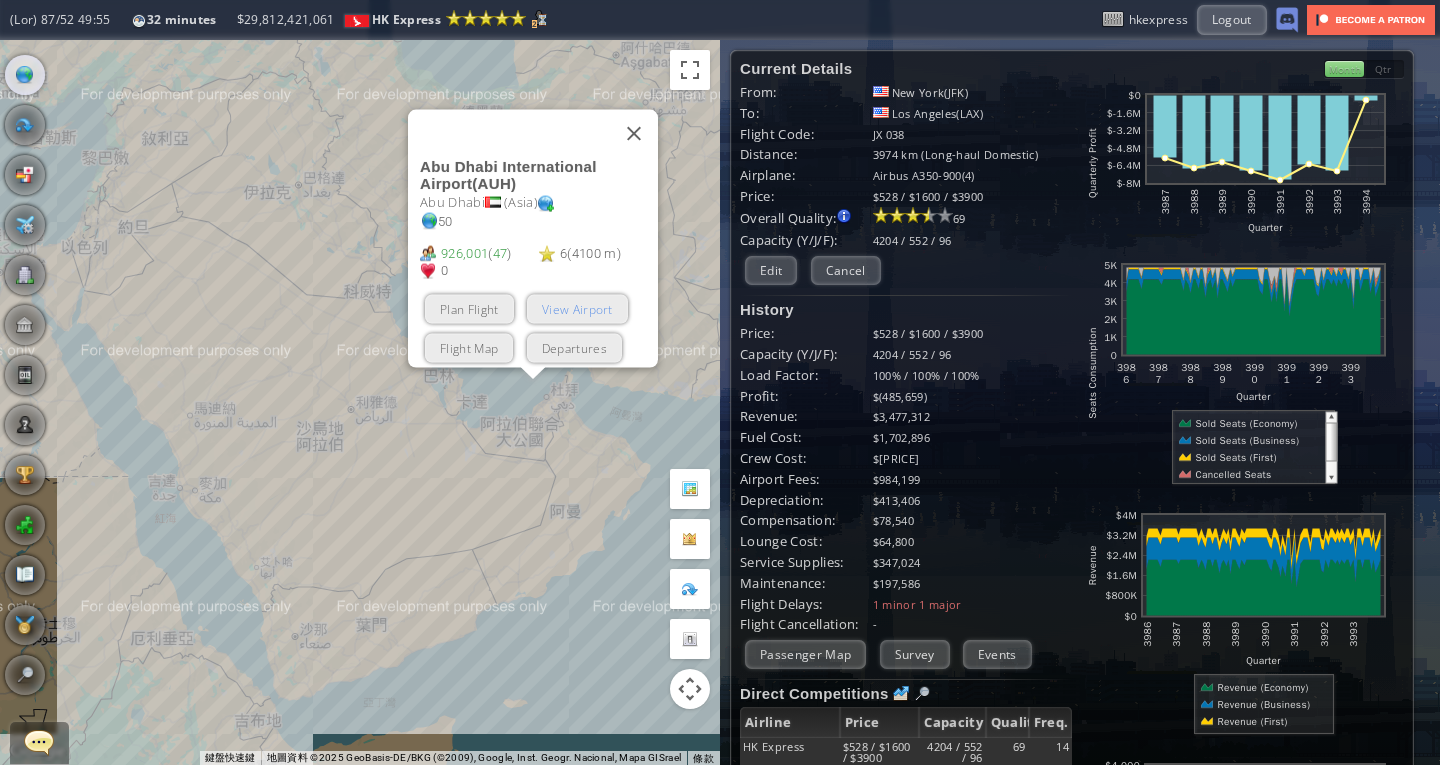 click on "View Airport" at bounding box center (577, 308) 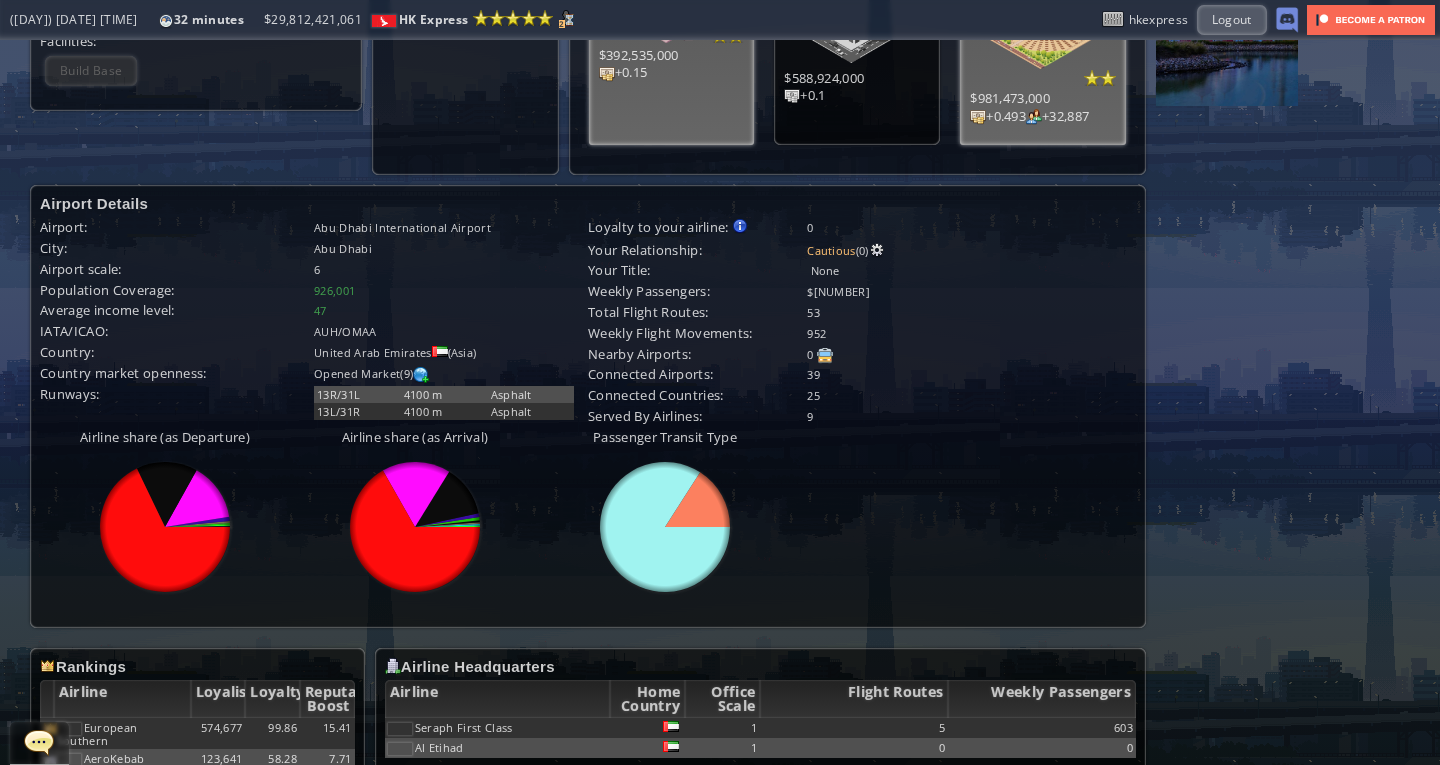 scroll, scrollTop: 714, scrollLeft: 0, axis: vertical 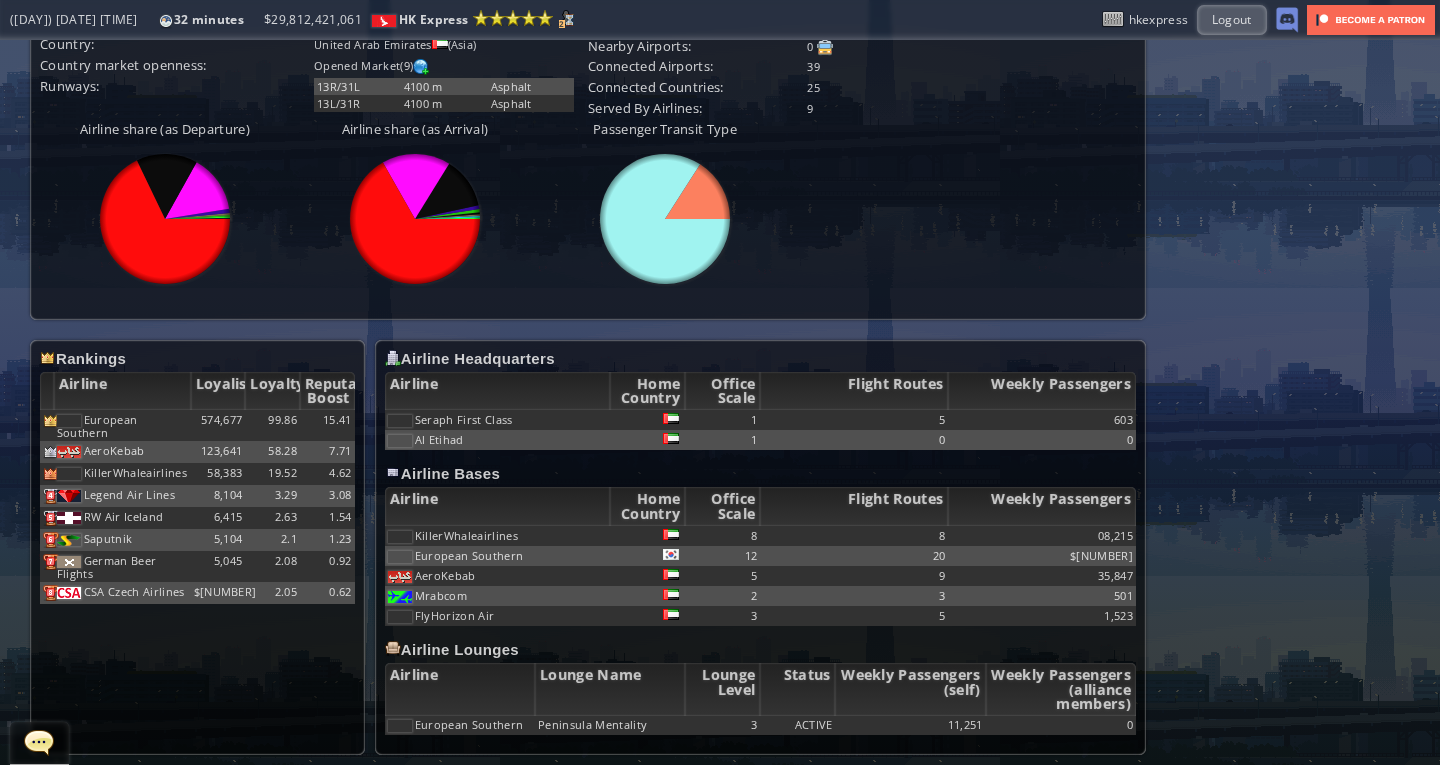 click at bounding box center (7, 382) 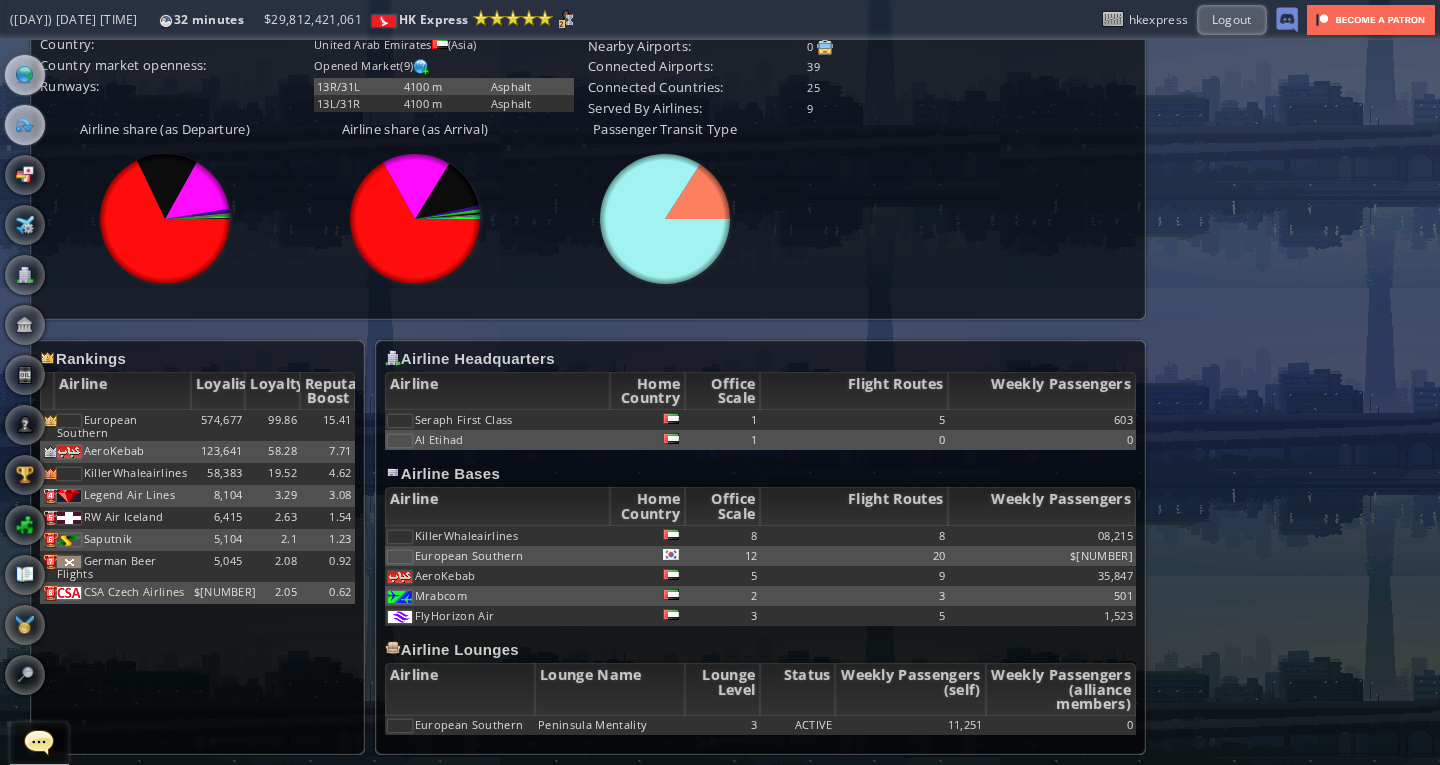 click at bounding box center [25, 125] 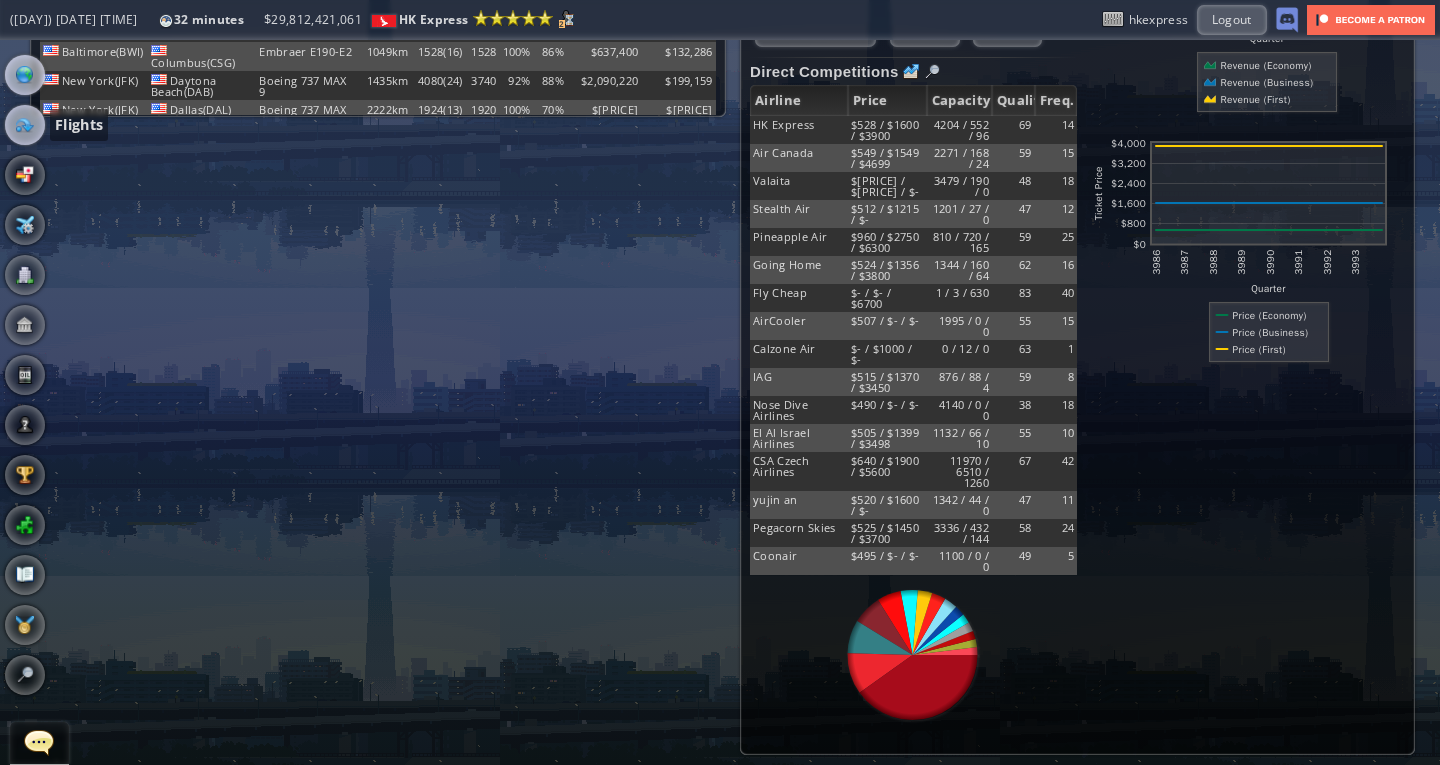 click at bounding box center [25, 75] 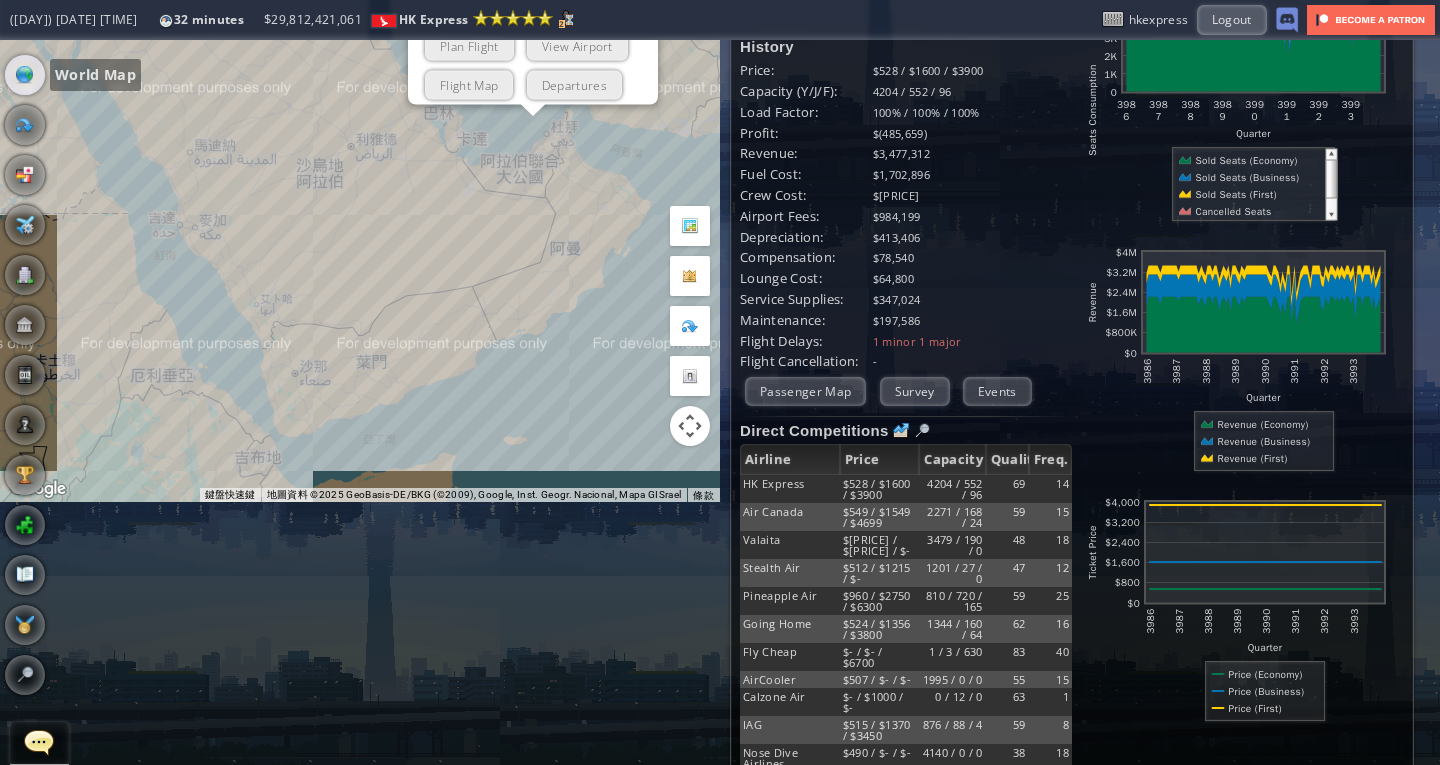 scroll, scrollTop: 0, scrollLeft: 0, axis: both 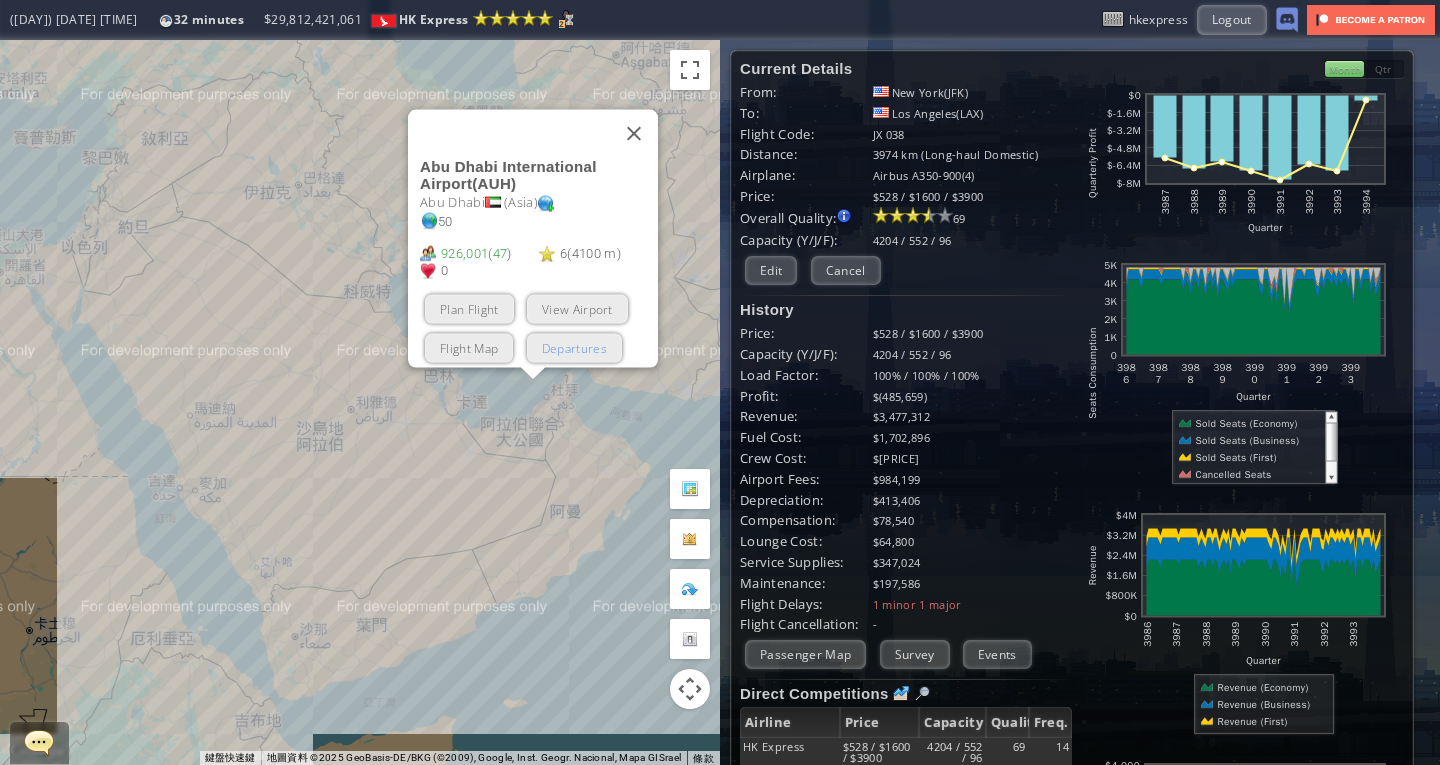 click on "Departures" at bounding box center [574, 347] 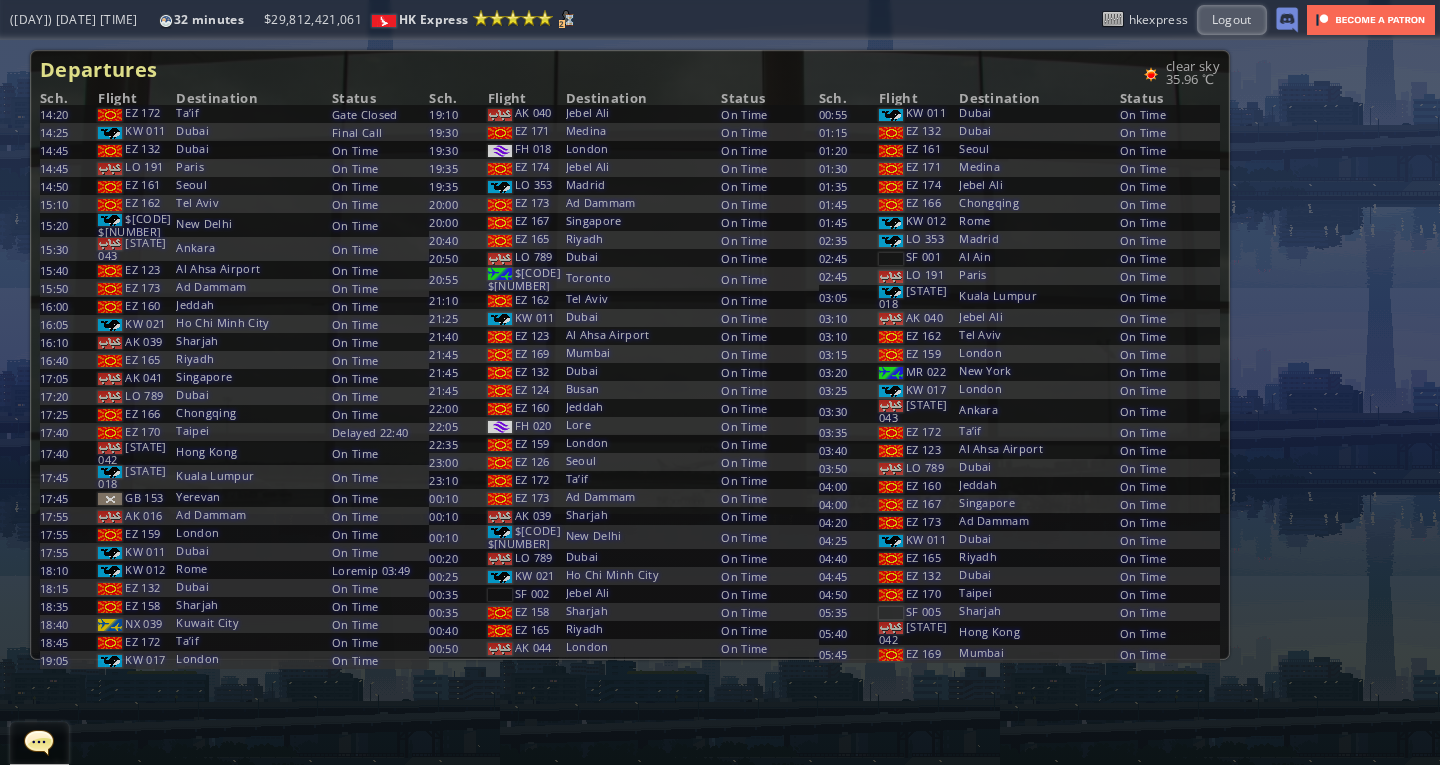 click at bounding box center (7, 382) 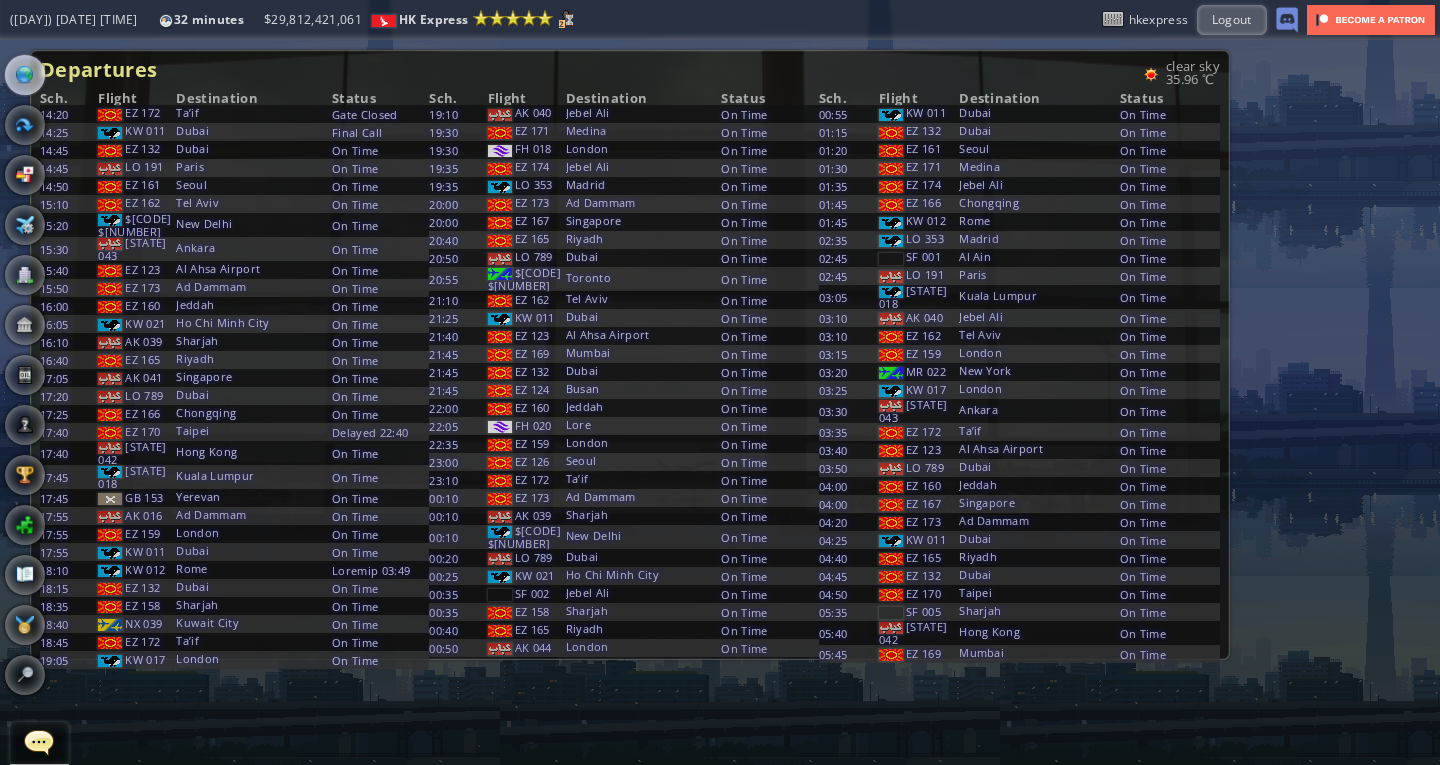 click at bounding box center (25, 75) 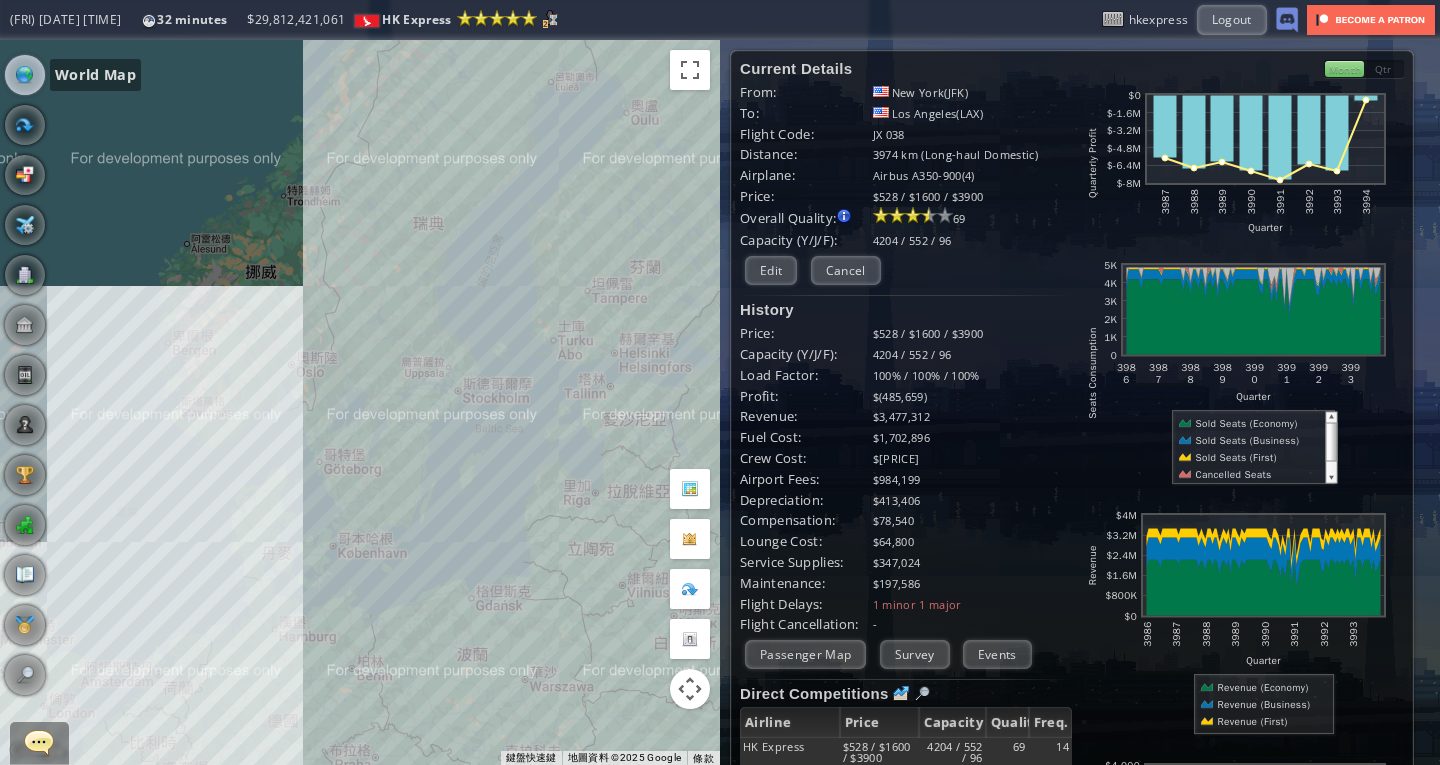 click on "若要瀏覽，請按箭頭鍵。
Abu Dhabi International Airport  ( AUH )
Abu Dhabi  ( Asia )
50
926,001  ( 47 )
6  ( 4100 m )
0
Plan Flight
View Airport
Flight Map
Departures" at bounding box center [360, 402] 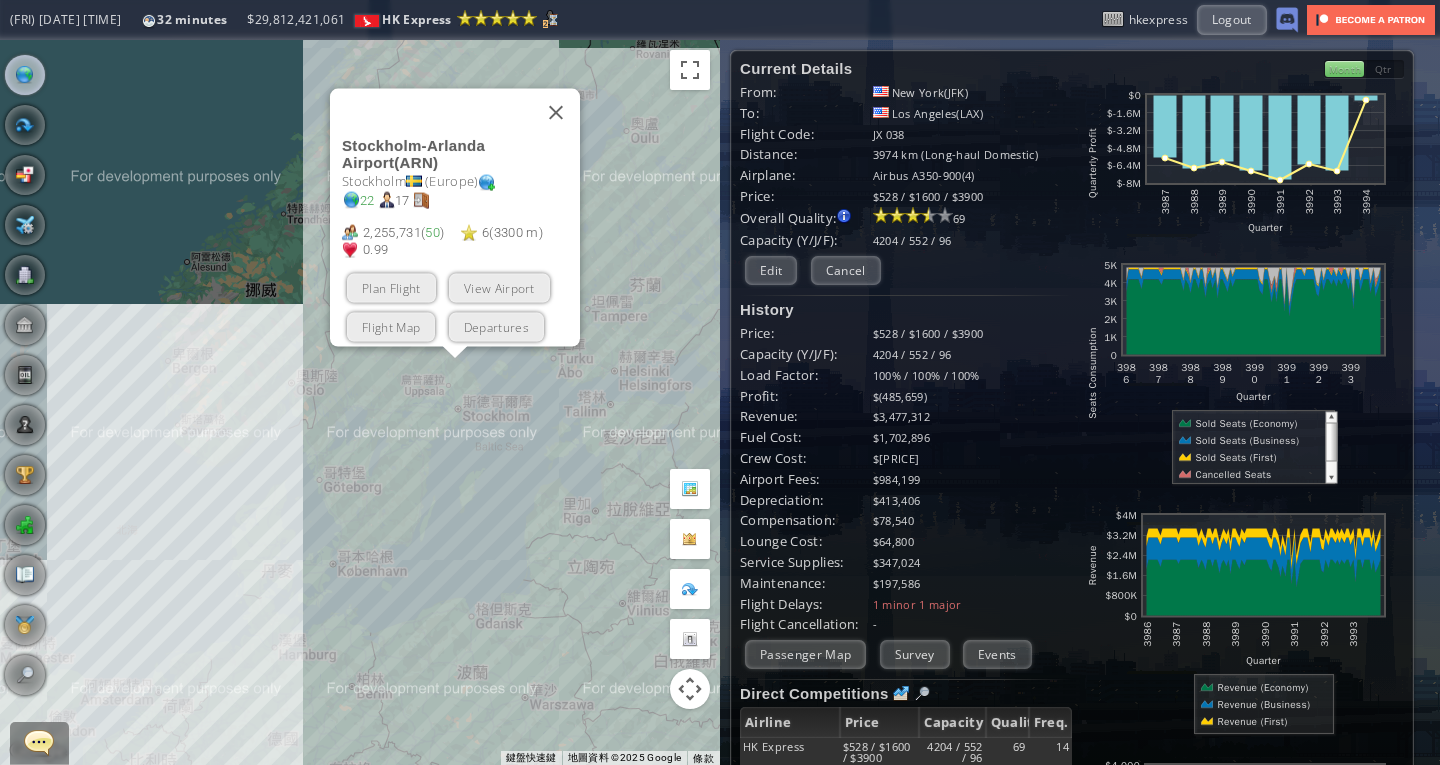 click on "若要瀏覽，請按箭頭鍵。
Stockholm-Arlanda Airport  ( ARN )
Stockholm  ( Europe )
22 17
2,255,731  ( 50 )
6  ( 3300 m )
0.99
Plan Flight
View Airport
Flight Map
Departures" at bounding box center (360, 402) 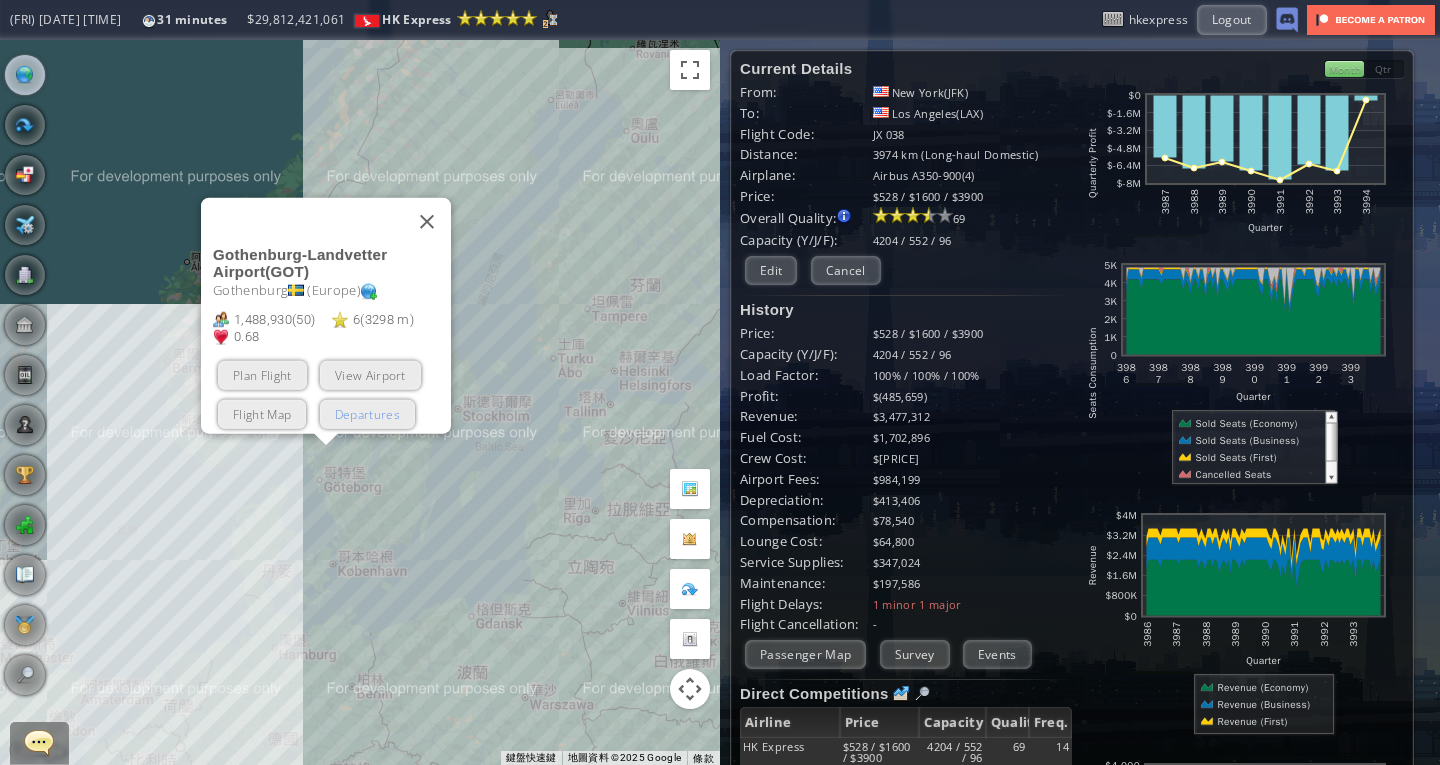 click on "Departures" at bounding box center (367, 413) 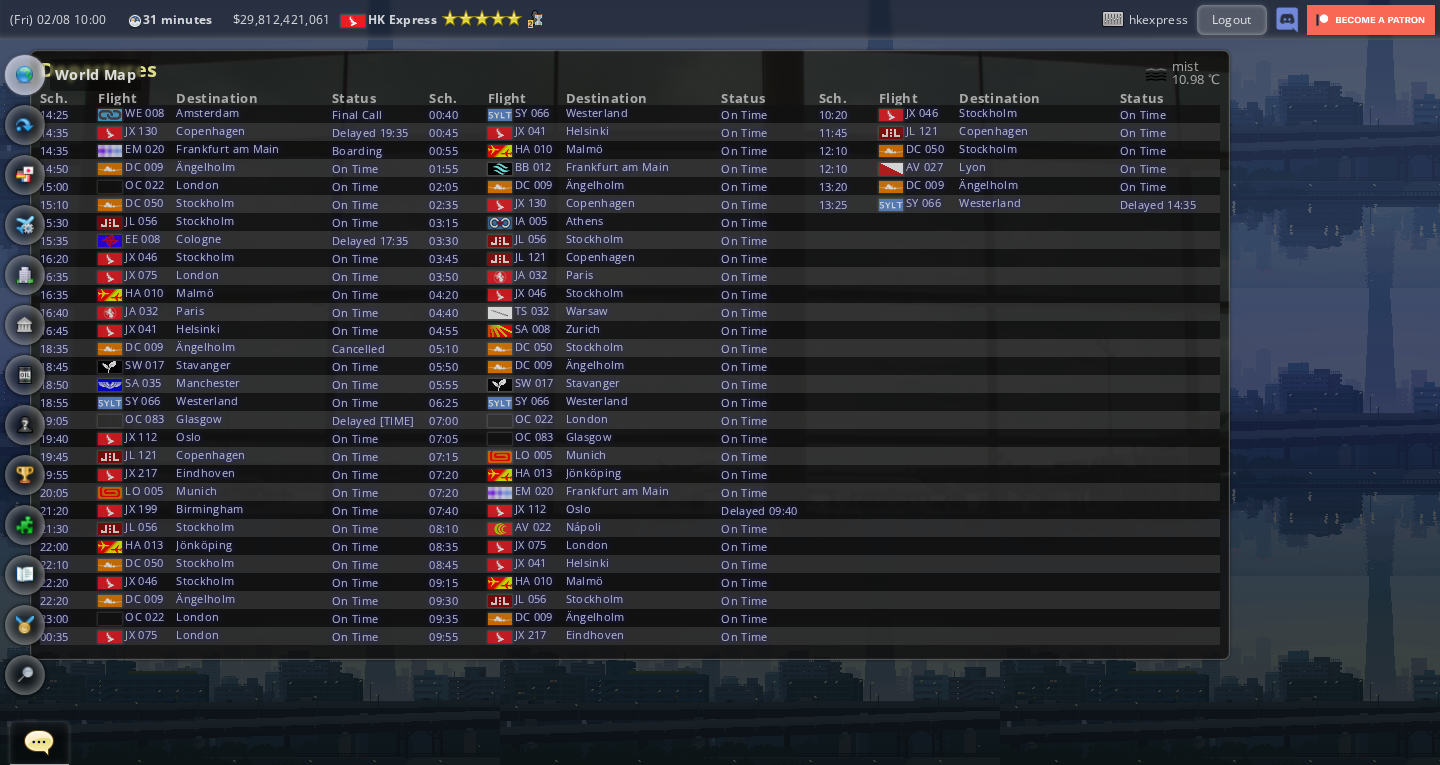 click at bounding box center (25, 75) 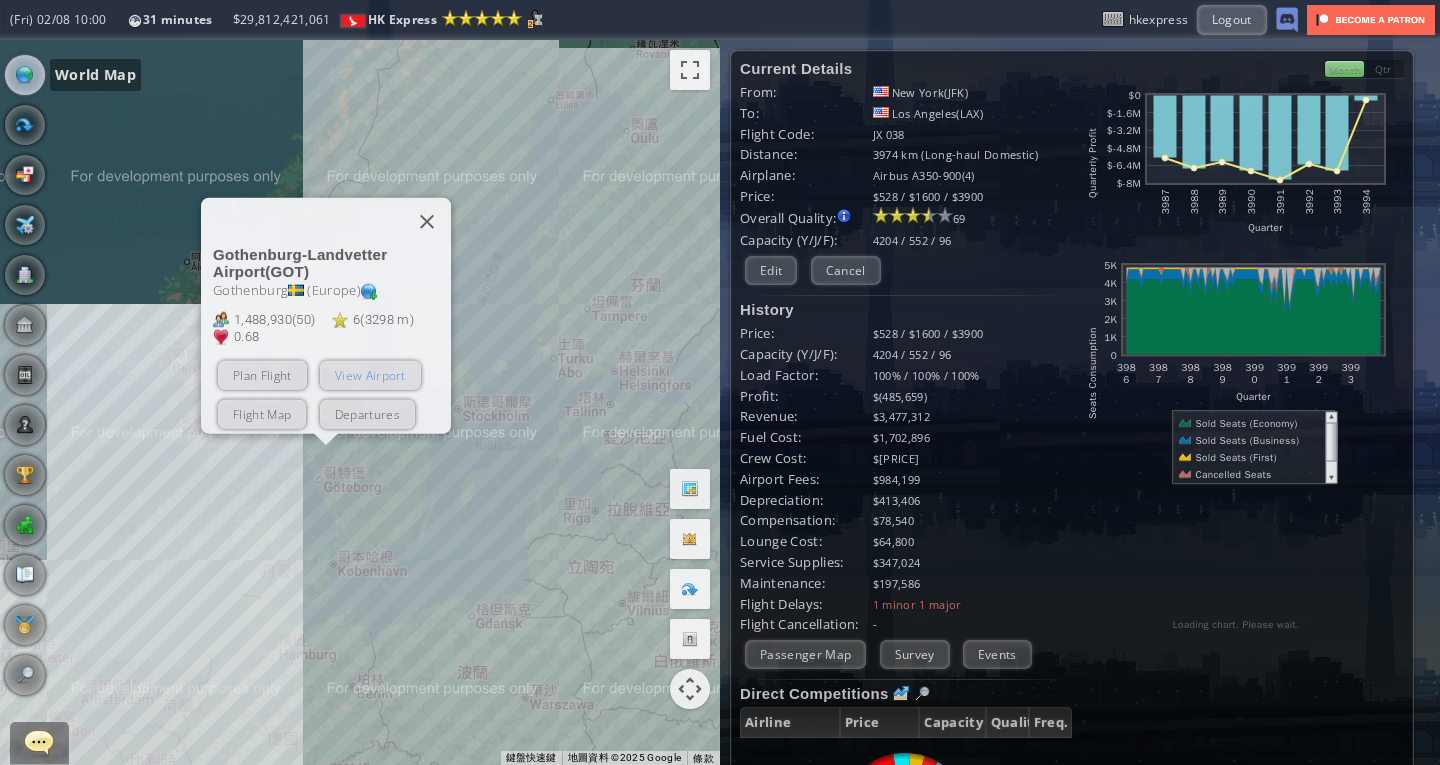 click on "View Airport" at bounding box center (370, 374) 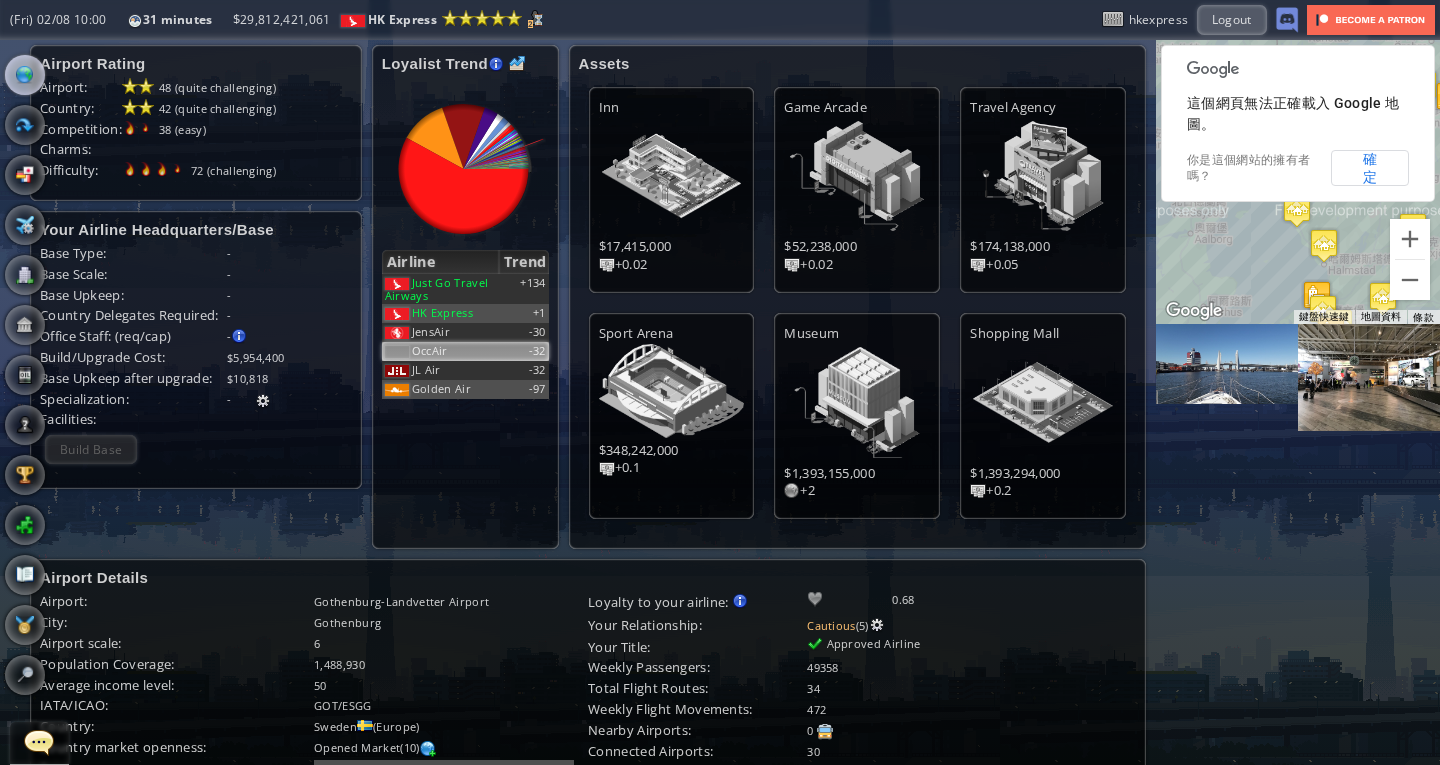 scroll, scrollTop: 630, scrollLeft: 0, axis: vertical 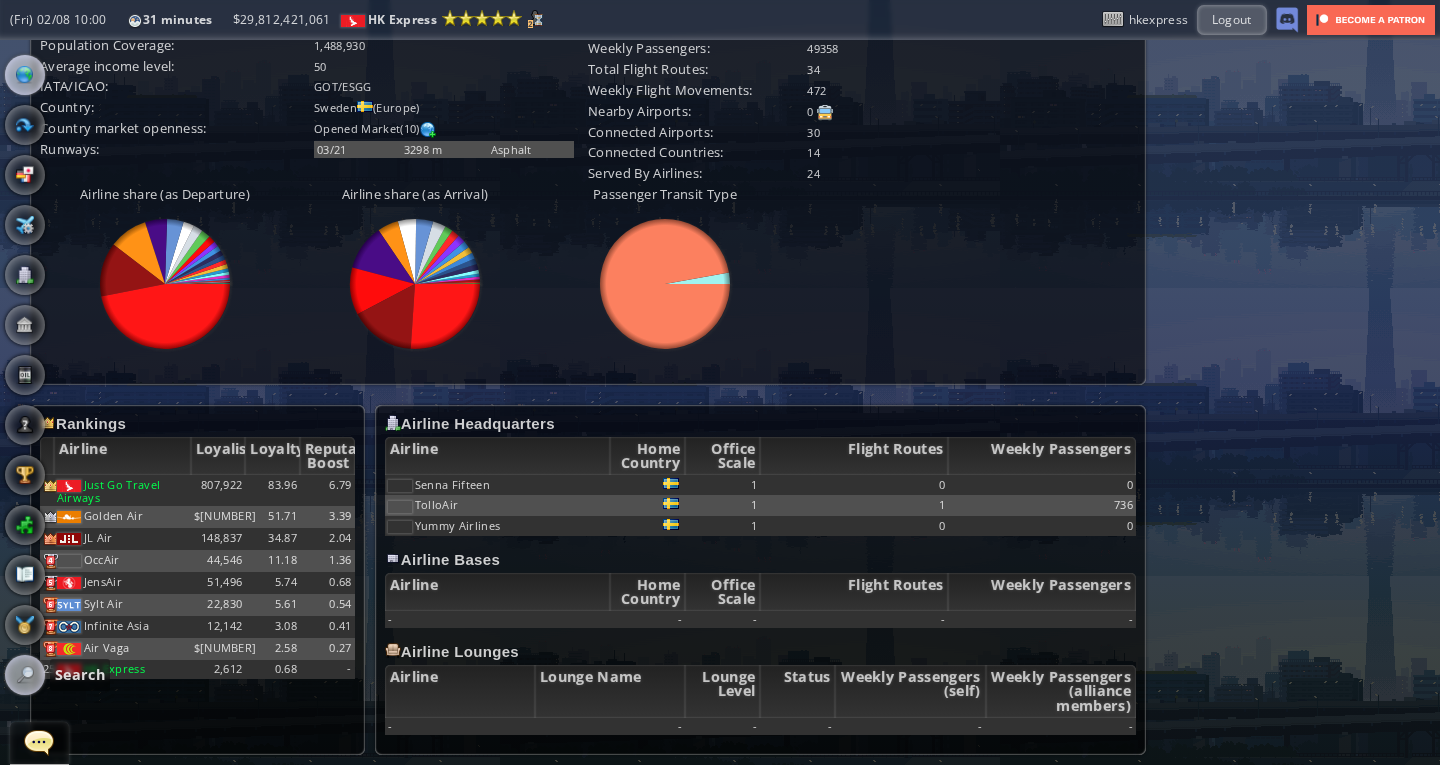 click at bounding box center [25, 675] 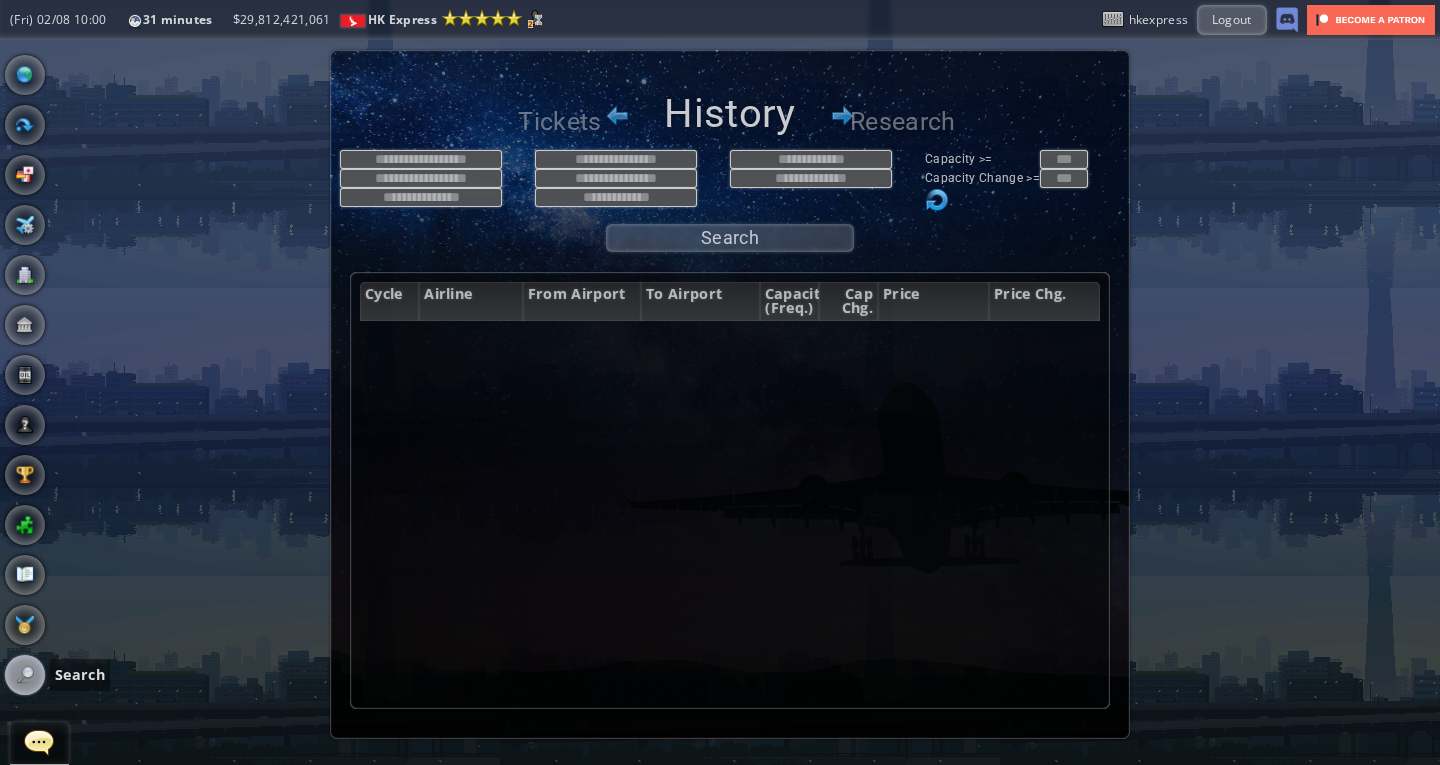 scroll, scrollTop: 0, scrollLeft: 0, axis: both 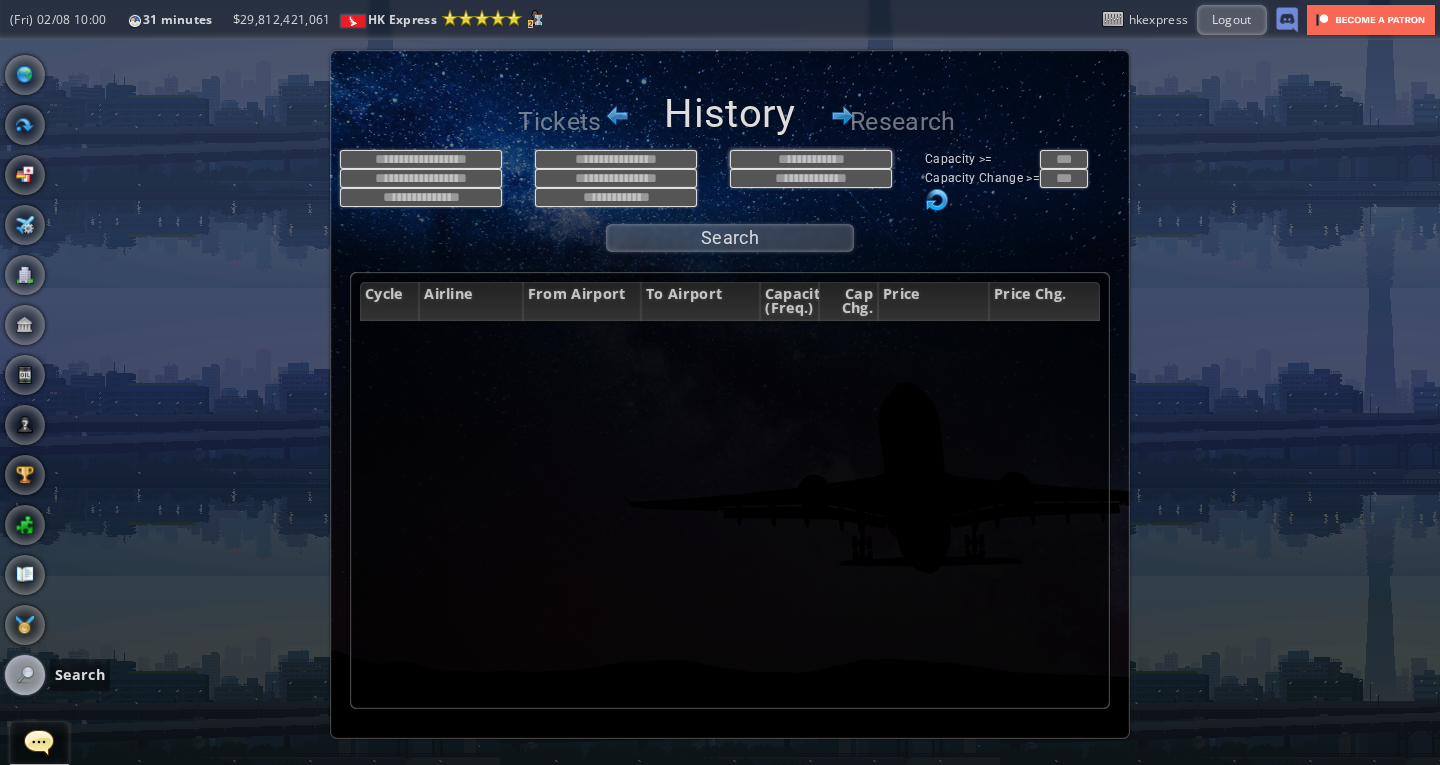 click at bounding box center [811, 159] 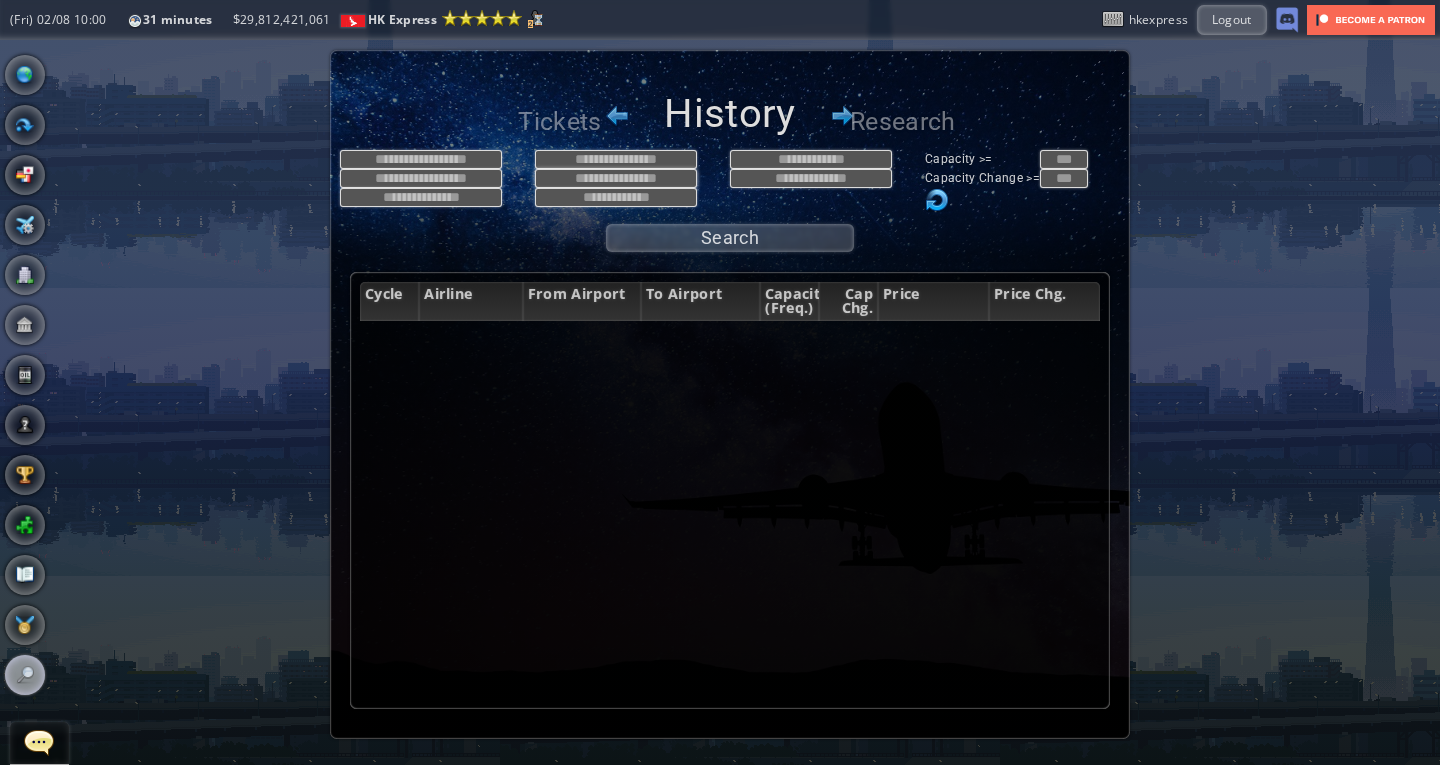 click at bounding box center [616, 178] 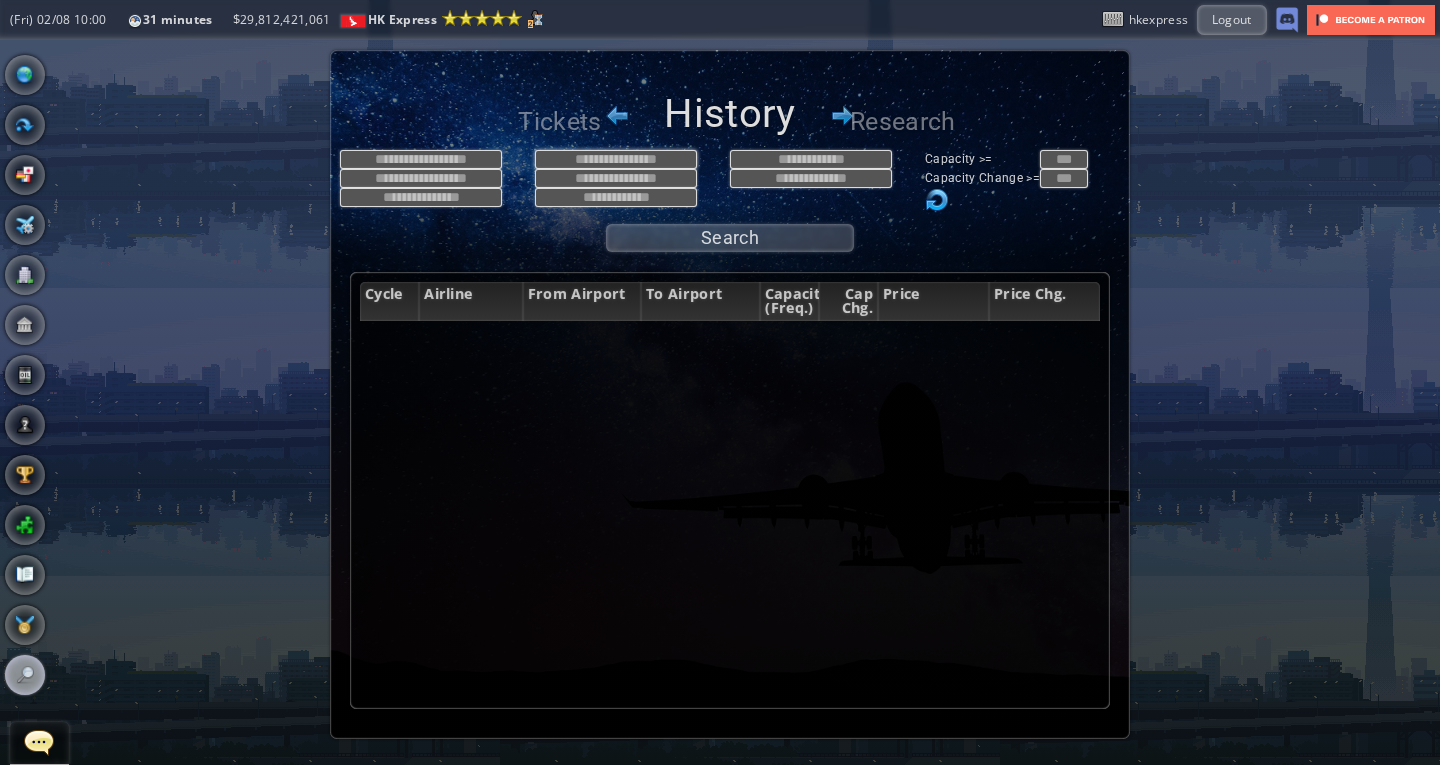 click at bounding box center [616, 159] 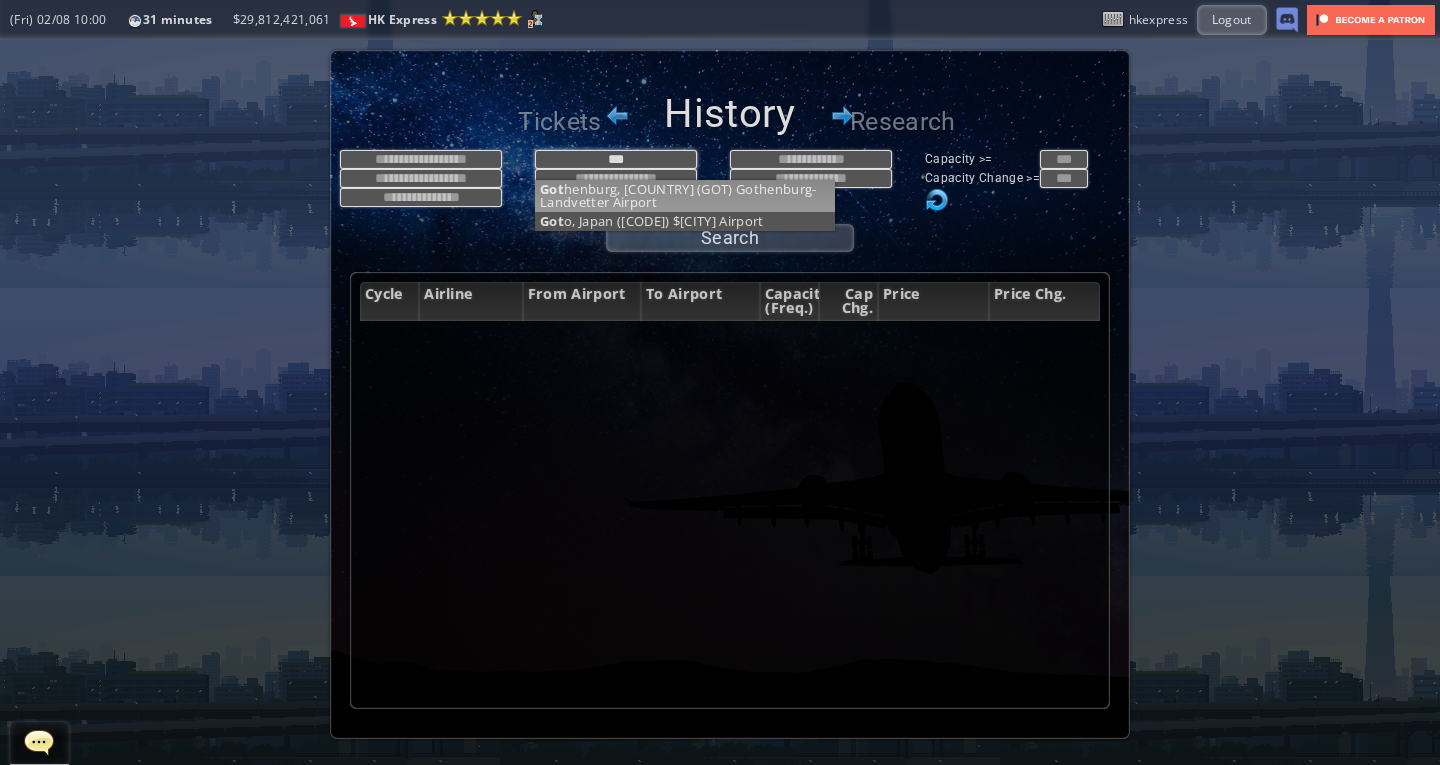 type on "***" 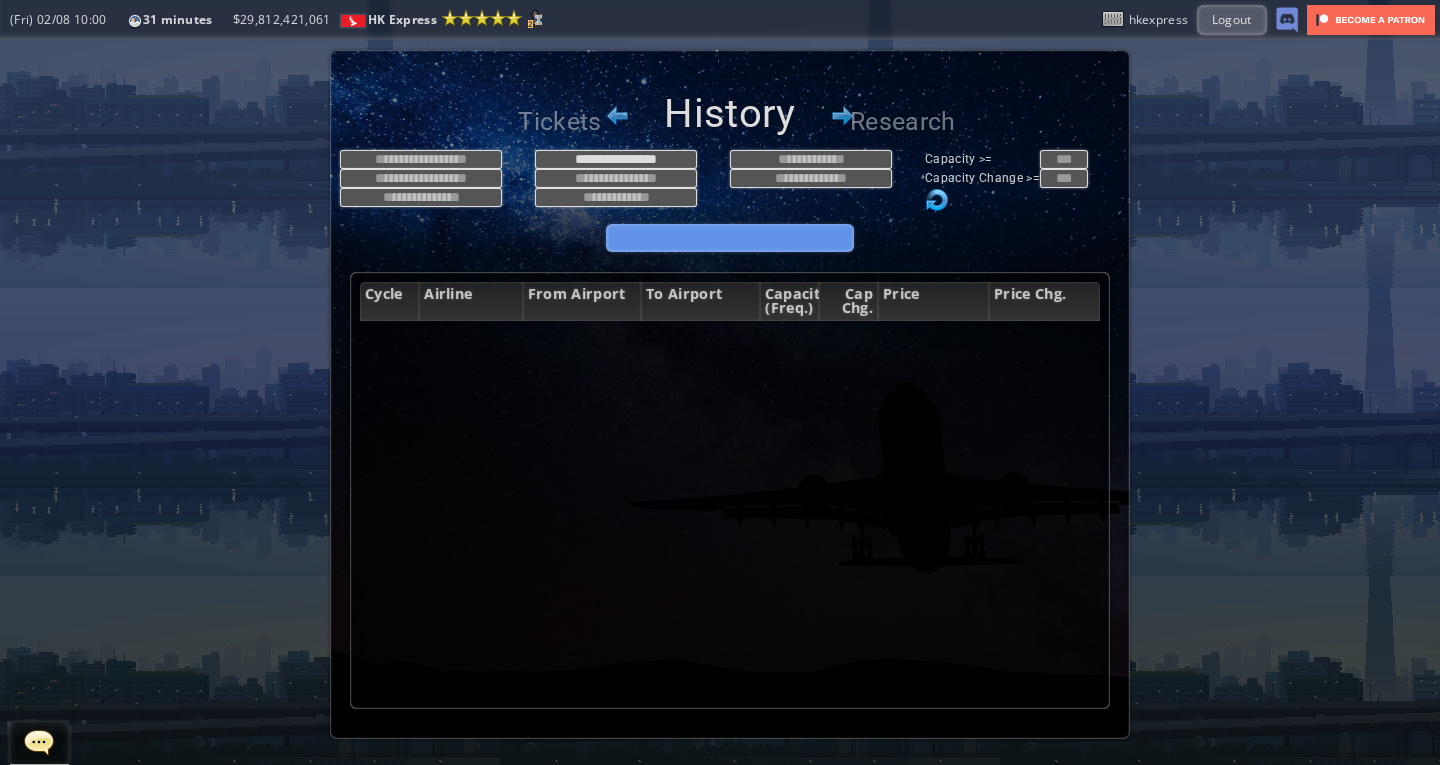 click on "Search" at bounding box center [730, 238] 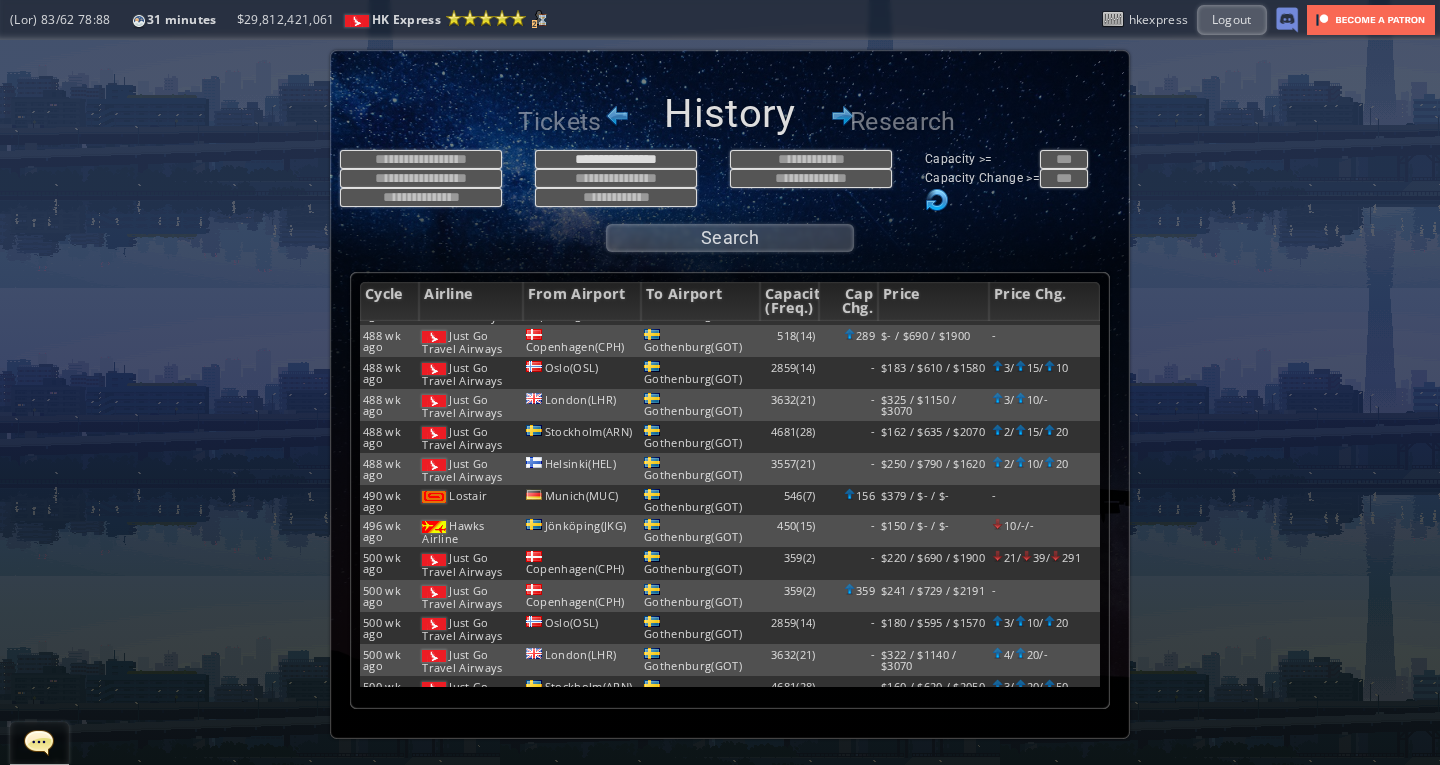 scroll, scrollTop: 2652, scrollLeft: 0, axis: vertical 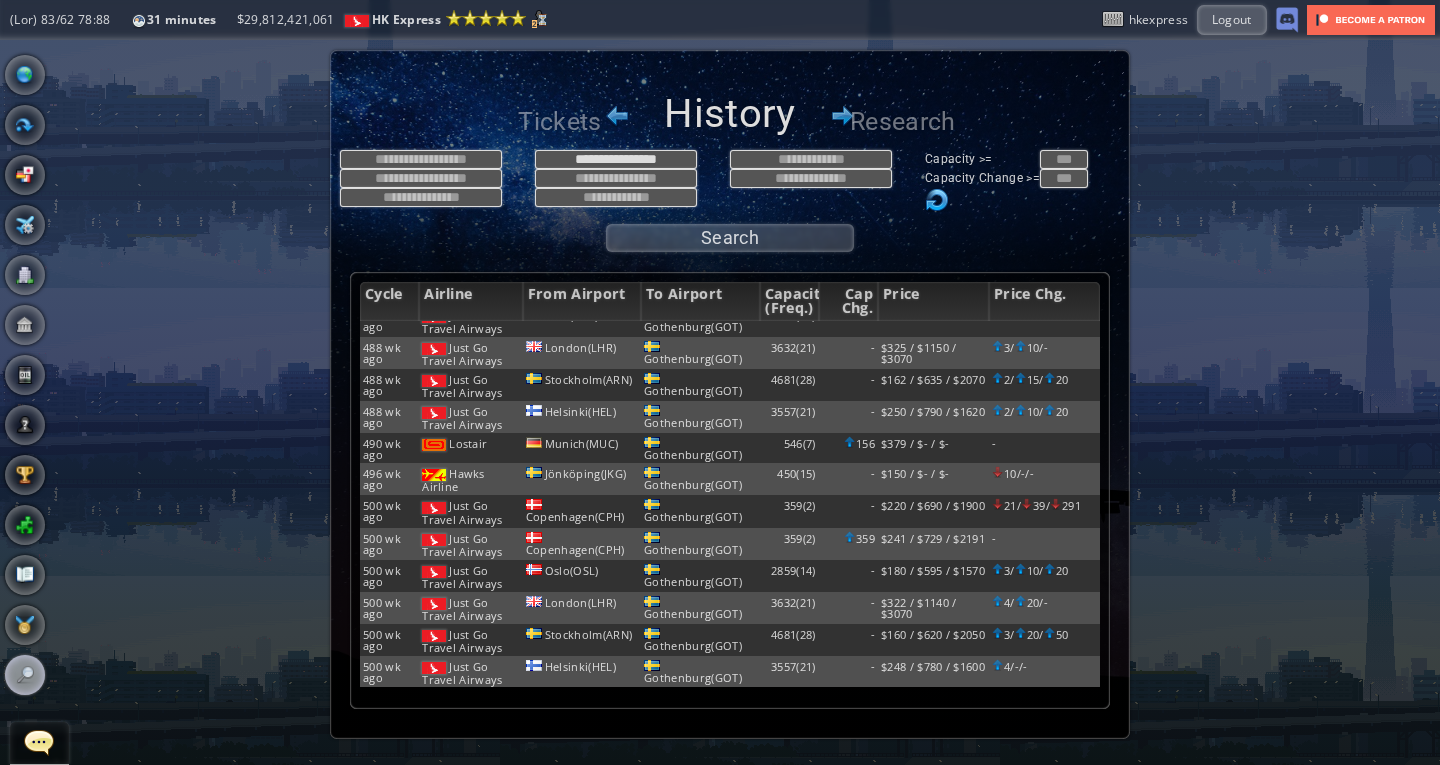 click at bounding box center (7, 382) 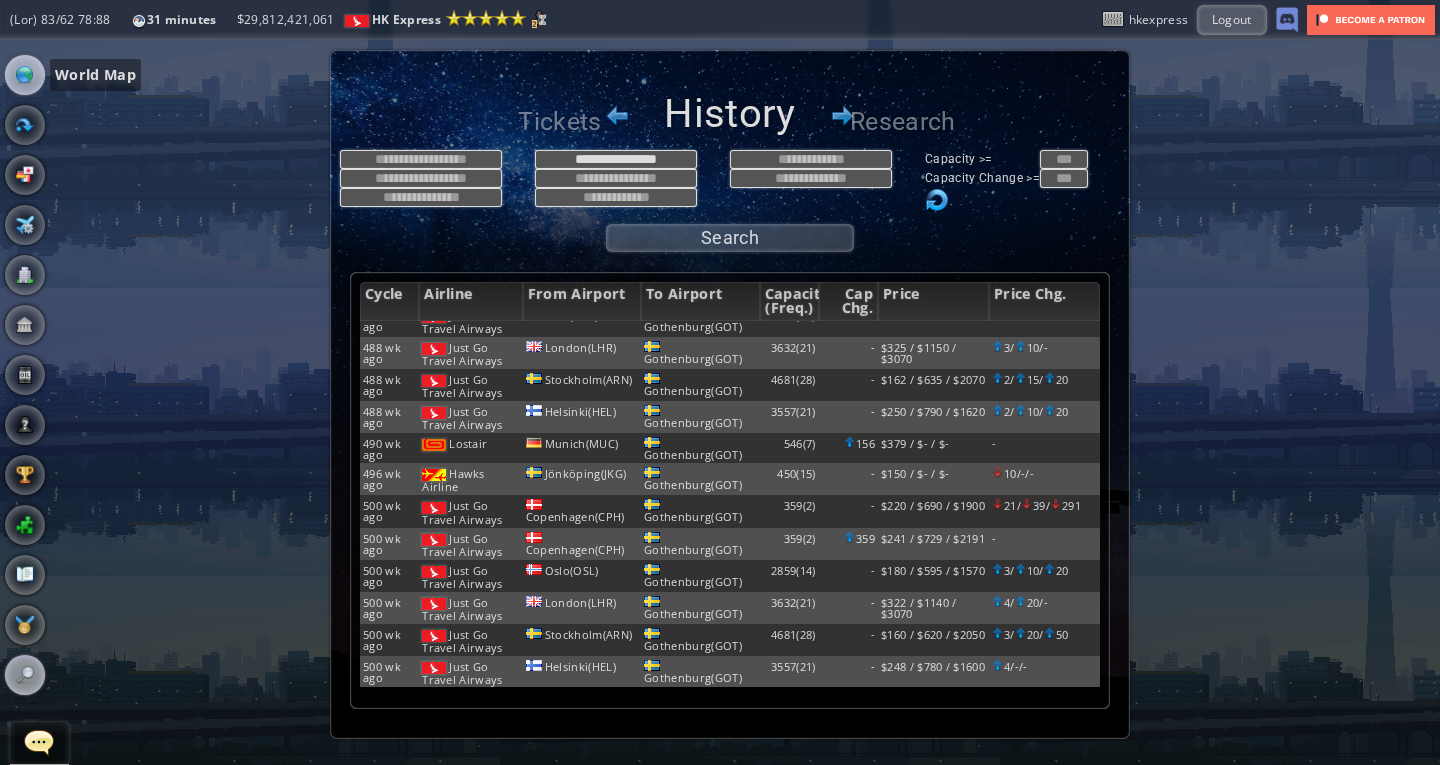 click at bounding box center [25, 75] 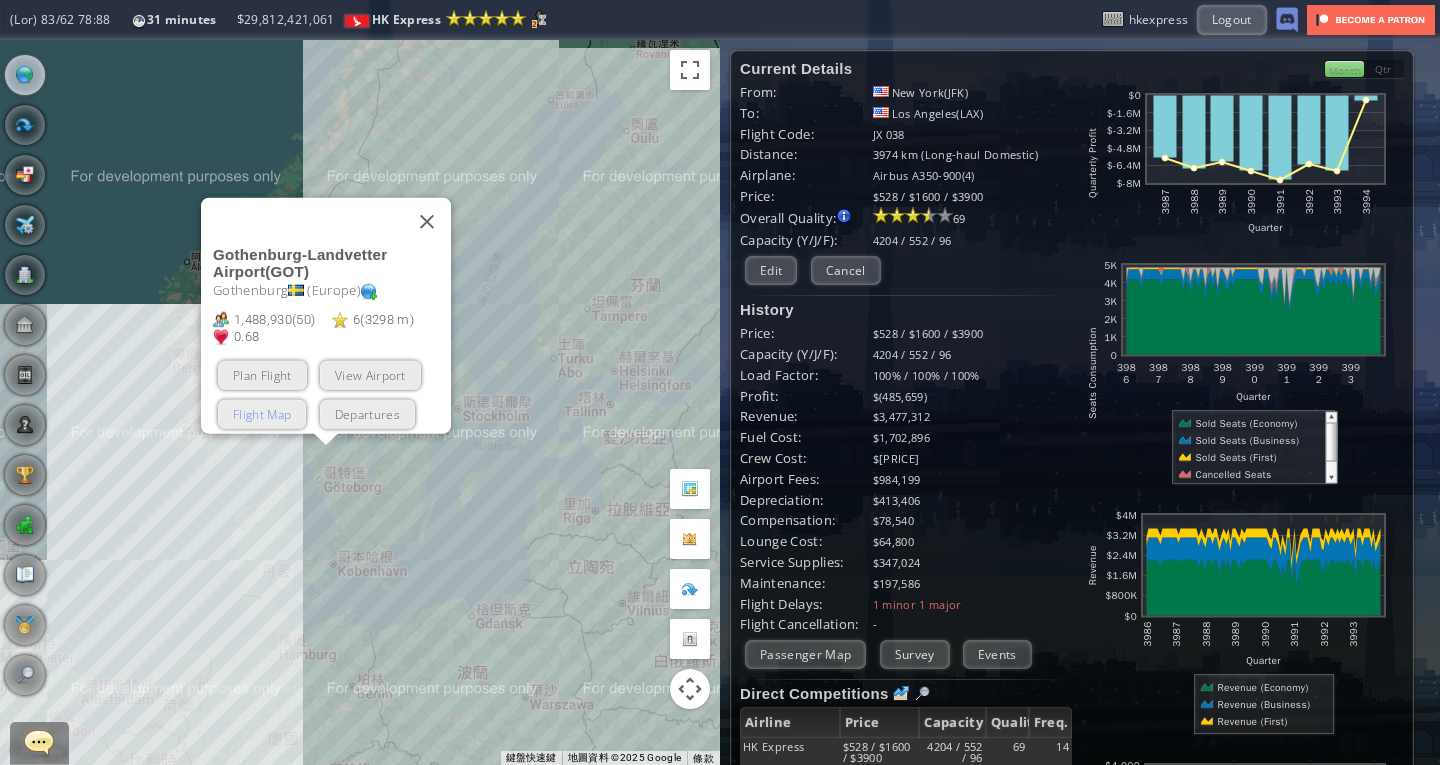 click on "Flight Map" at bounding box center [262, 413] 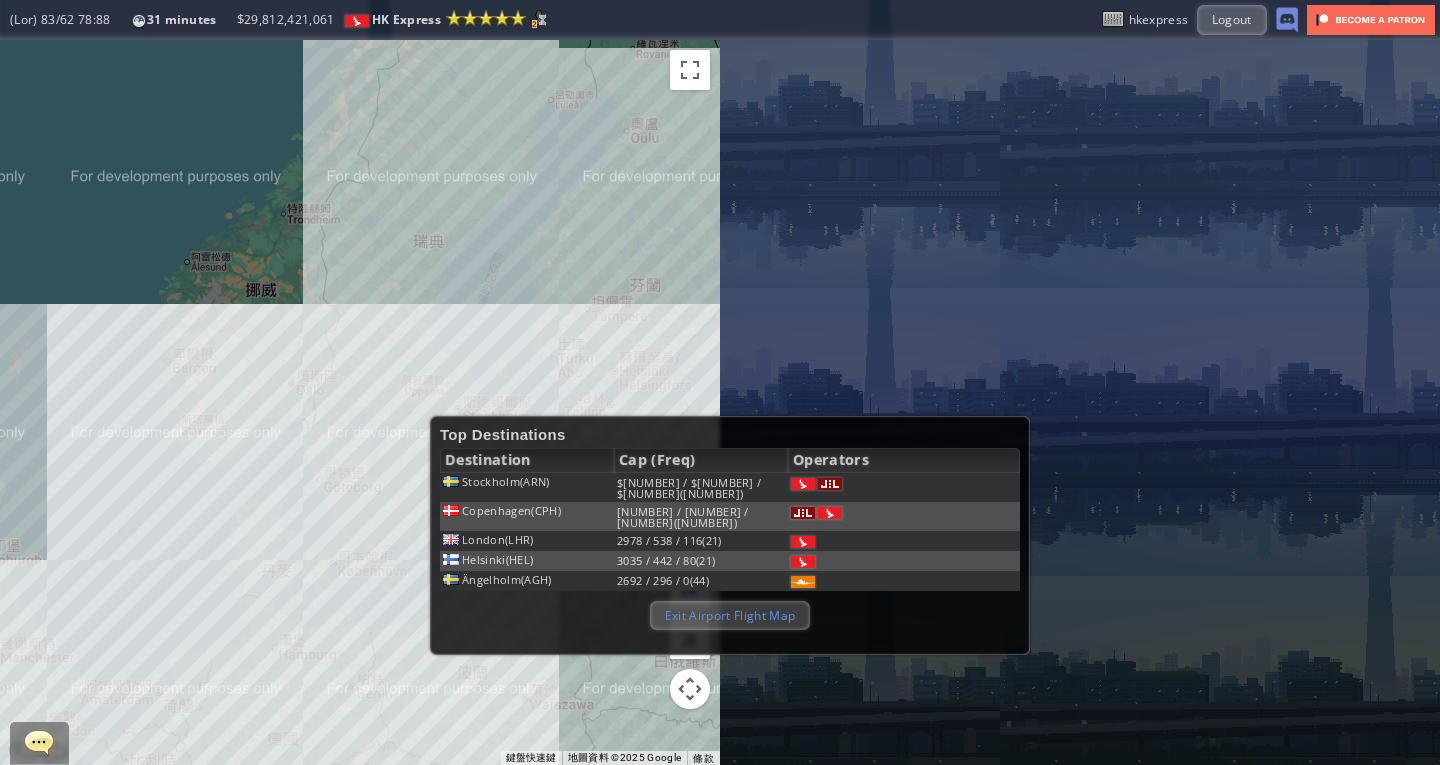 click on "Exit Airport Flight Map" at bounding box center [730, 615] 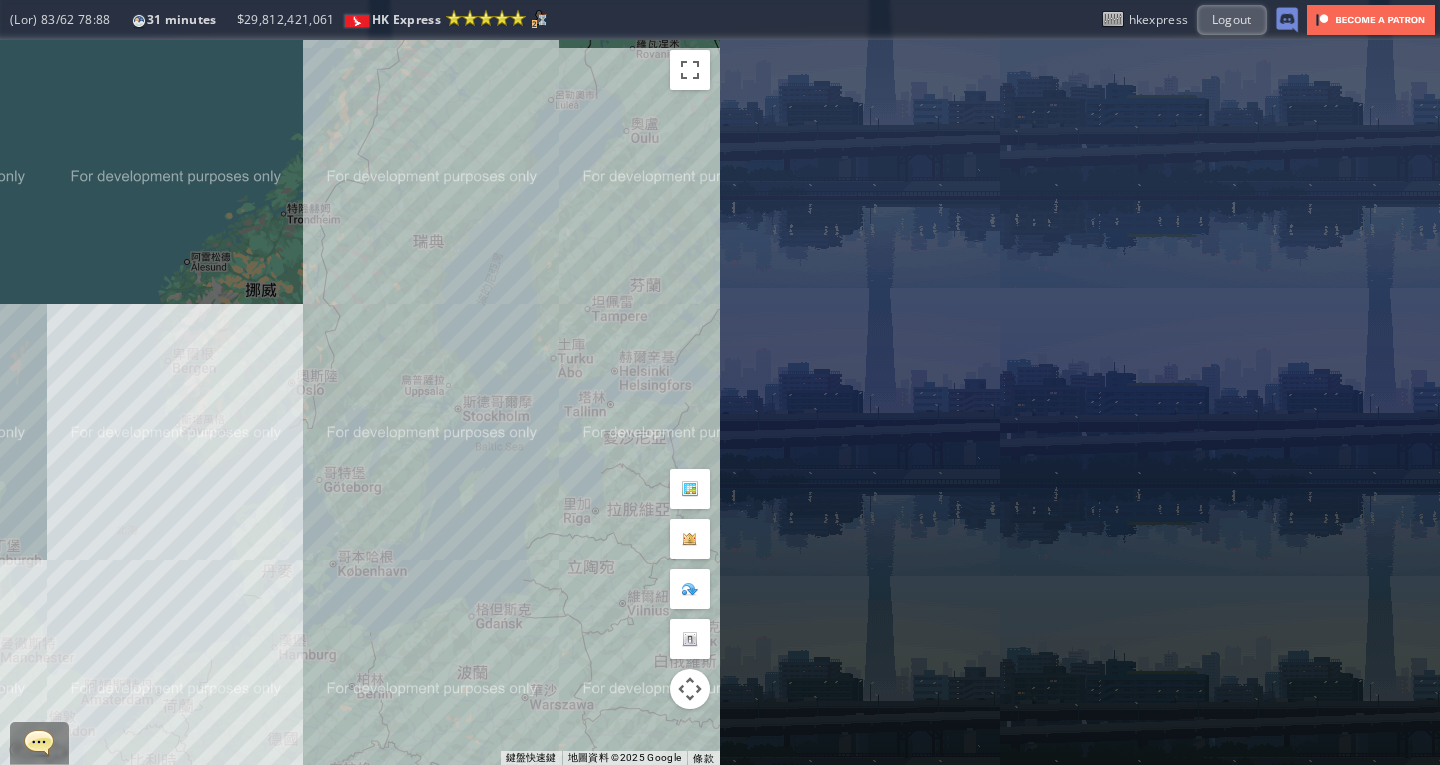 click on "若要瀏覽，請按箭頭鍵。" at bounding box center [360, 402] 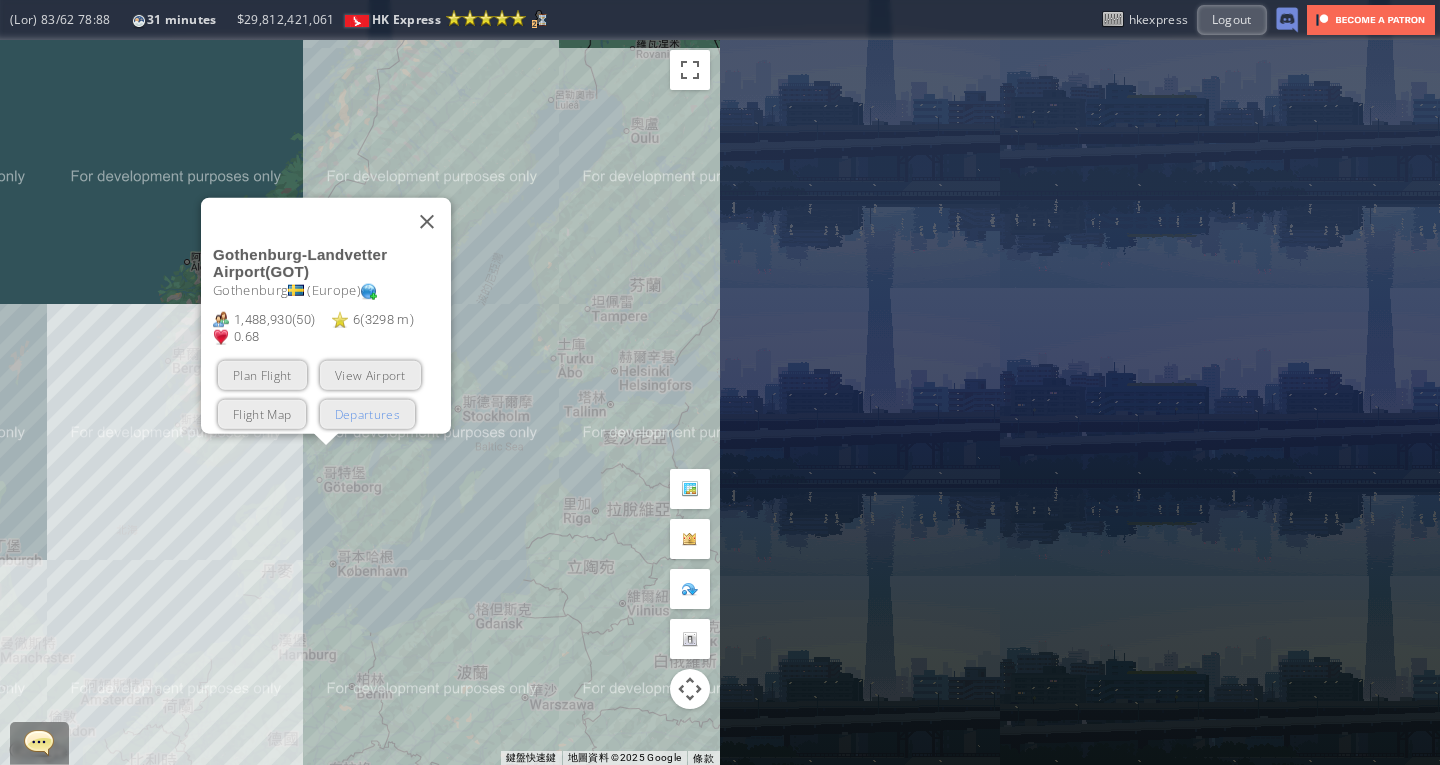 click on "Departures" at bounding box center (367, 413) 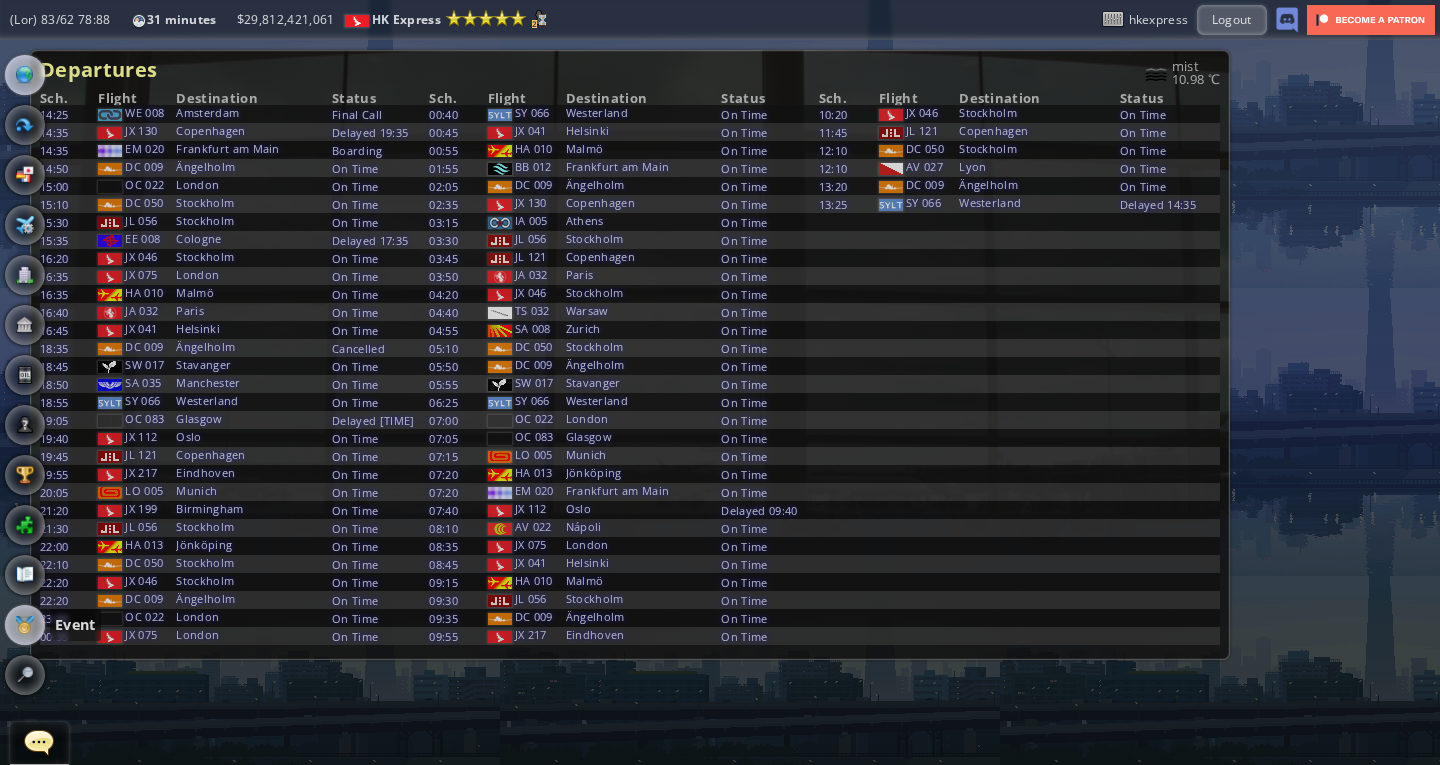 click at bounding box center [25, 625] 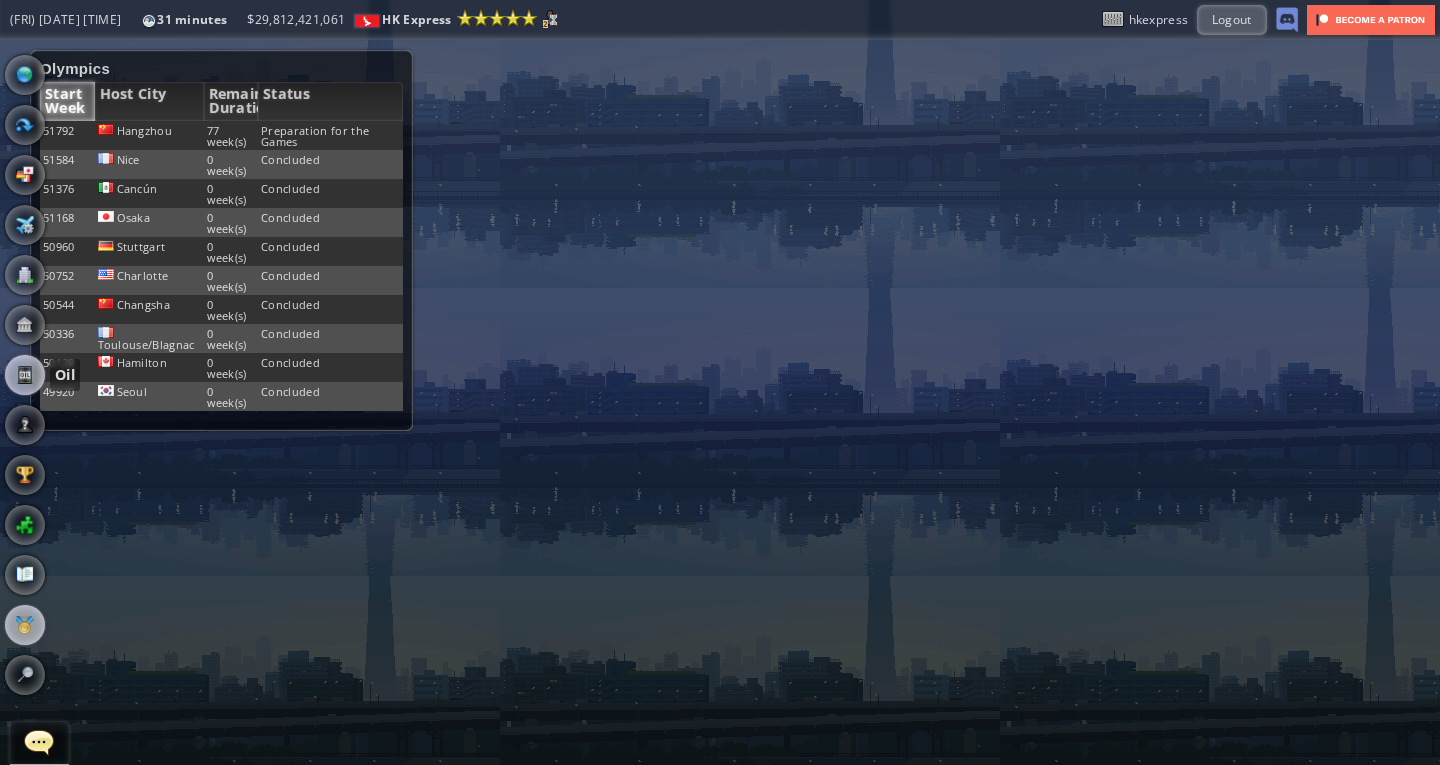click at bounding box center [25, 375] 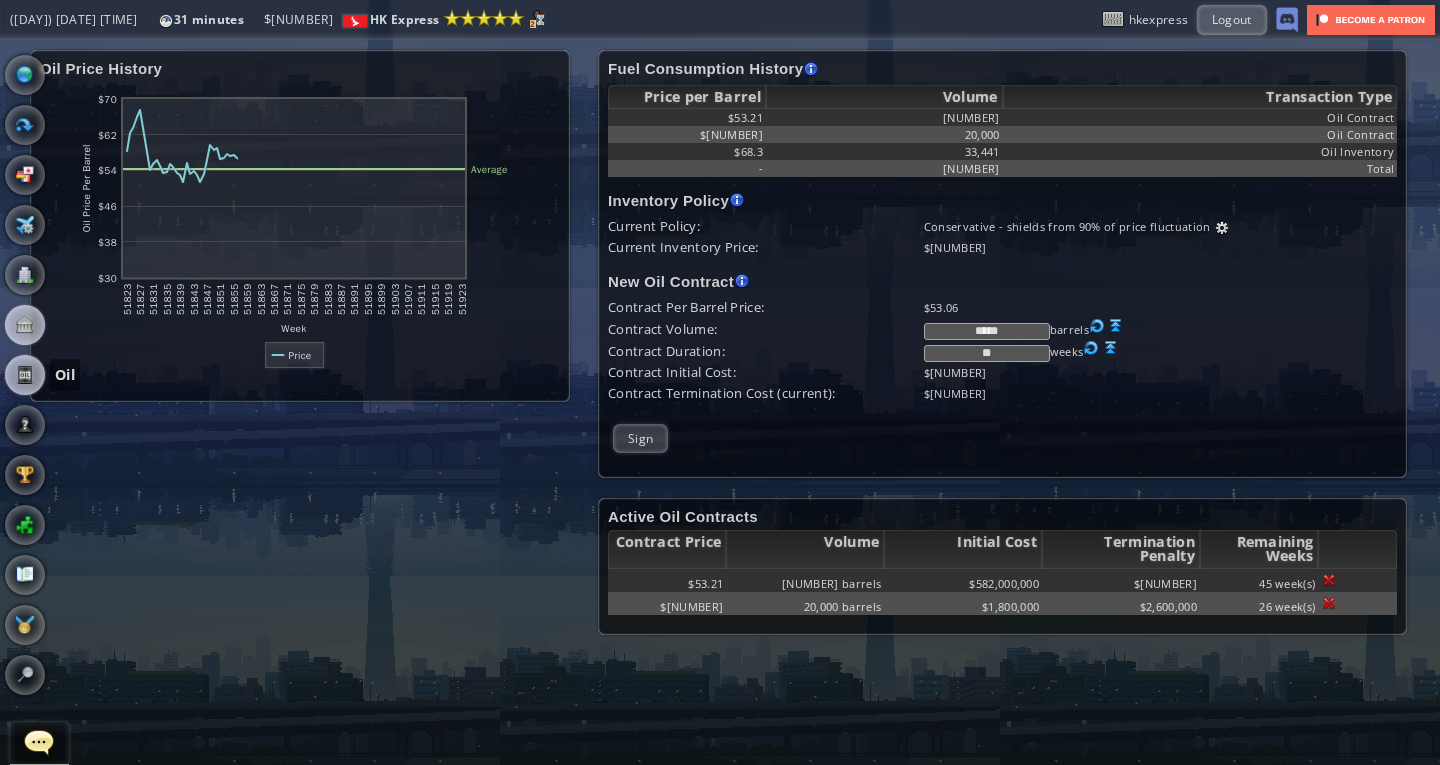 scroll, scrollTop: 0, scrollLeft: 0, axis: both 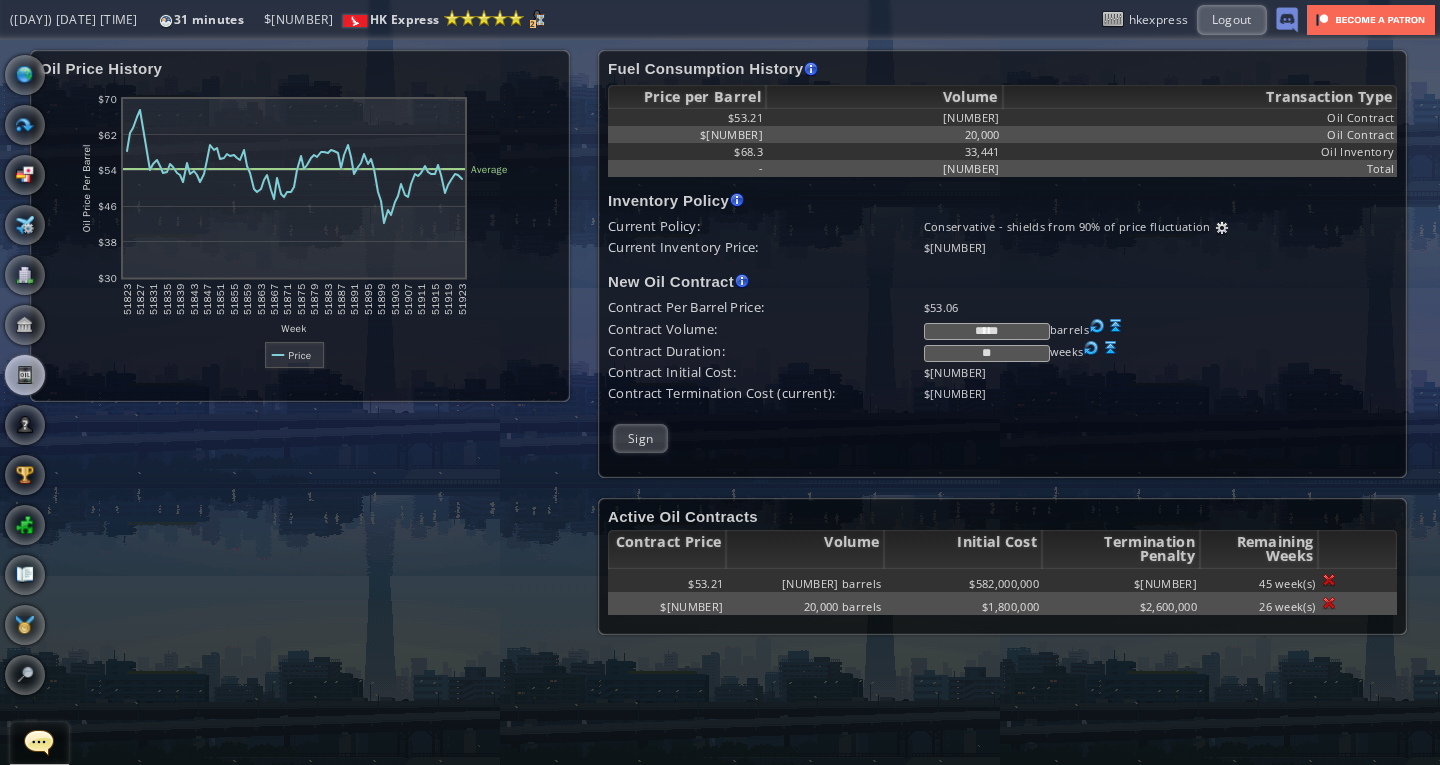 click on "Office" at bounding box center (25, 275) 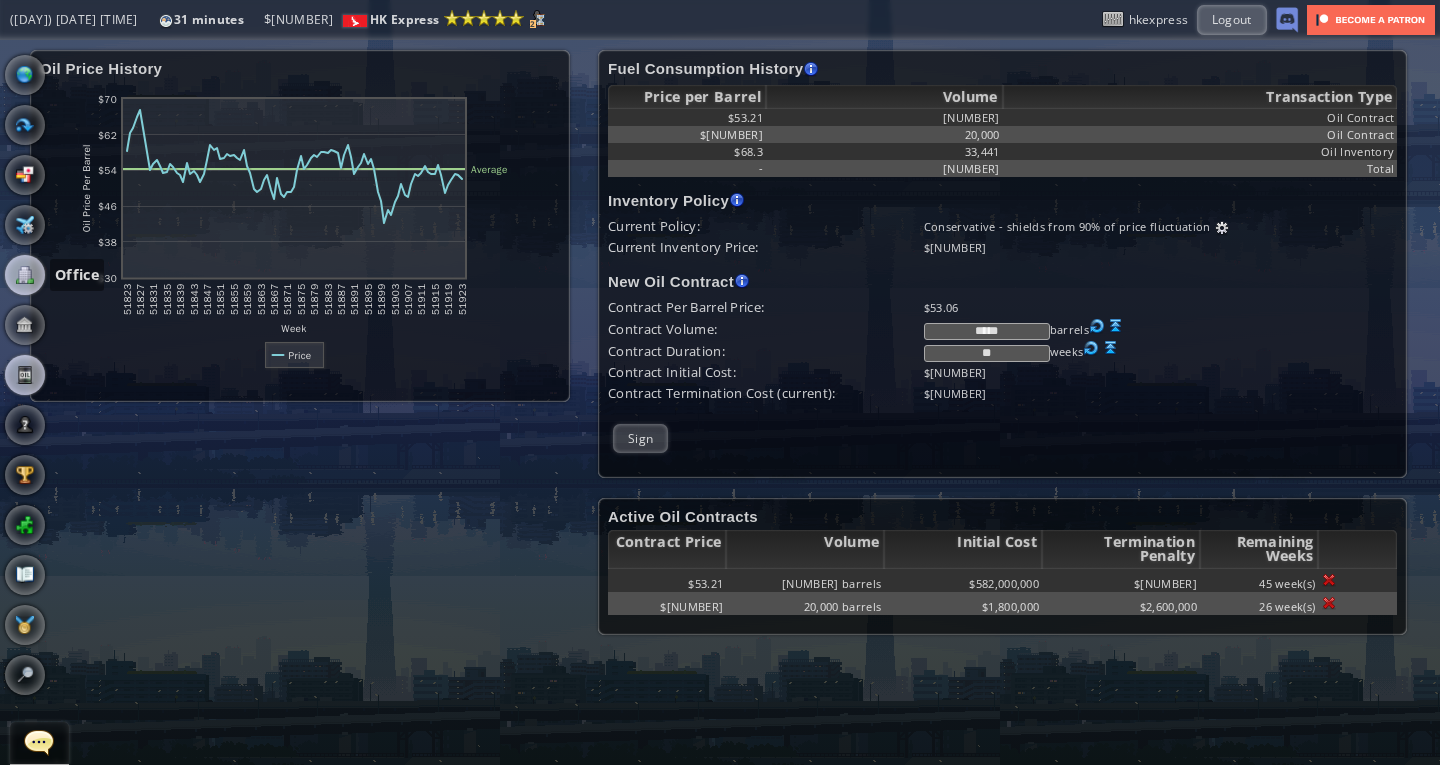 click at bounding box center [25, 275] 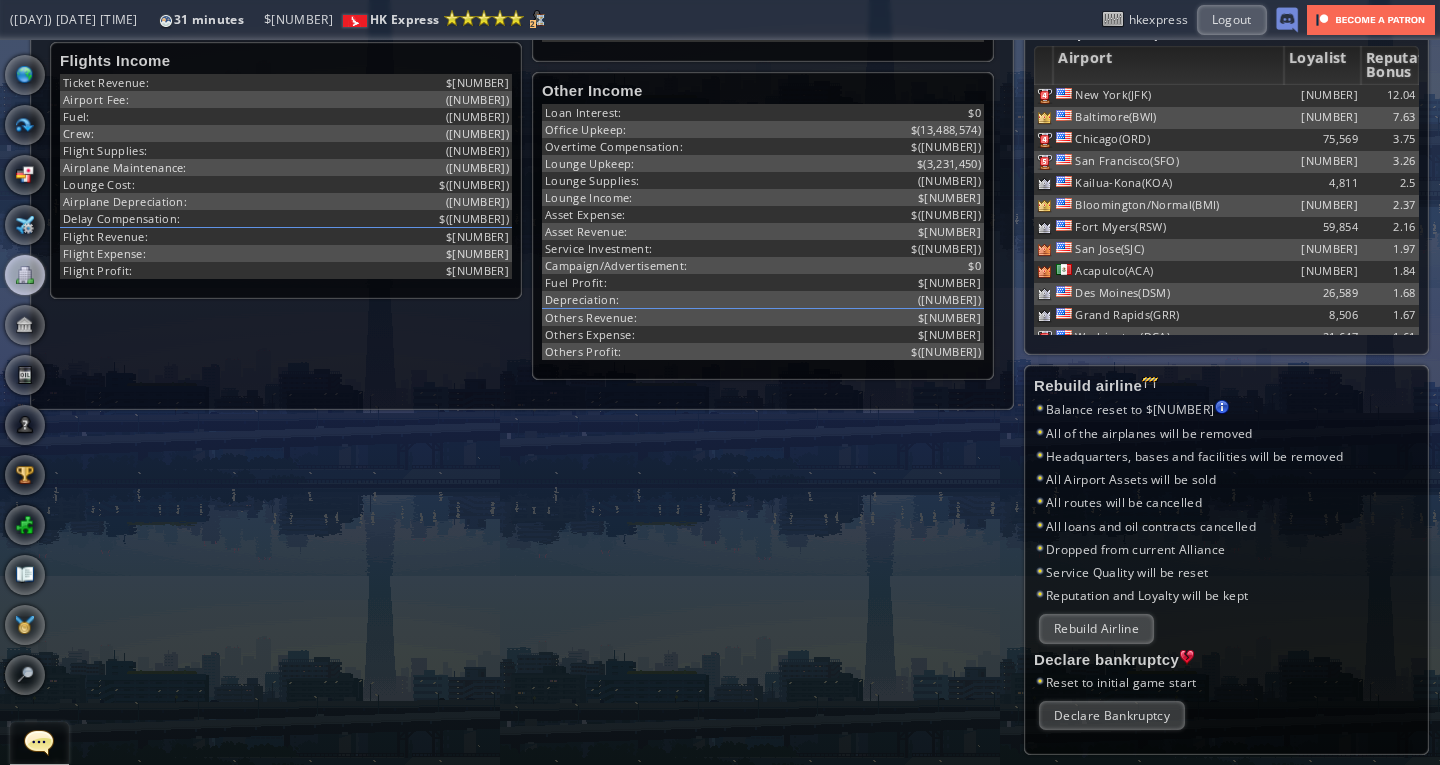 scroll, scrollTop: 817, scrollLeft: 0, axis: vertical 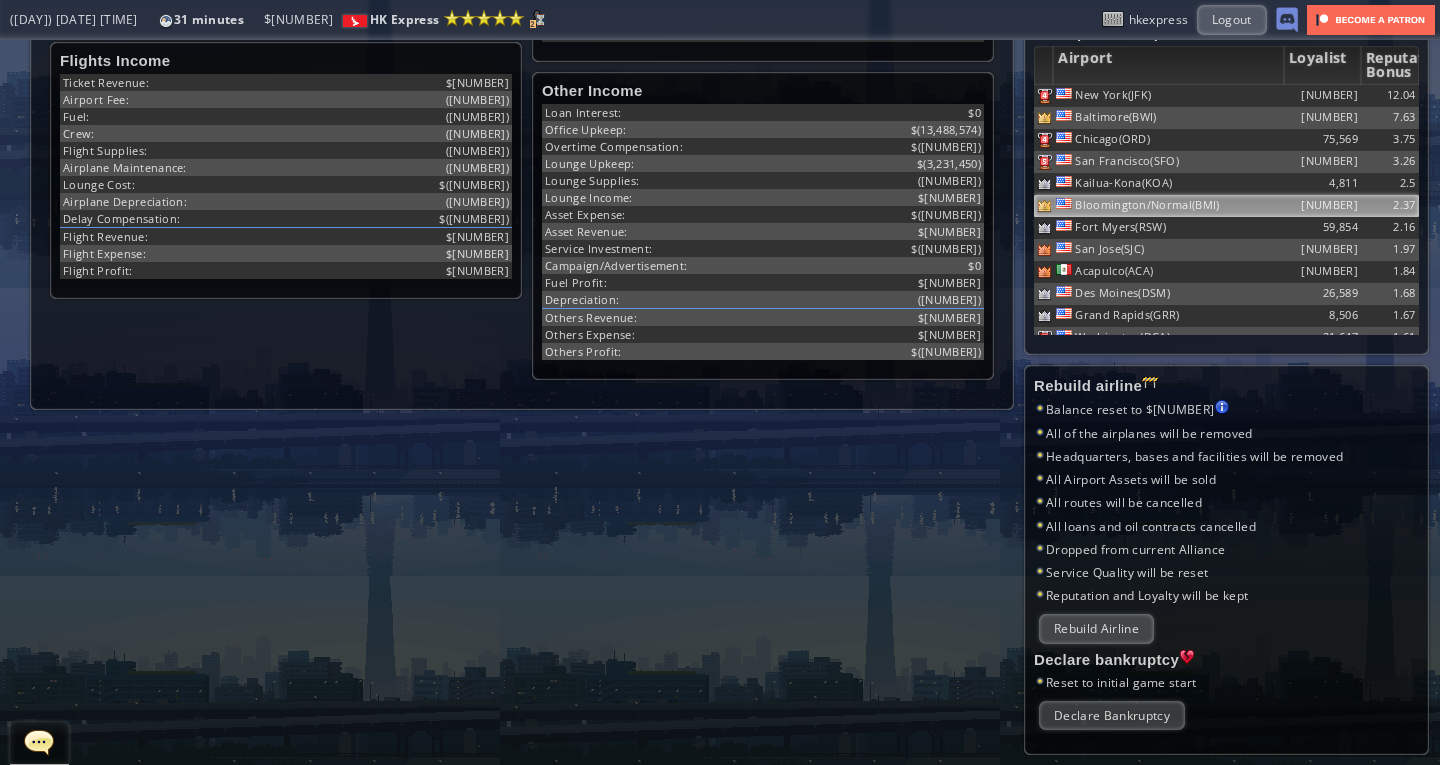 click on "Bloomington/Normal(BMI)" at bounding box center (1168, 96) 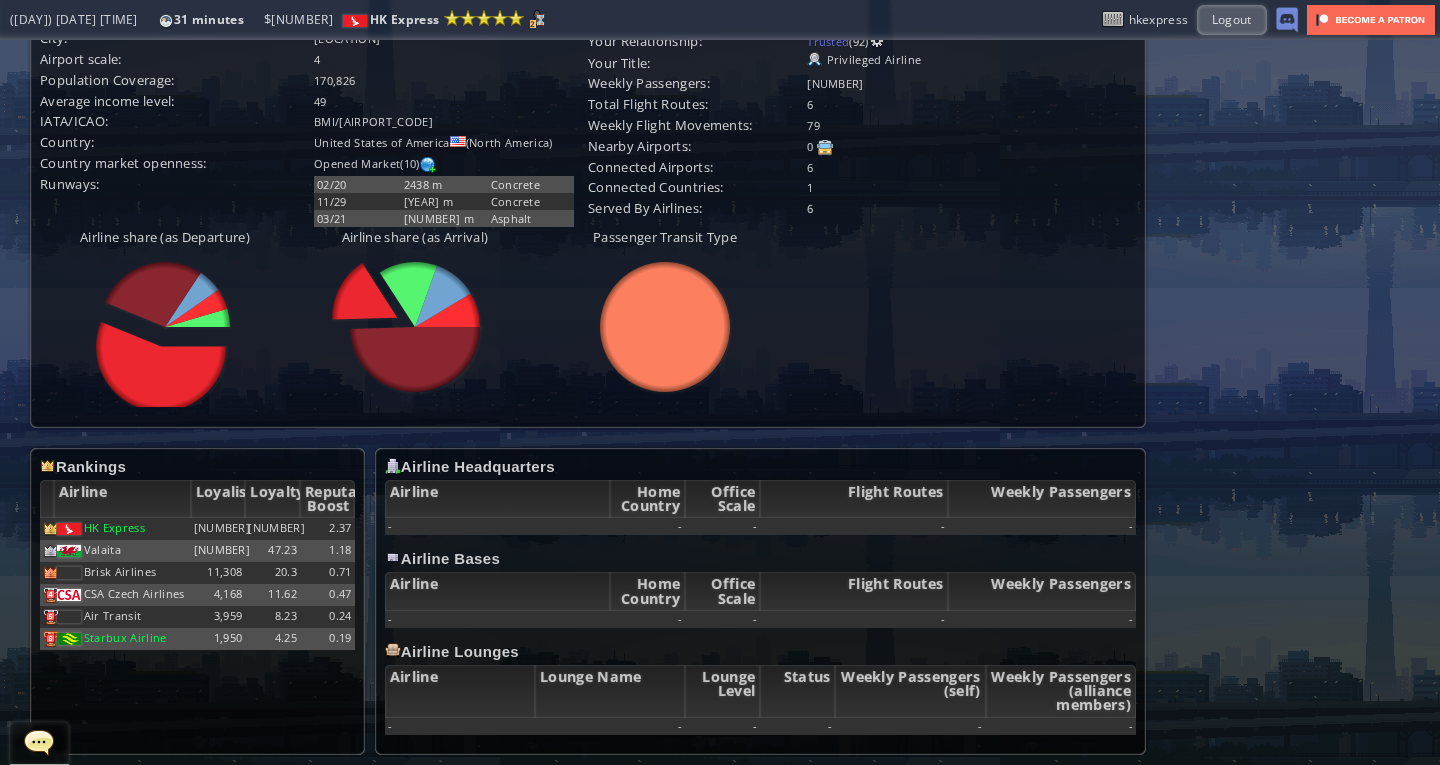 scroll, scrollTop: 601, scrollLeft: 0, axis: vertical 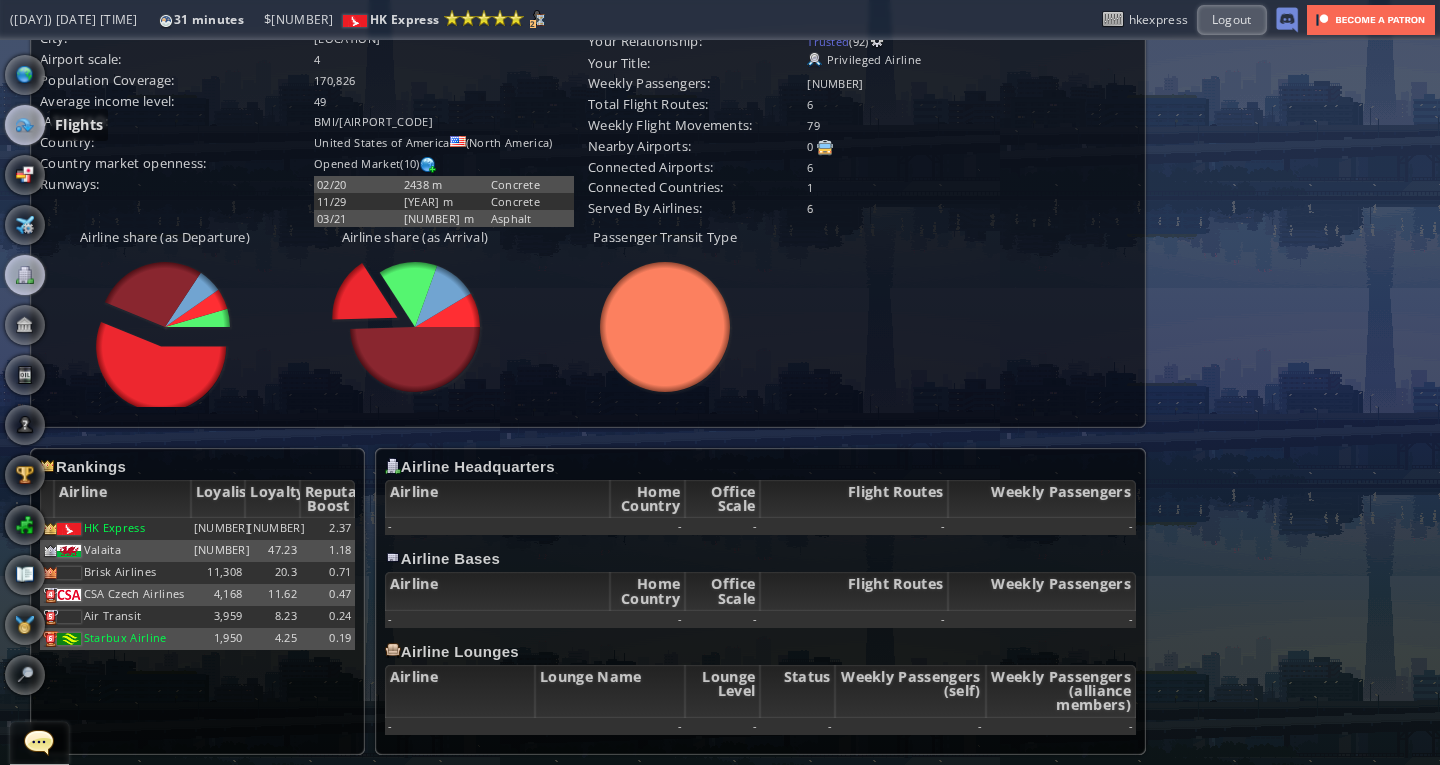click at bounding box center [25, 125] 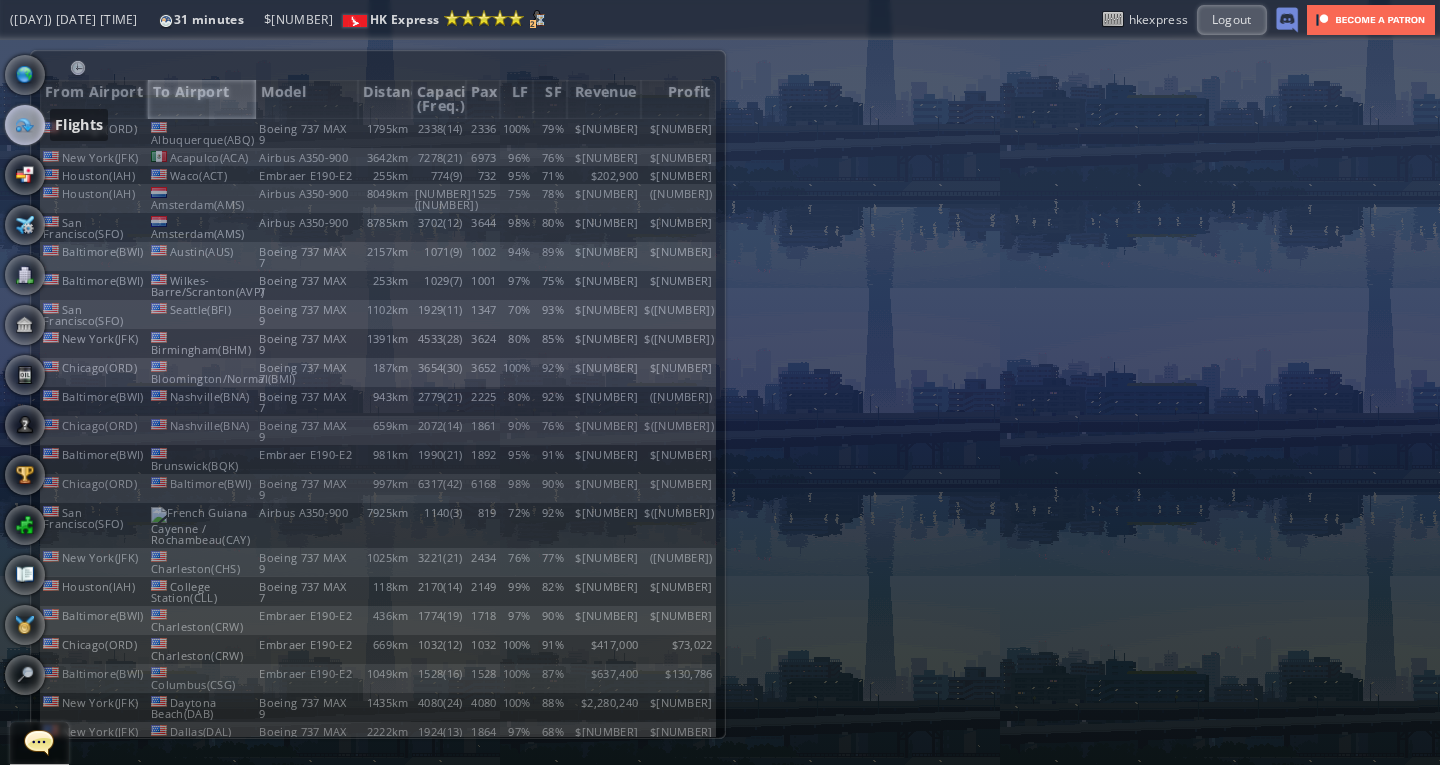 scroll, scrollTop: 0, scrollLeft: 0, axis: both 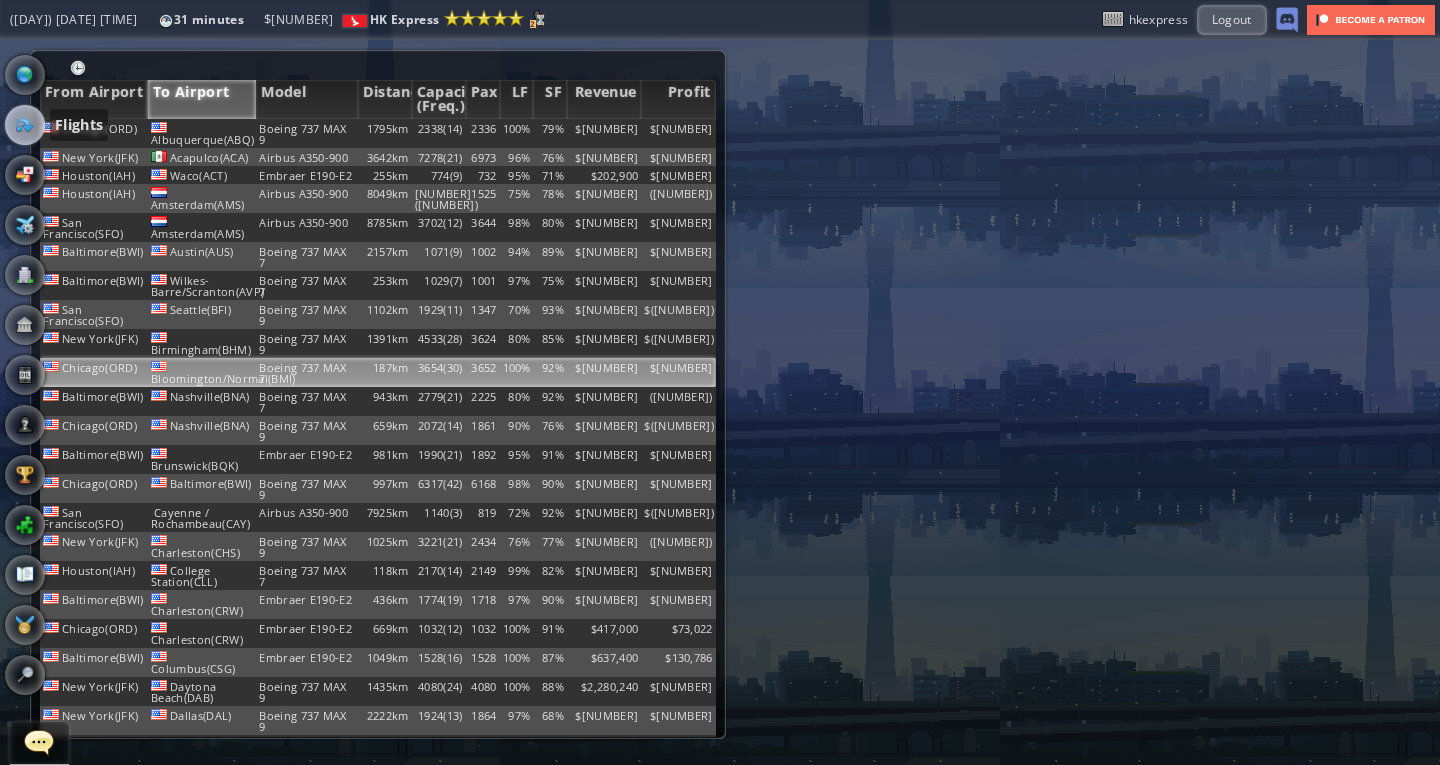 click on "$349,484" at bounding box center [678, 133] 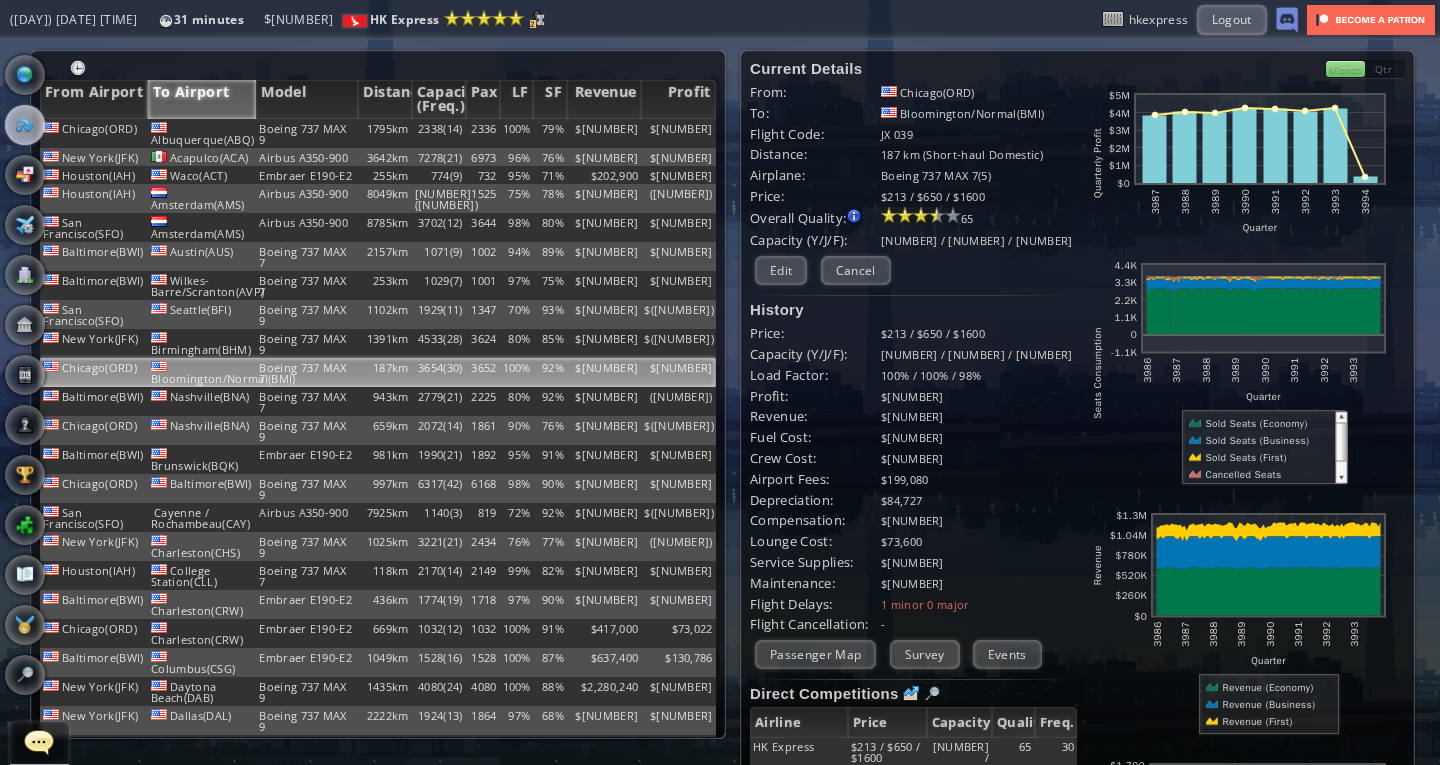 click at bounding box center [1257, 423] 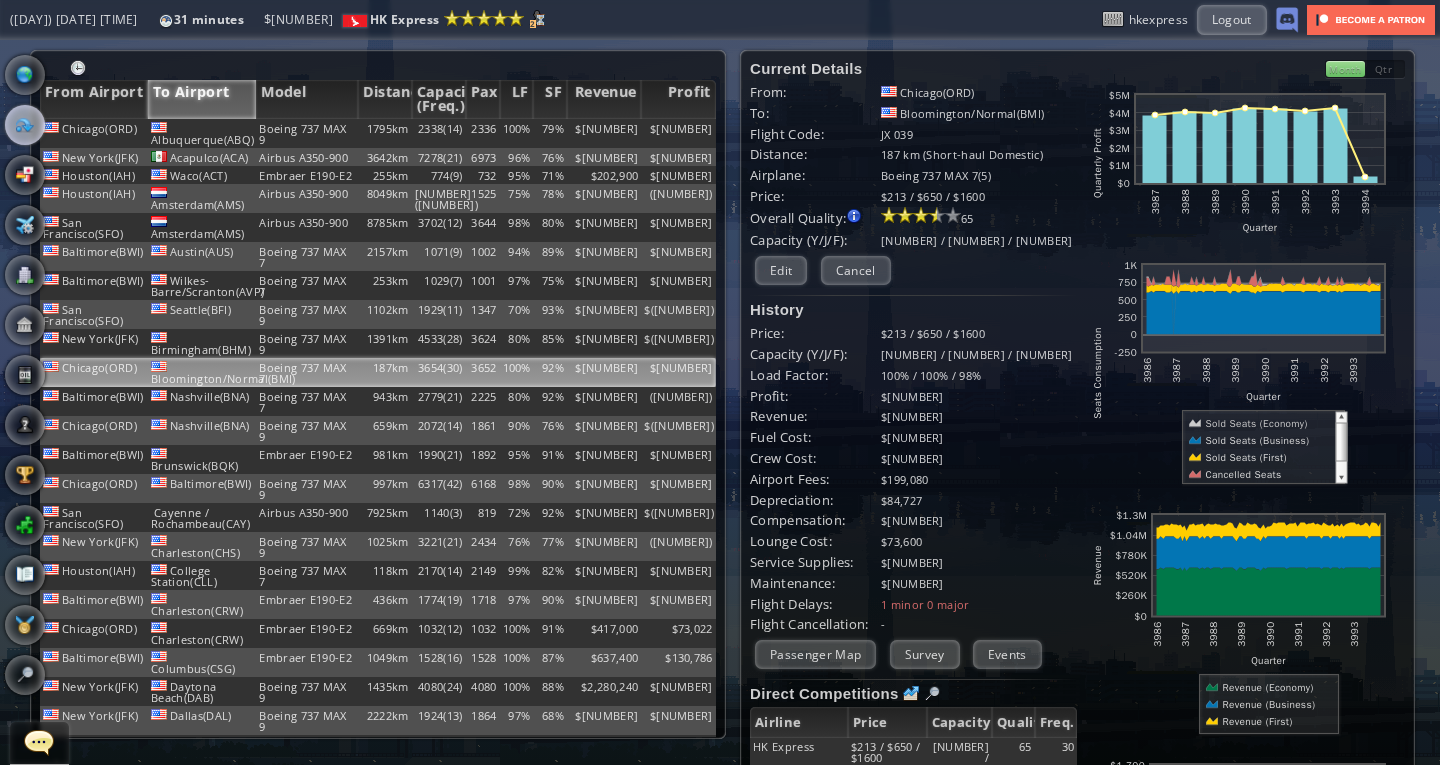 click at bounding box center [1256, 440] 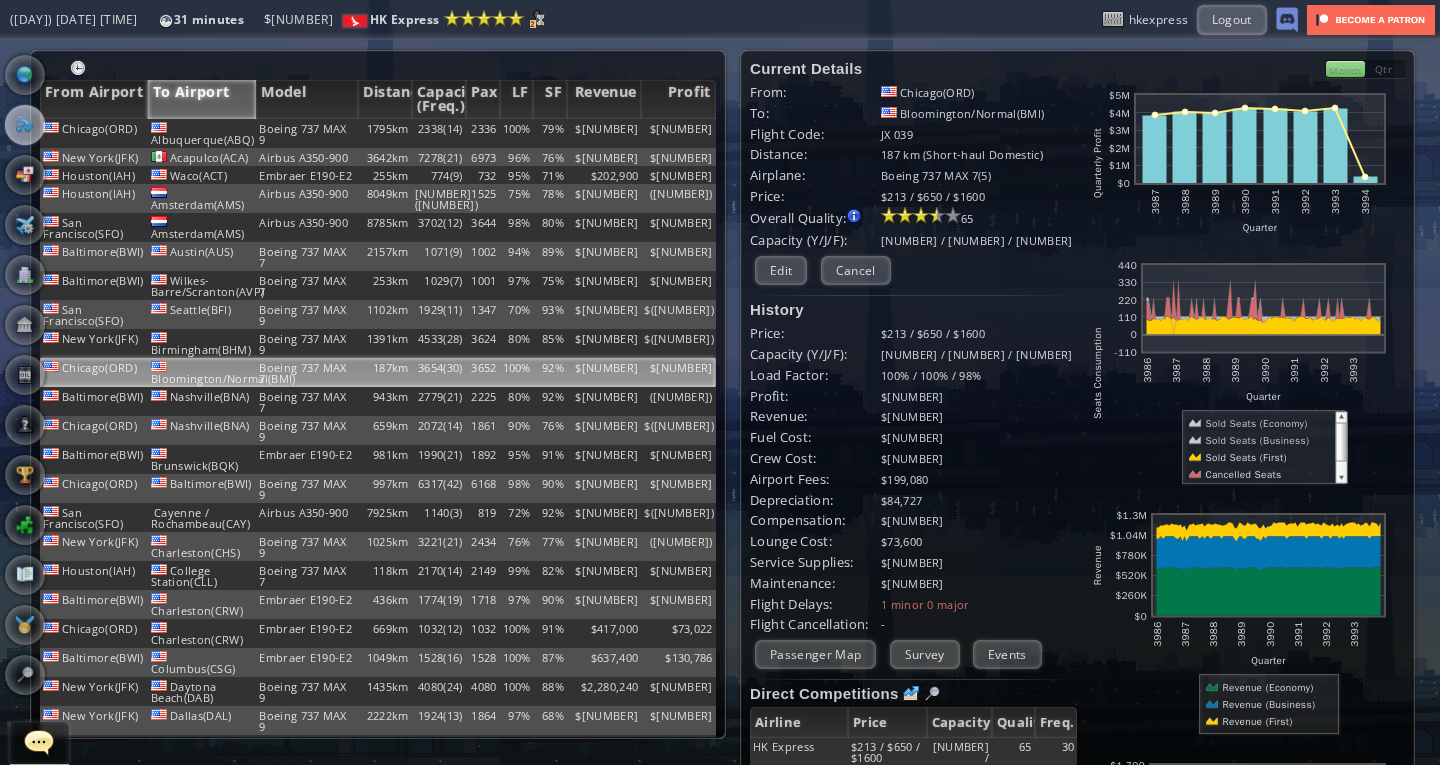 click at bounding box center (1244, 457) 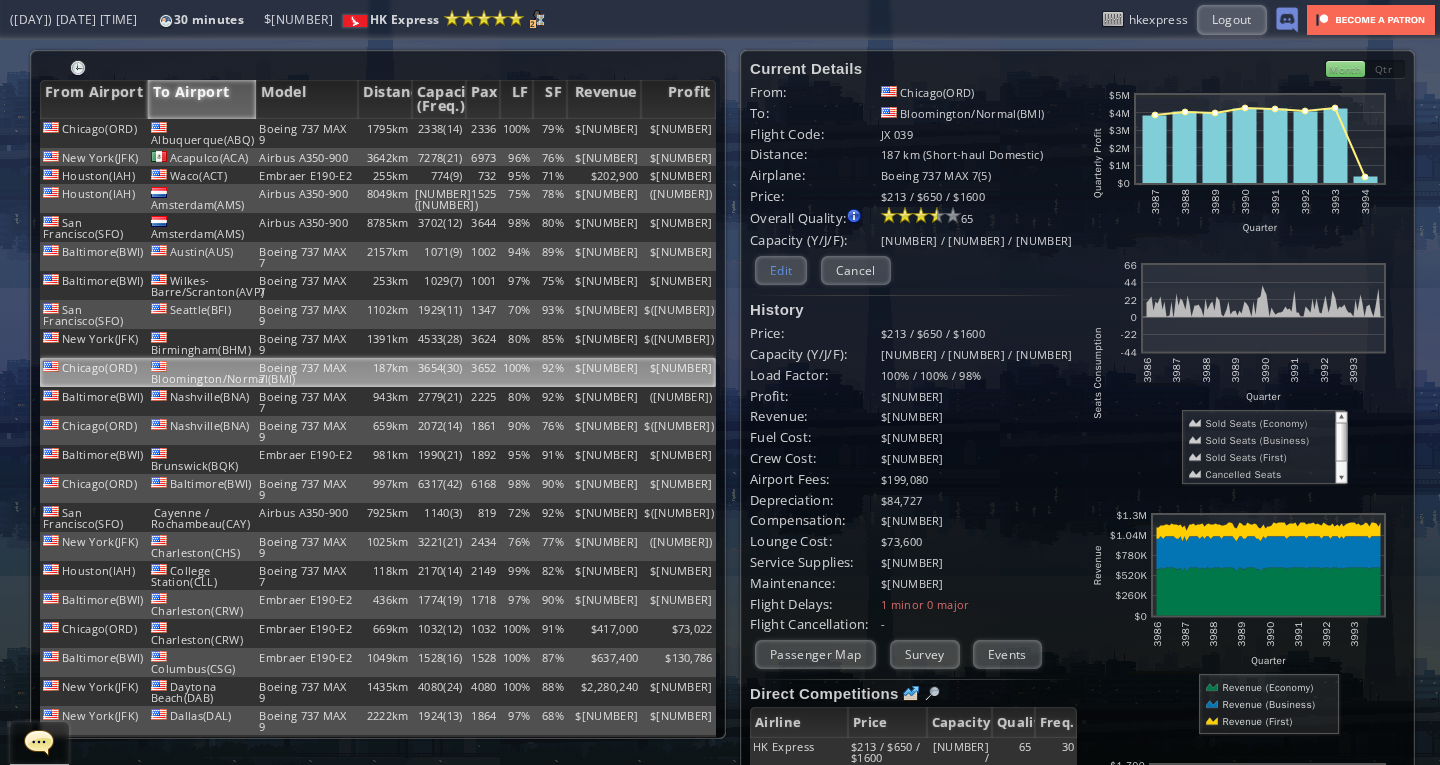 click on "Edit" at bounding box center [781, 270] 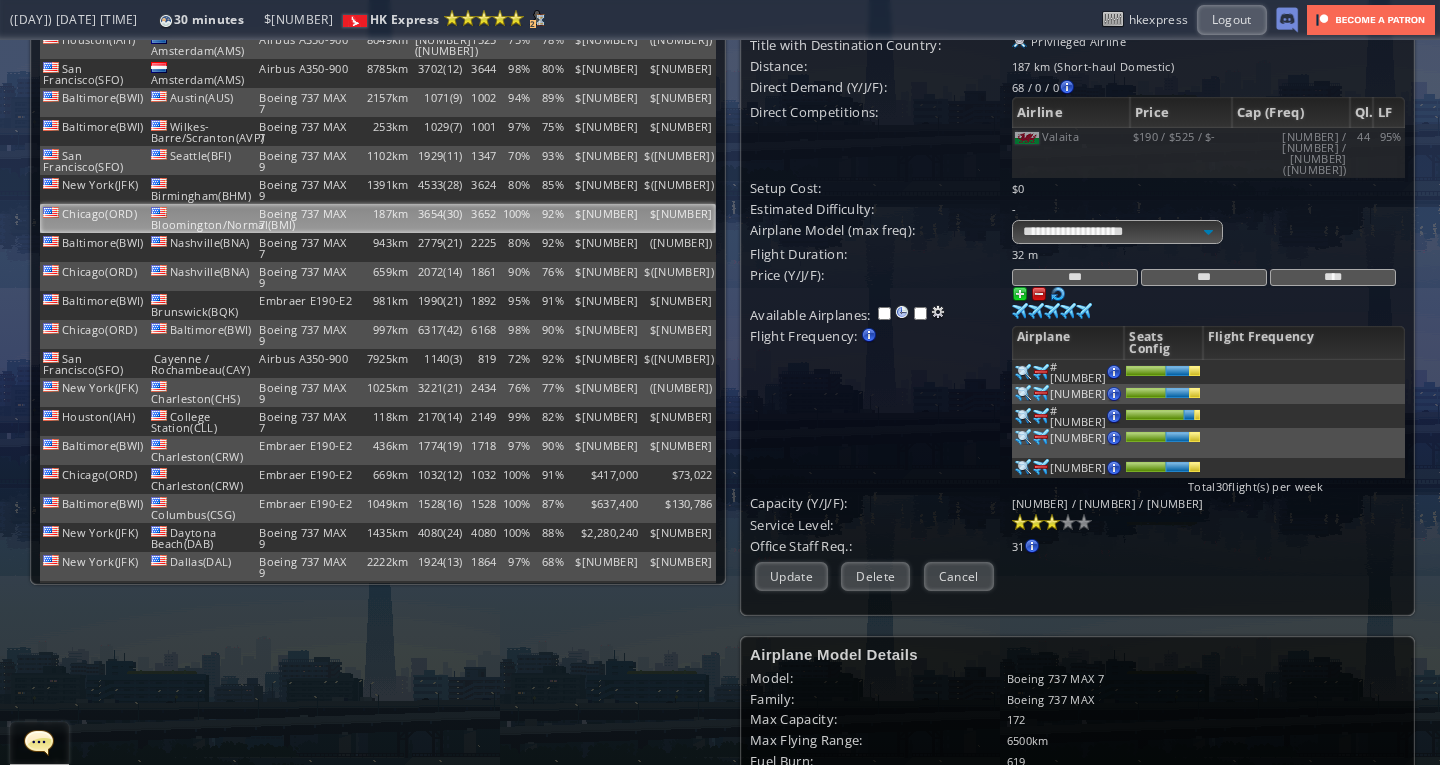 scroll, scrollTop: 0, scrollLeft: 0, axis: both 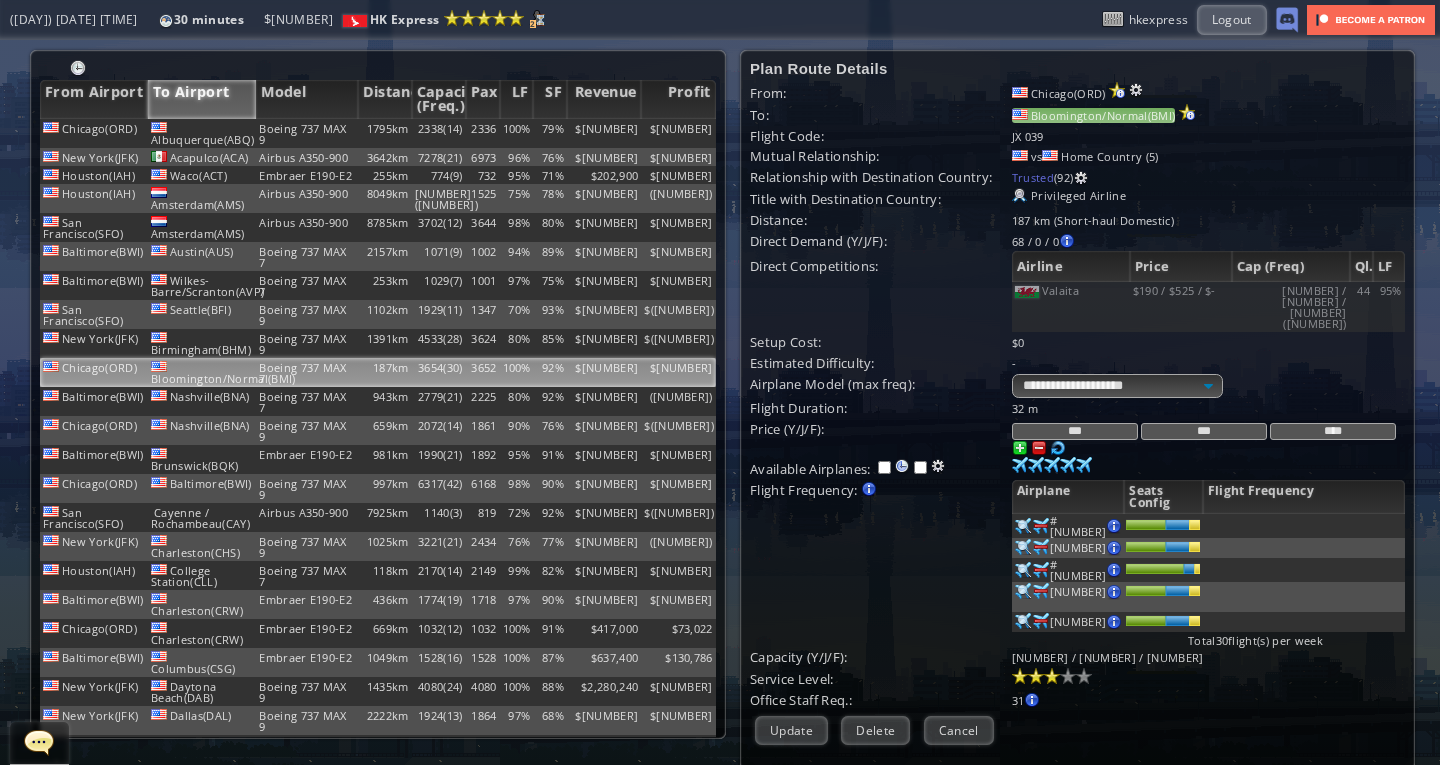 click on "Bloomington/Normal(BMI)" at bounding box center [1093, 115] 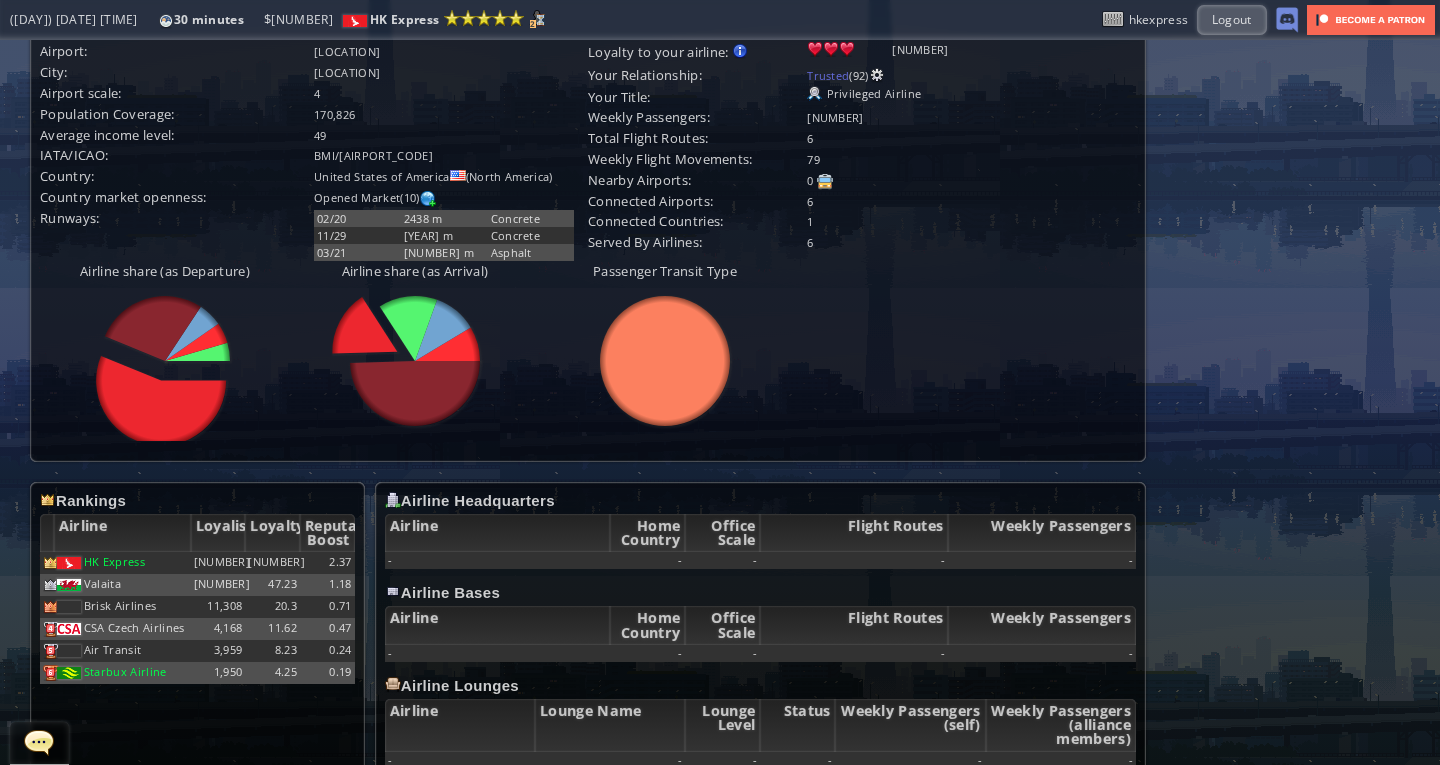 scroll, scrollTop: 601, scrollLeft: 0, axis: vertical 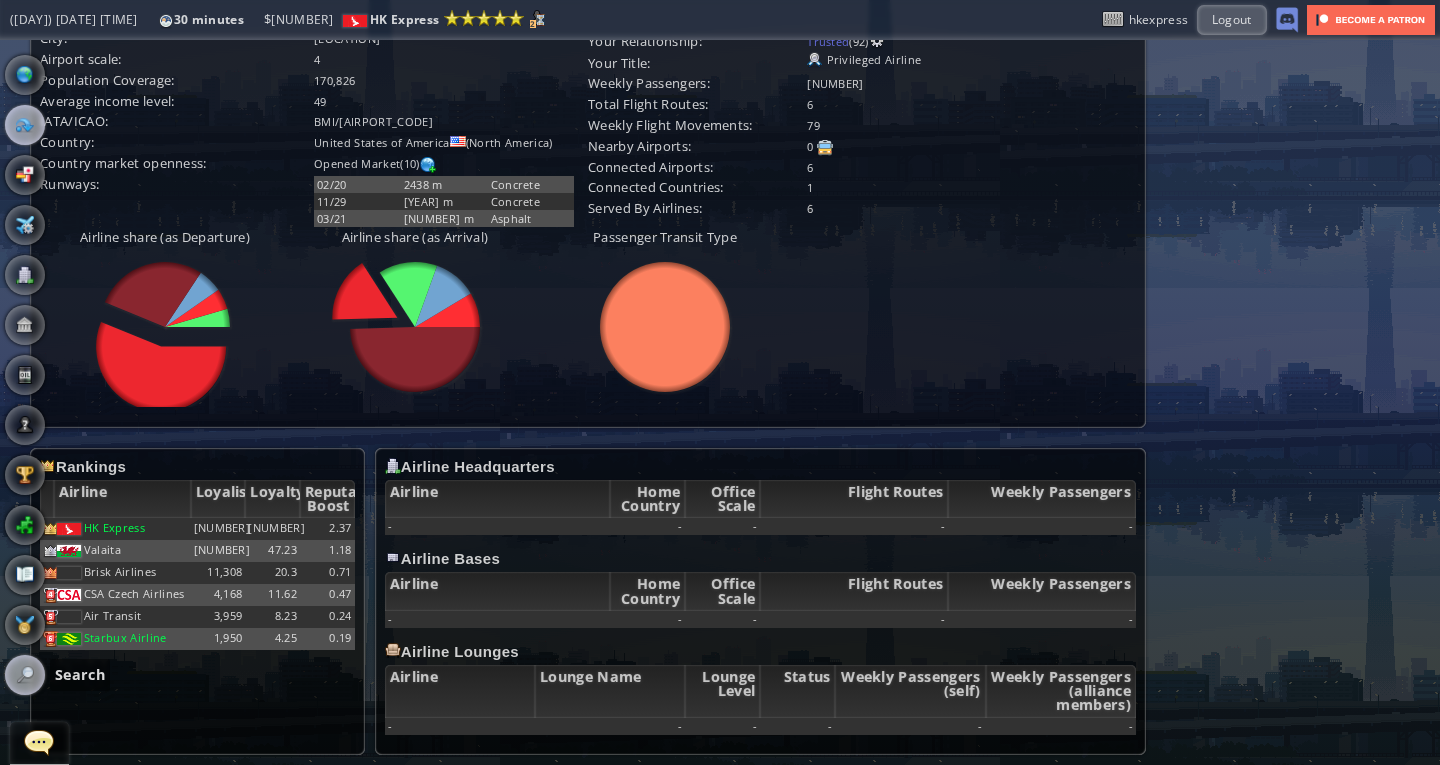 click at bounding box center [25, 675] 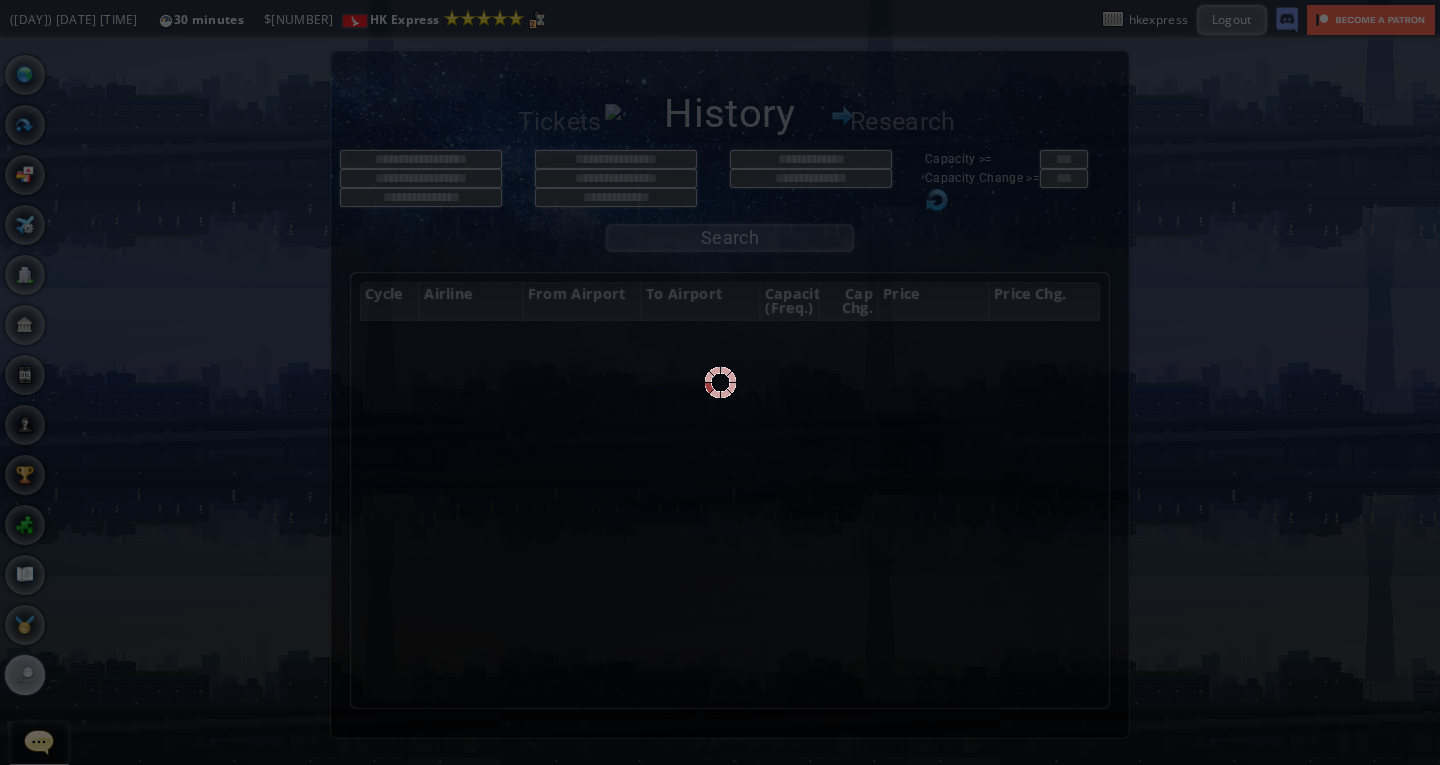 scroll, scrollTop: 0, scrollLeft: 0, axis: both 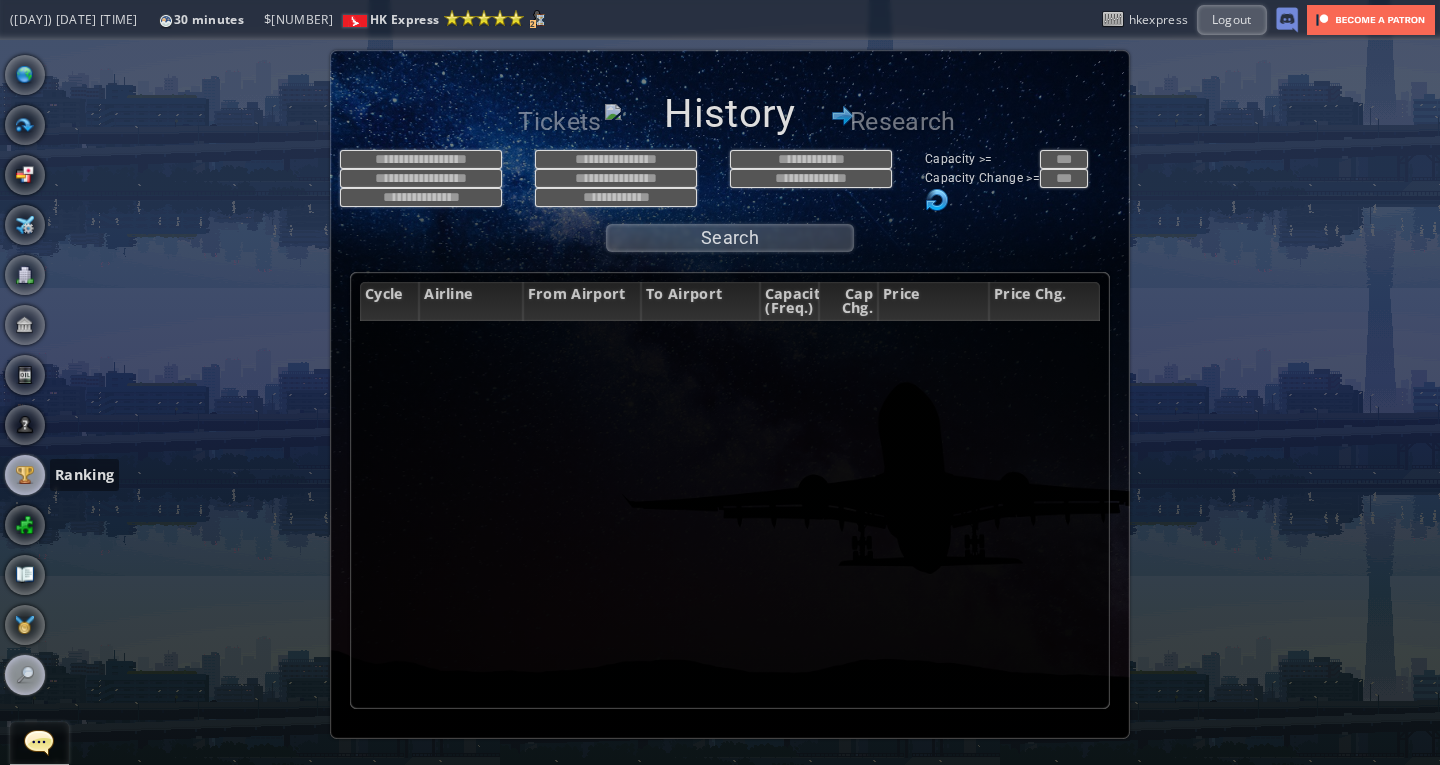 click at bounding box center (25, 475) 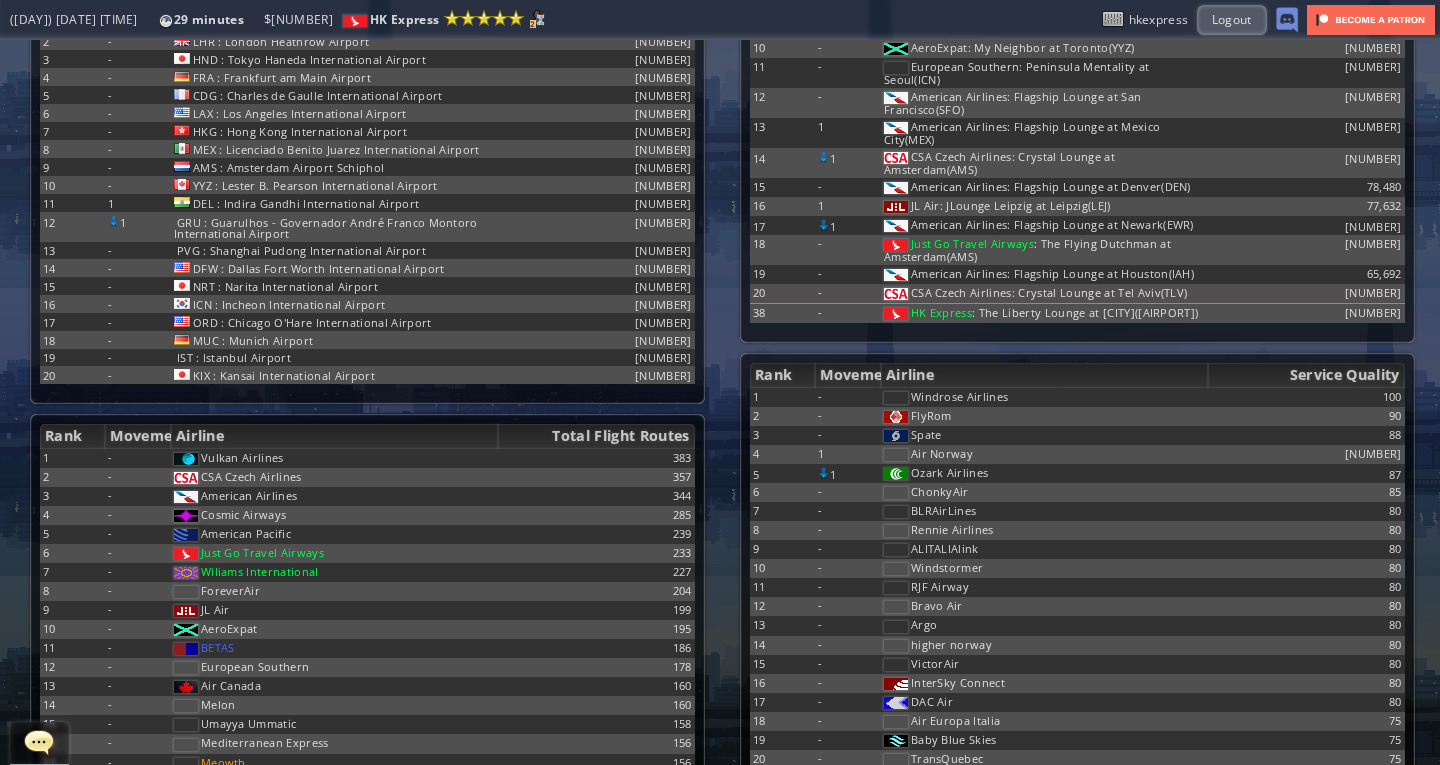 scroll, scrollTop: 1652, scrollLeft: 0, axis: vertical 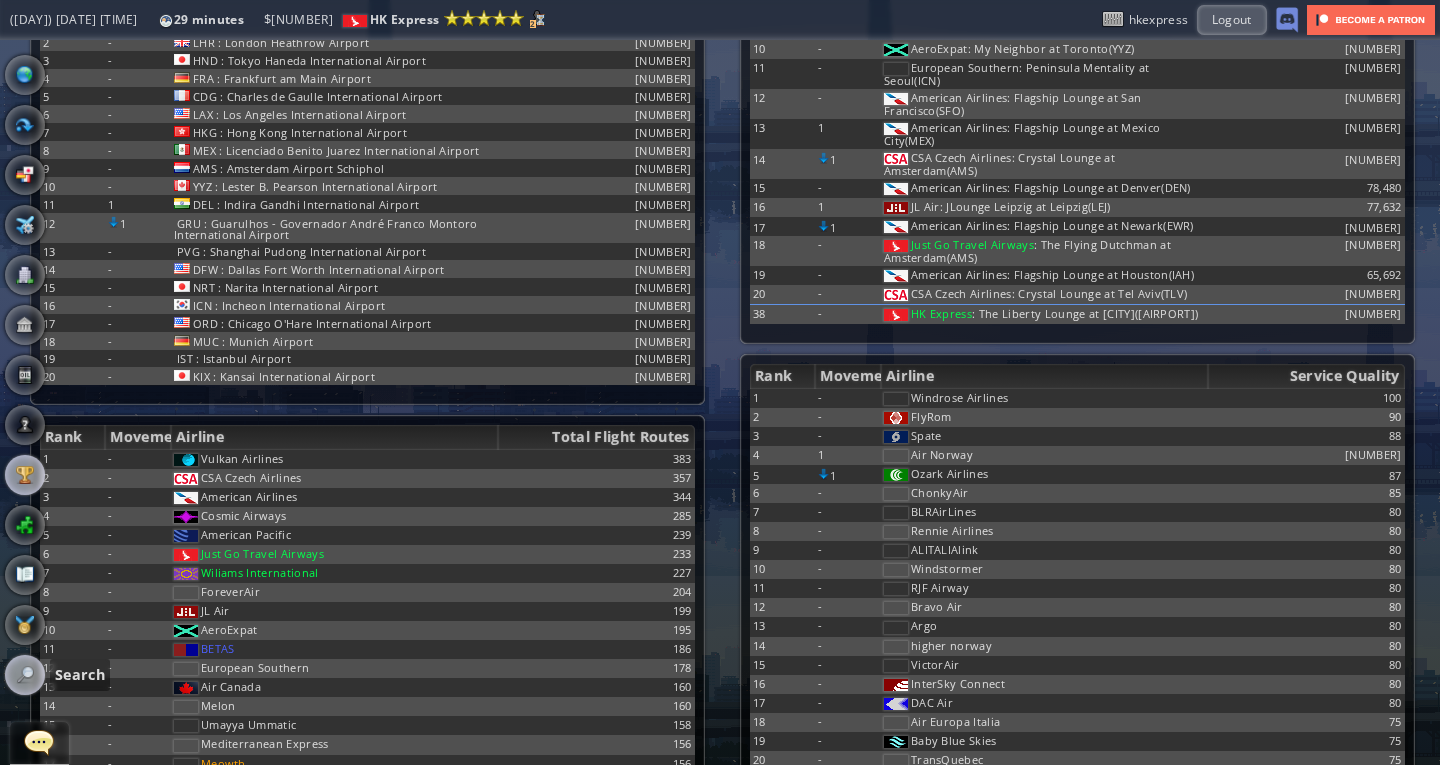 click at bounding box center [25, 675] 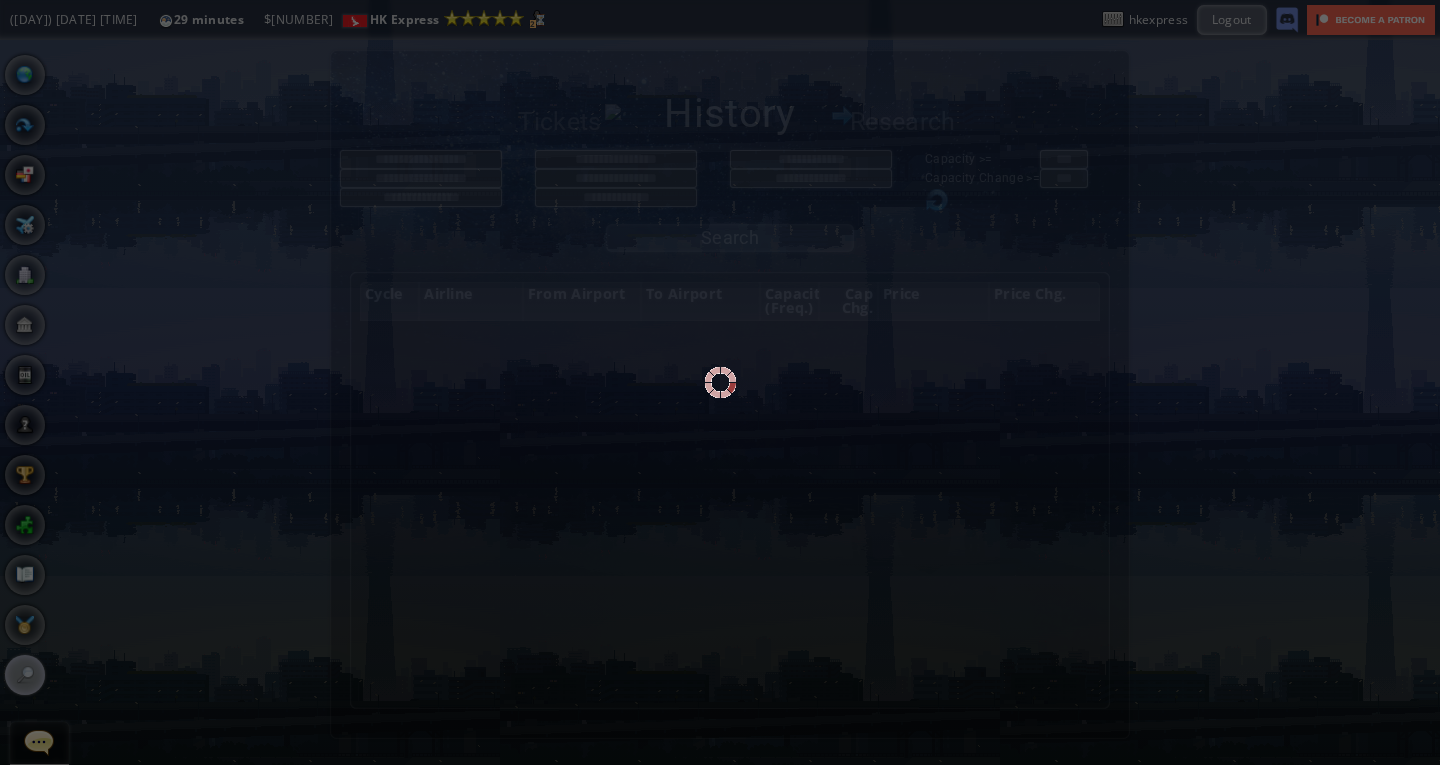 scroll, scrollTop: 0, scrollLeft: 0, axis: both 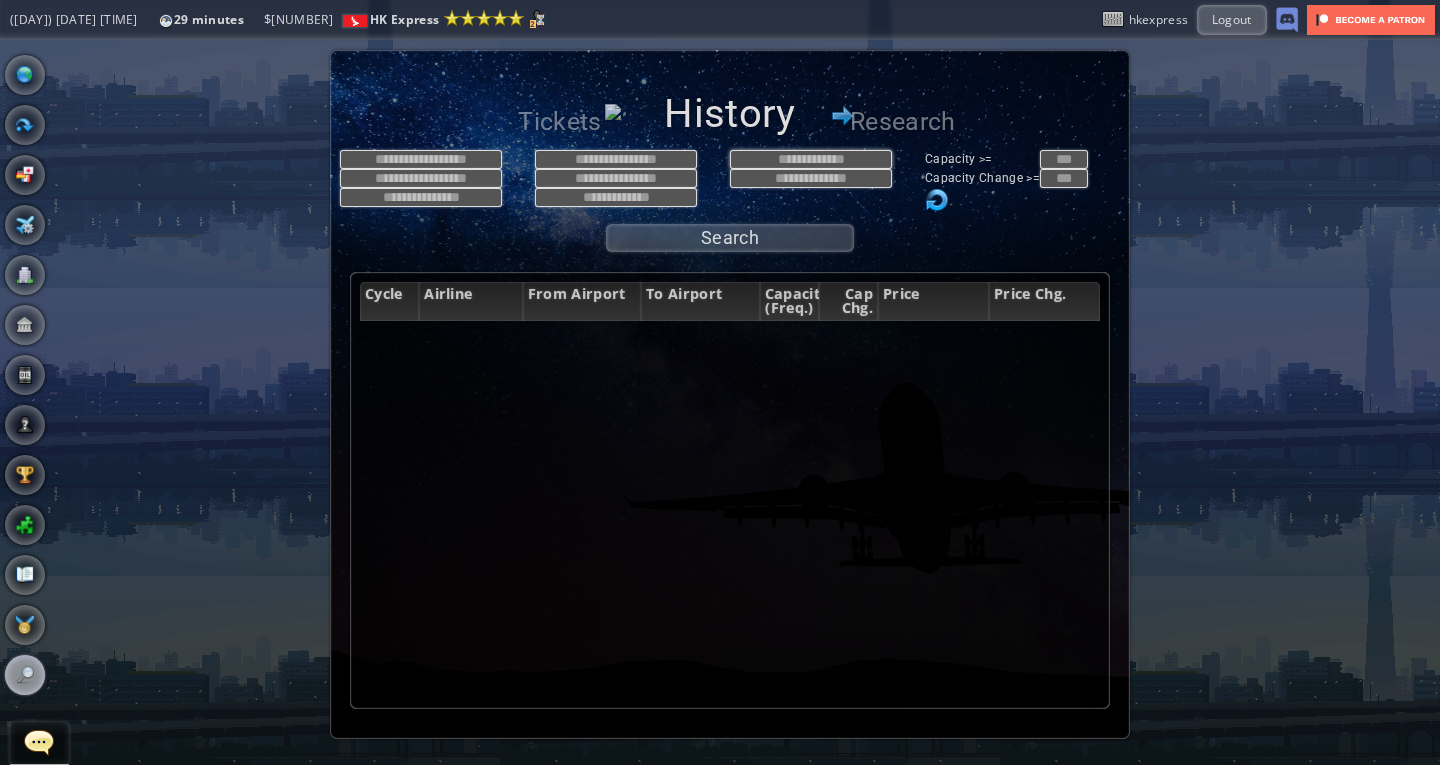 click at bounding box center [811, 159] 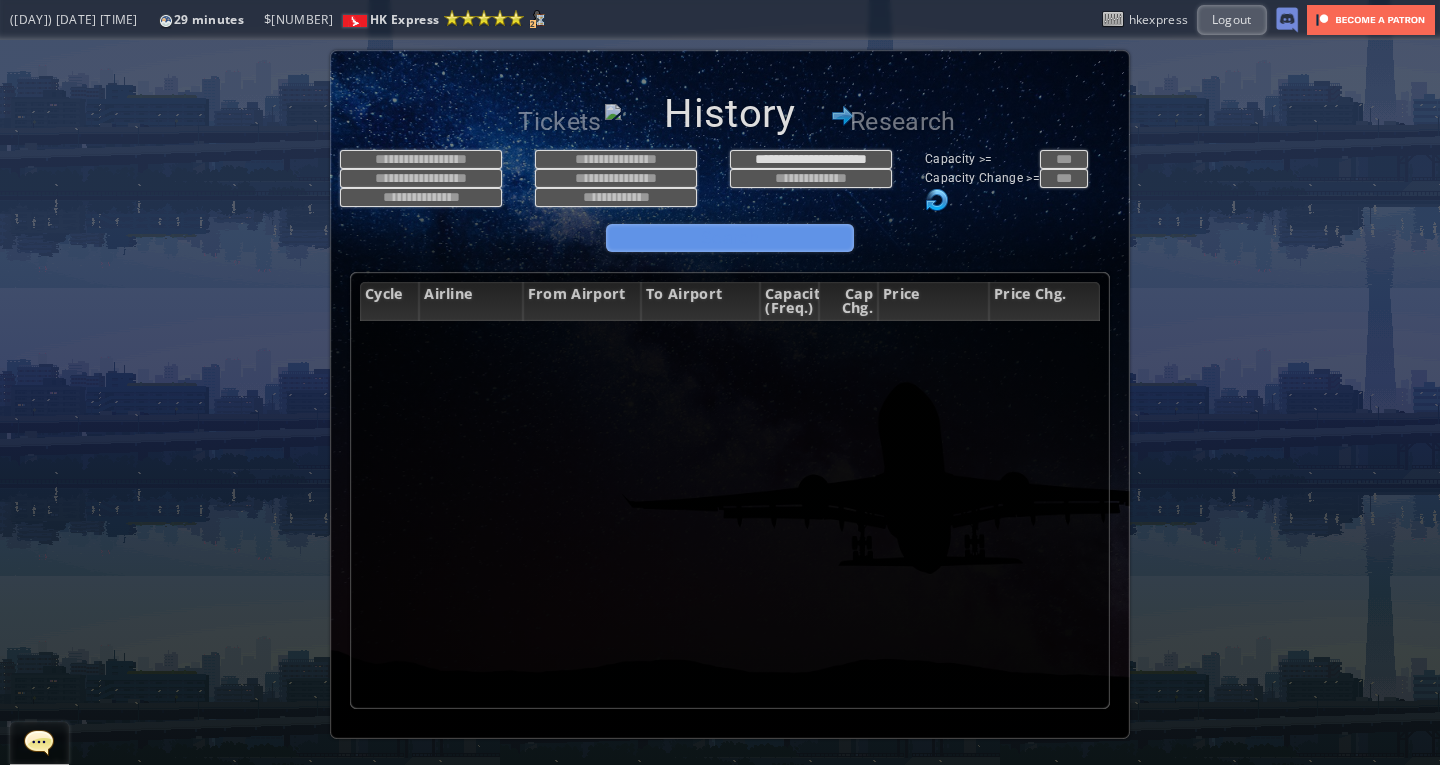 click on "Search" at bounding box center [730, 238] 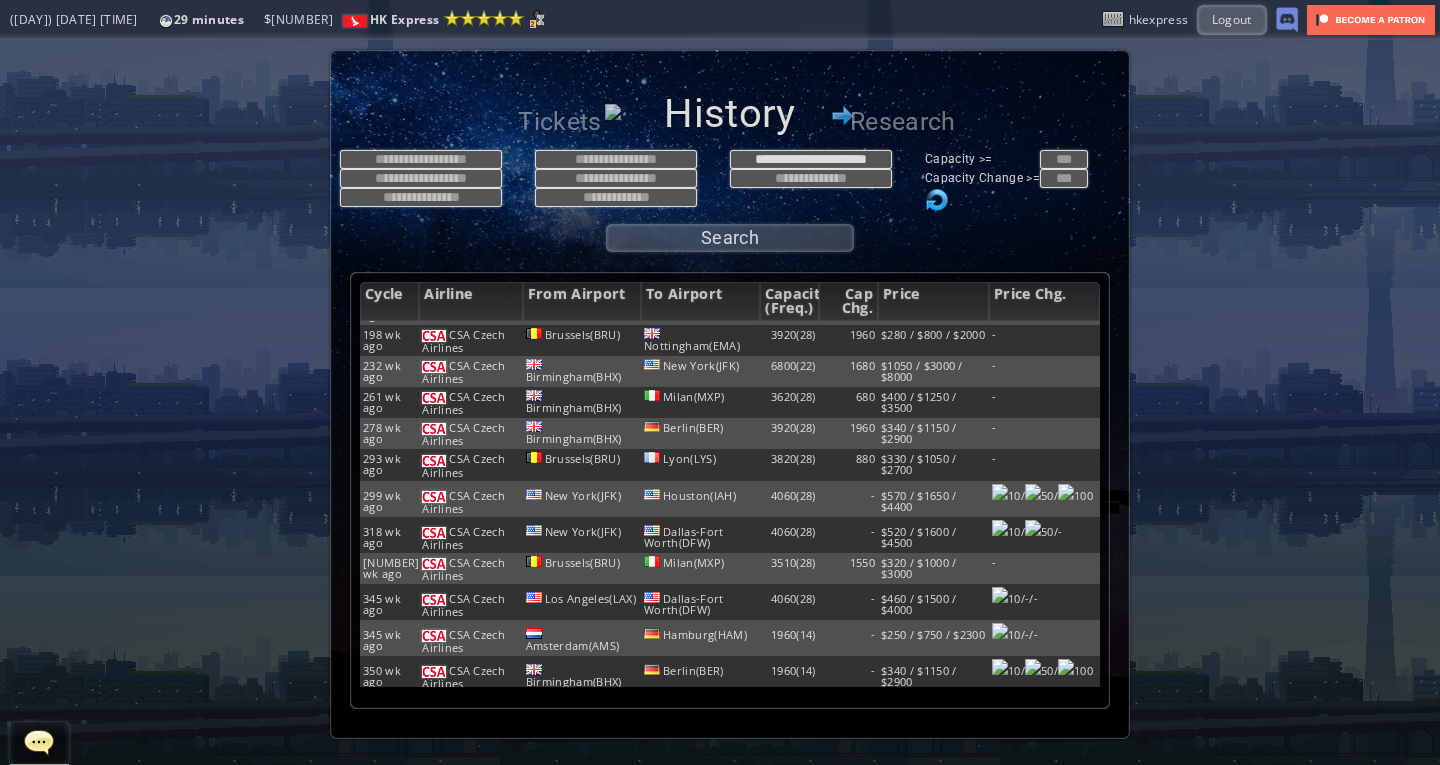 scroll, scrollTop: 0, scrollLeft: 0, axis: both 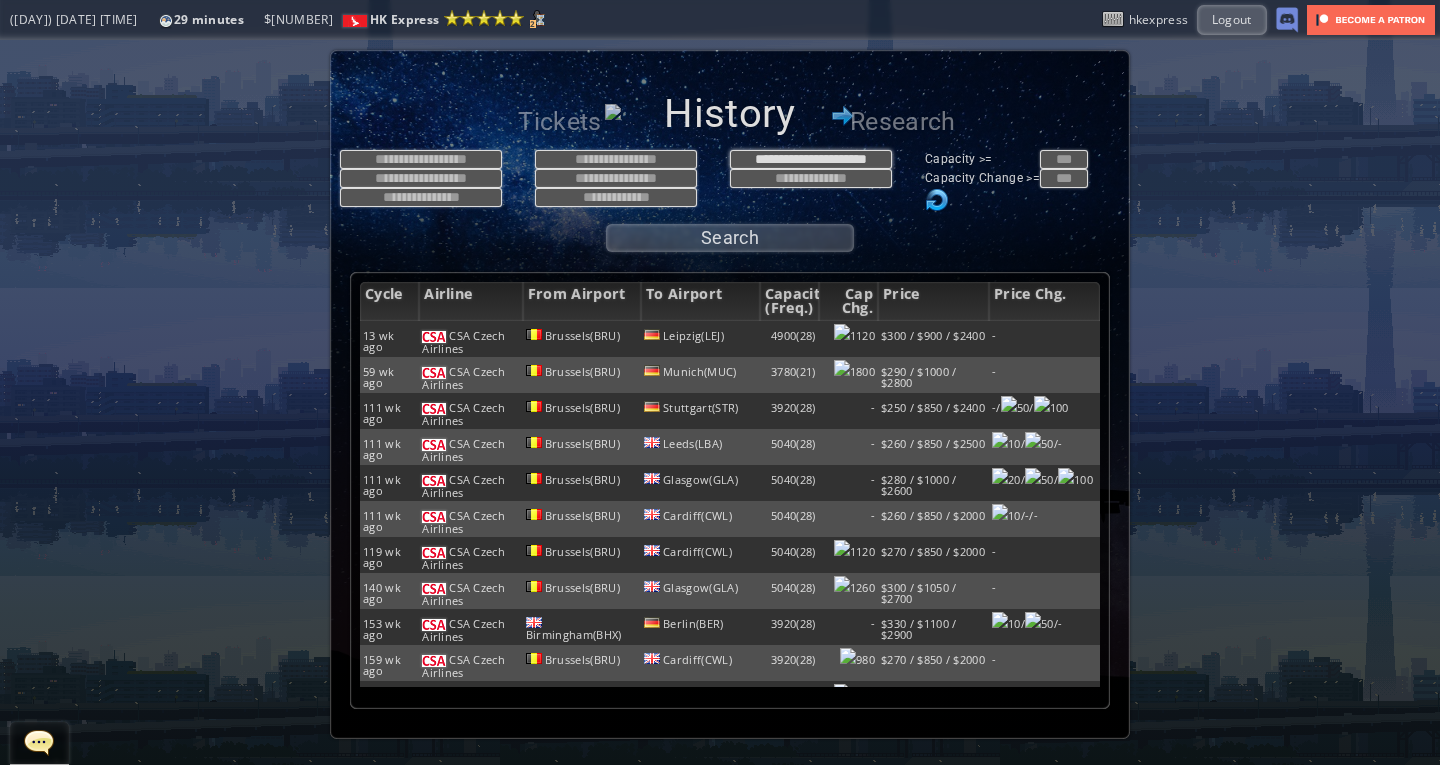click on "**********" at bounding box center (811, 159) 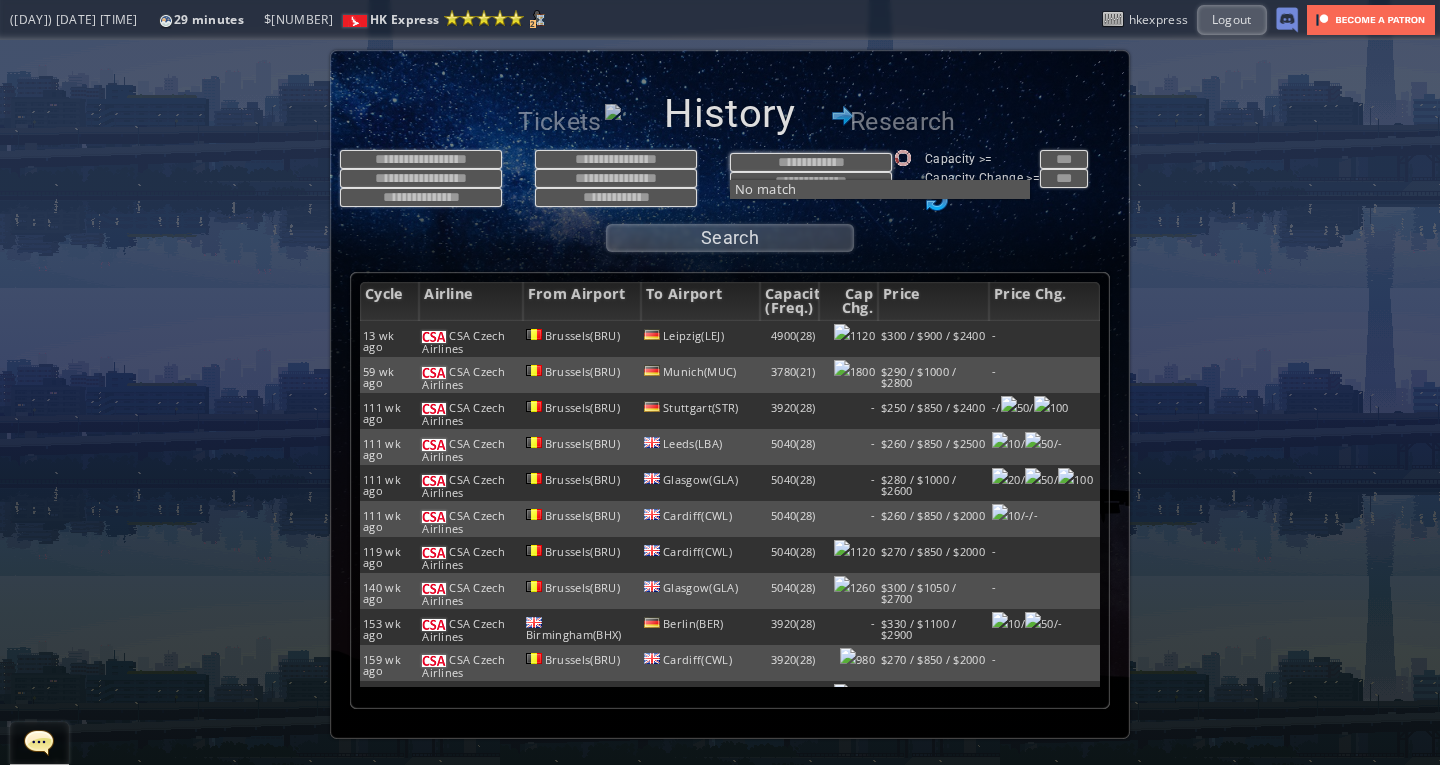 click at bounding box center (811, 162) 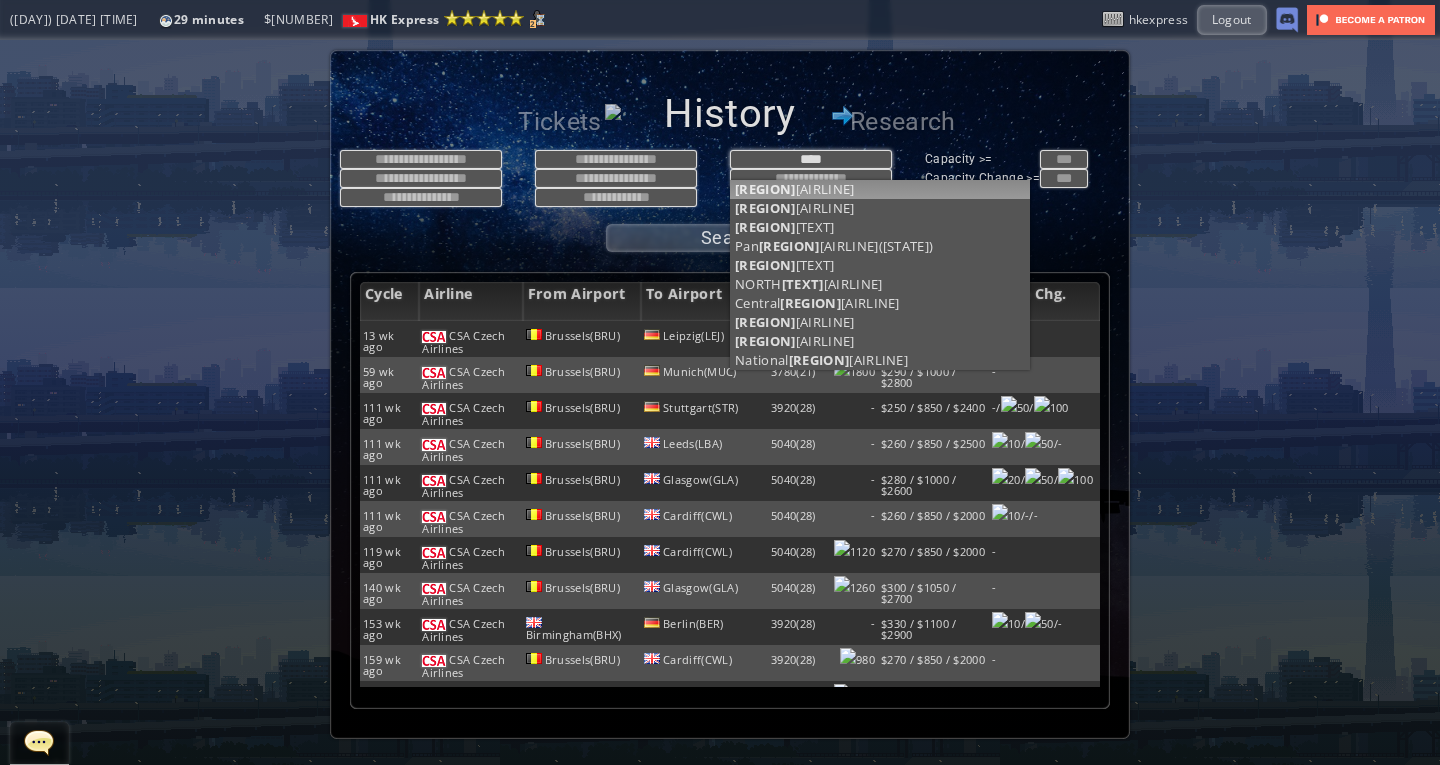 type on "****" 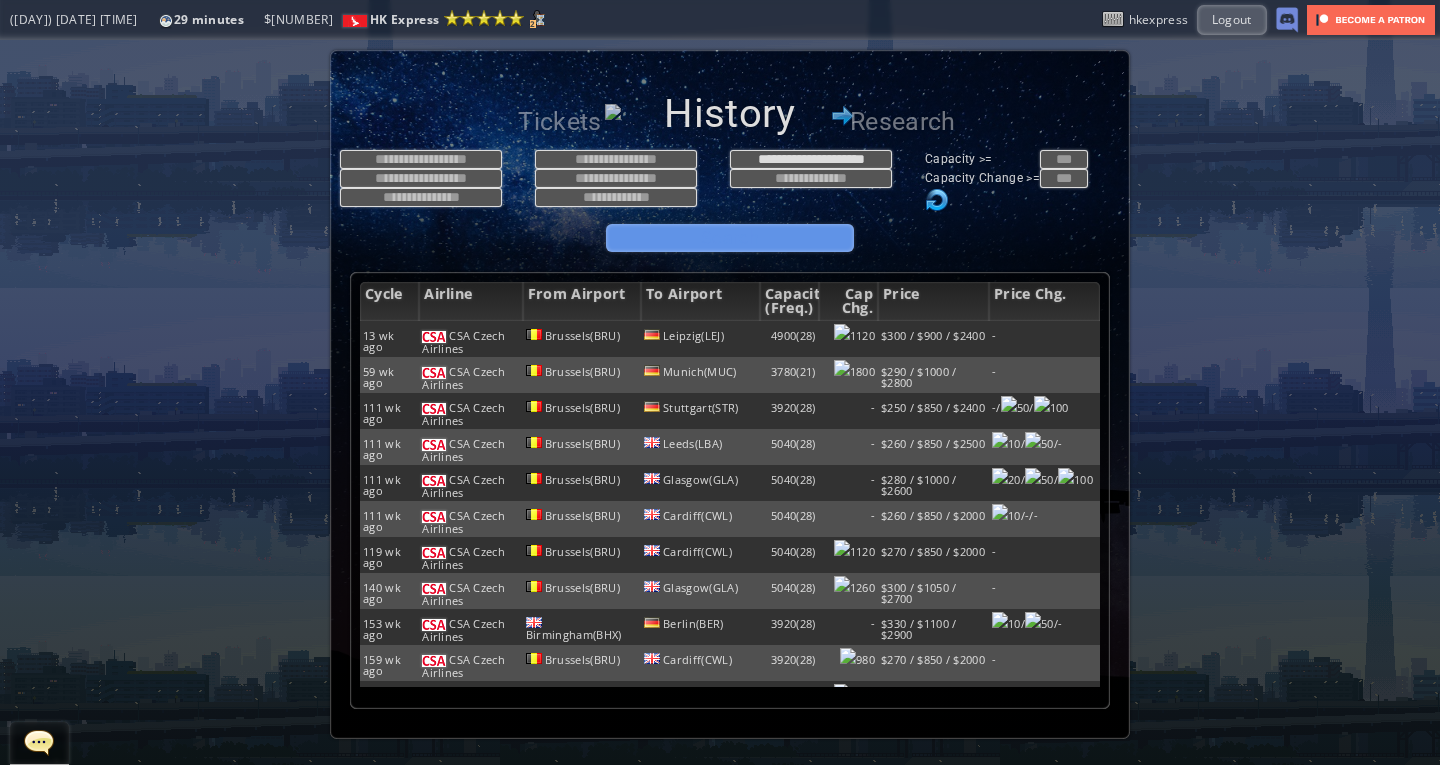 click on "Search" at bounding box center (730, 238) 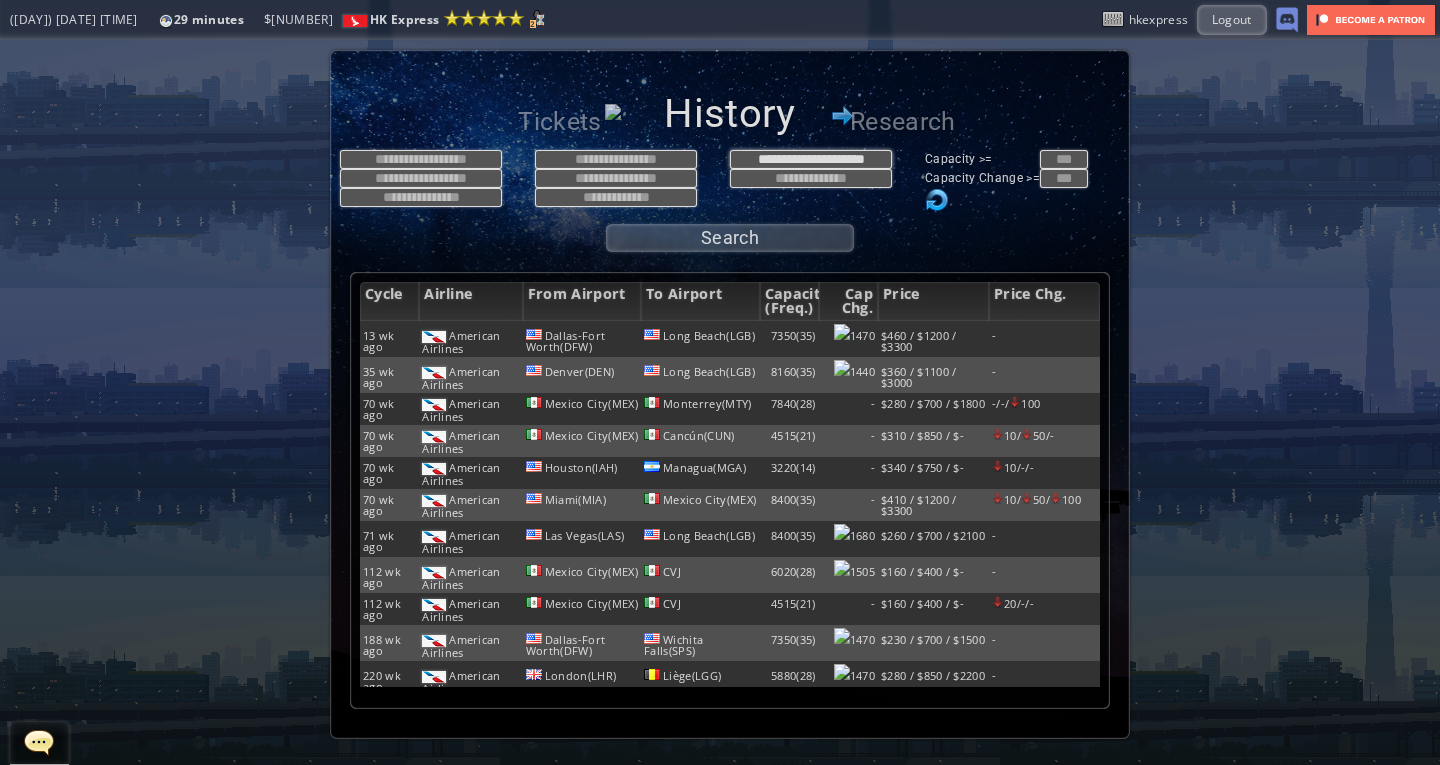 click on "**********" at bounding box center (811, 159) 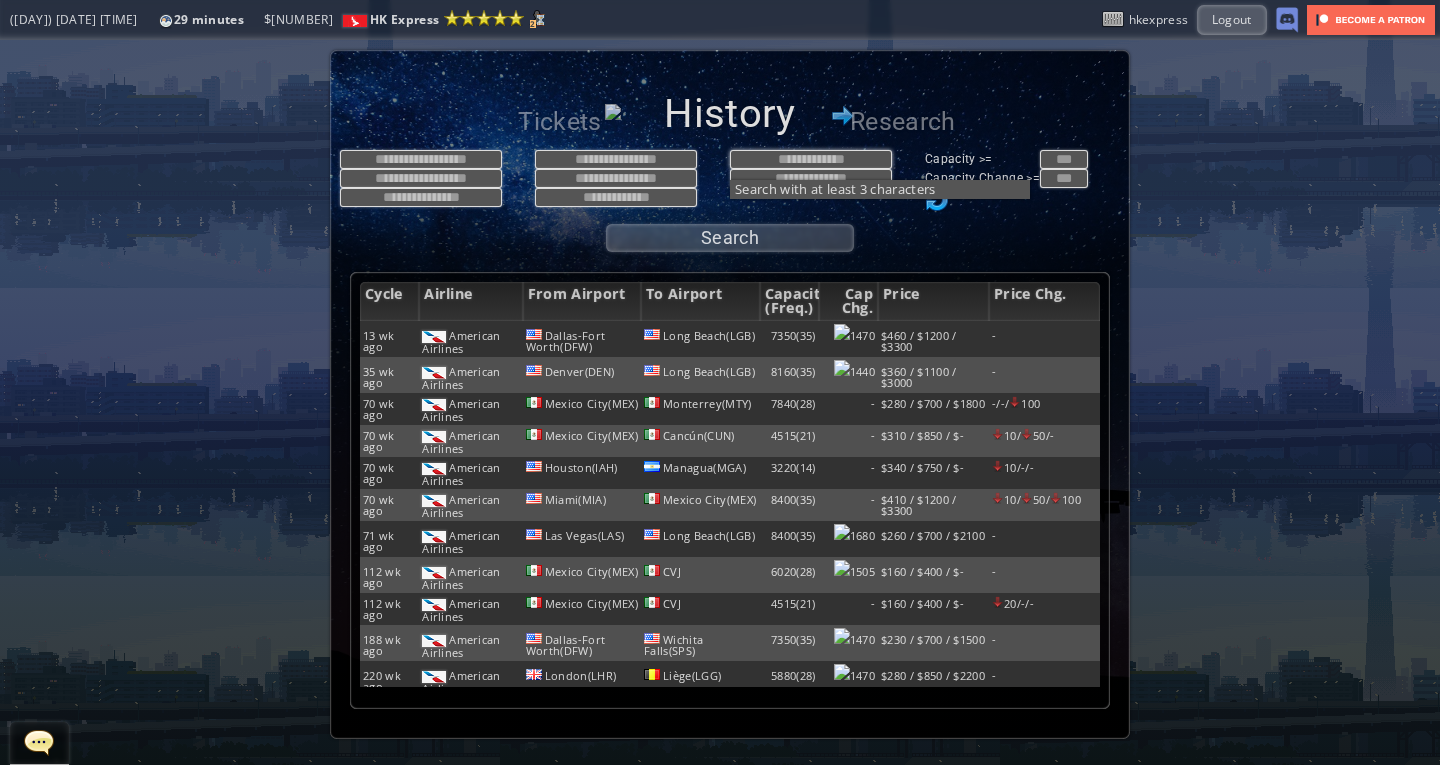 click at bounding box center [811, 159] 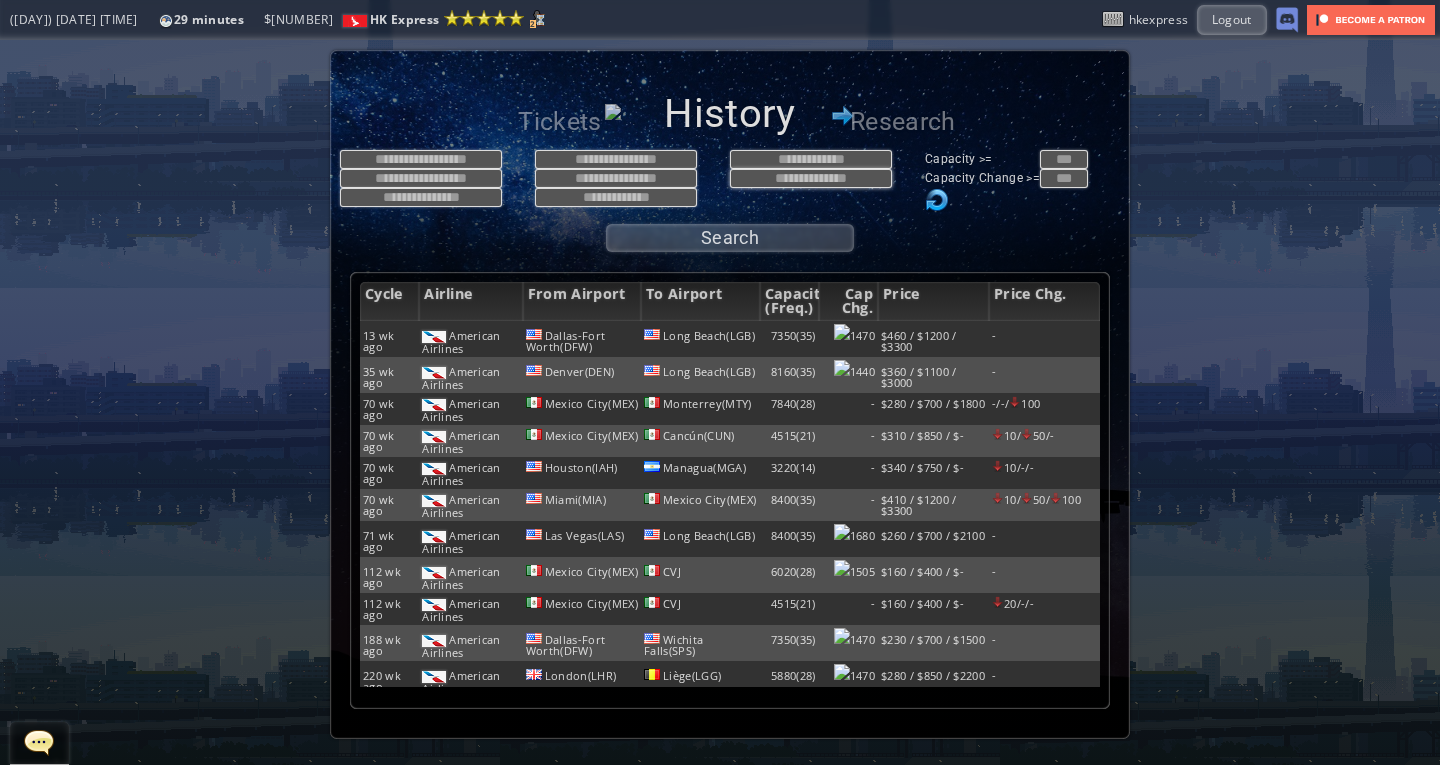 click at bounding box center (811, 178) 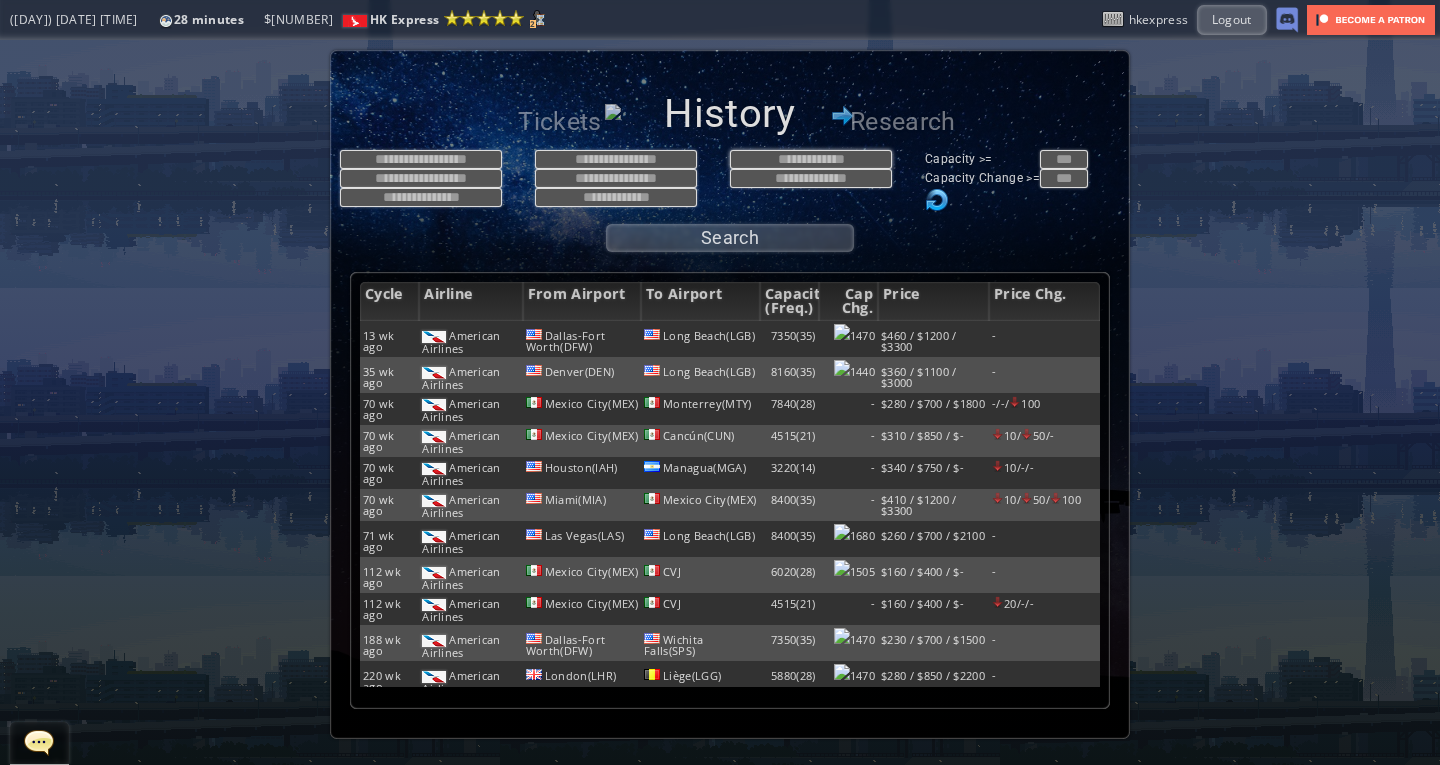 click at bounding box center (811, 159) 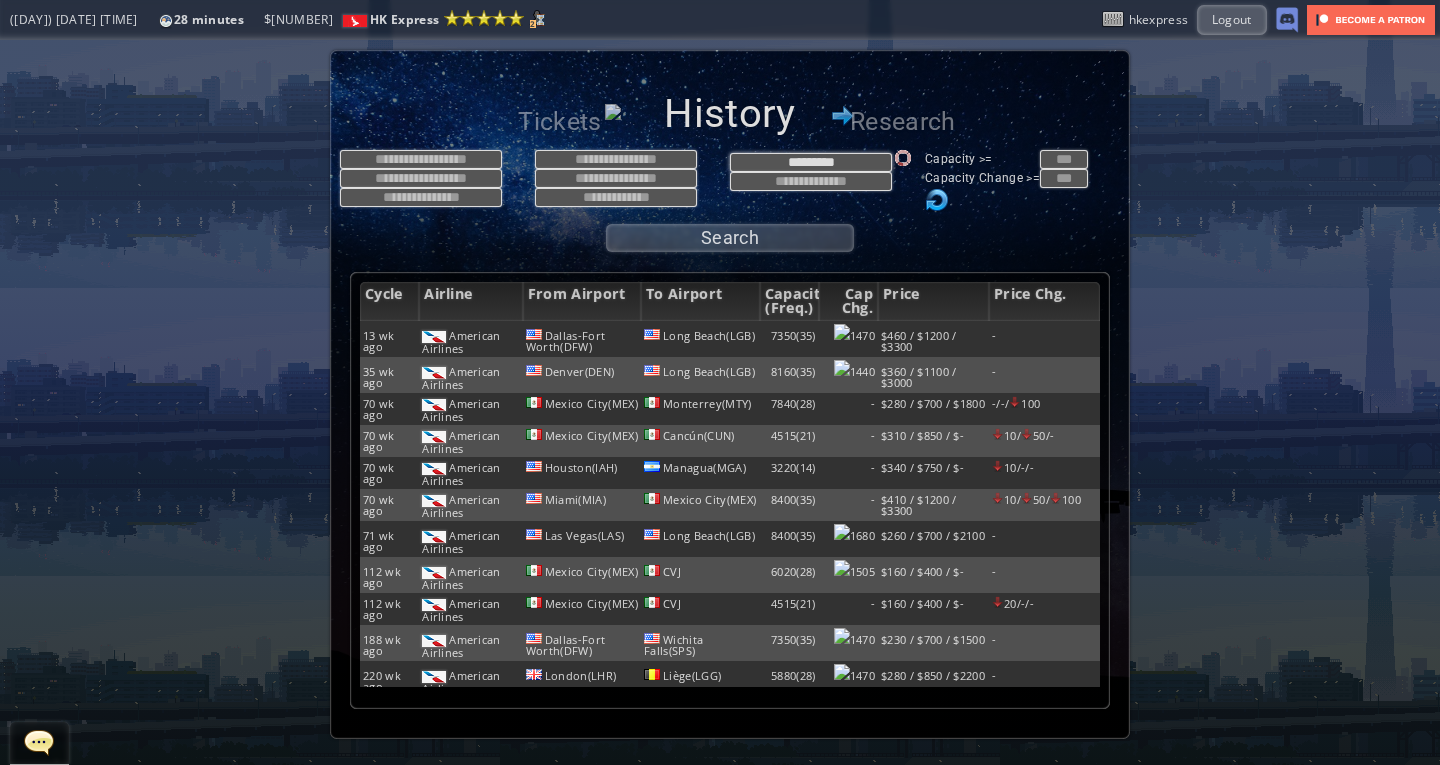type on "**********" 